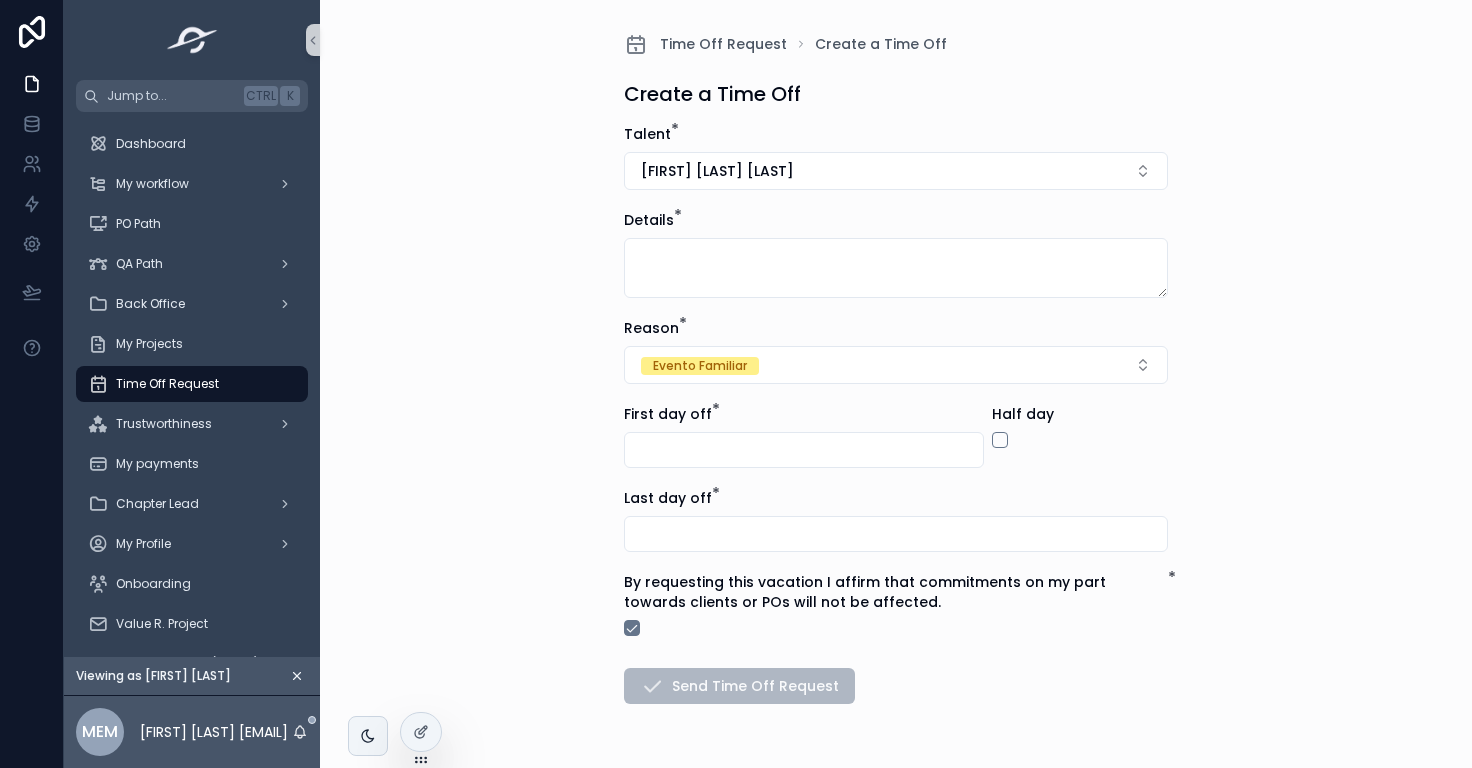 scroll, scrollTop: 0, scrollLeft: 0, axis: both 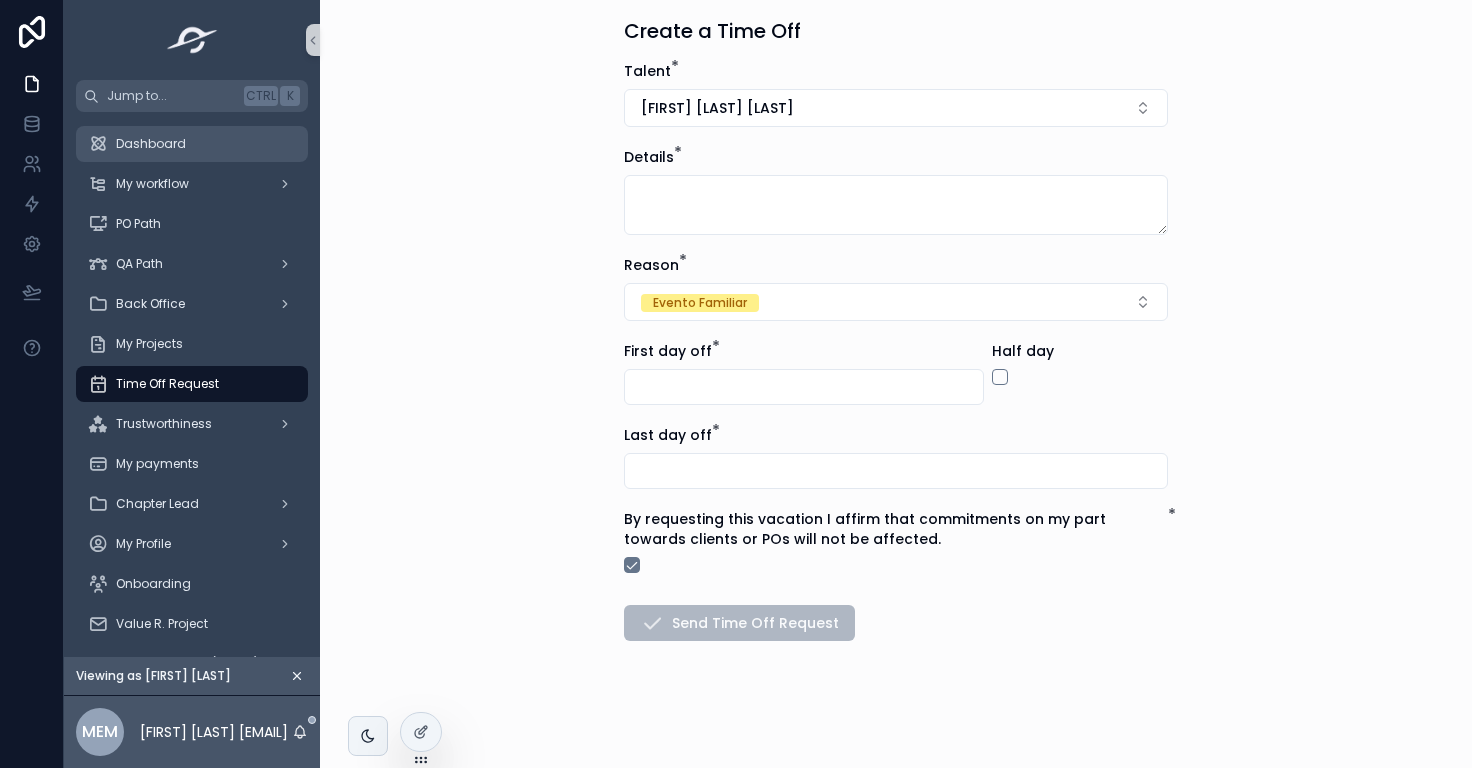 click on "Dashboard" at bounding box center (192, 144) 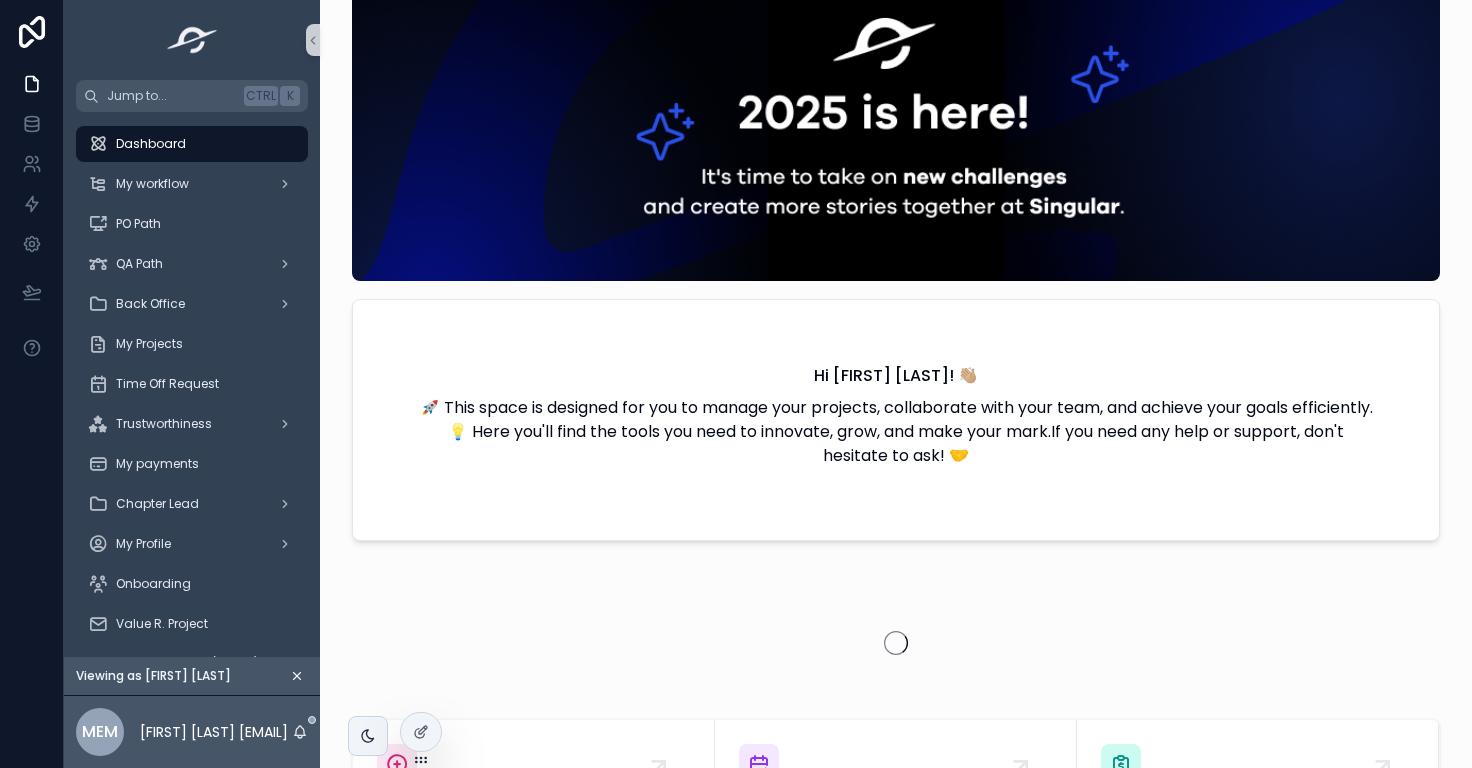scroll, scrollTop: 0, scrollLeft: 1382, axis: horizontal 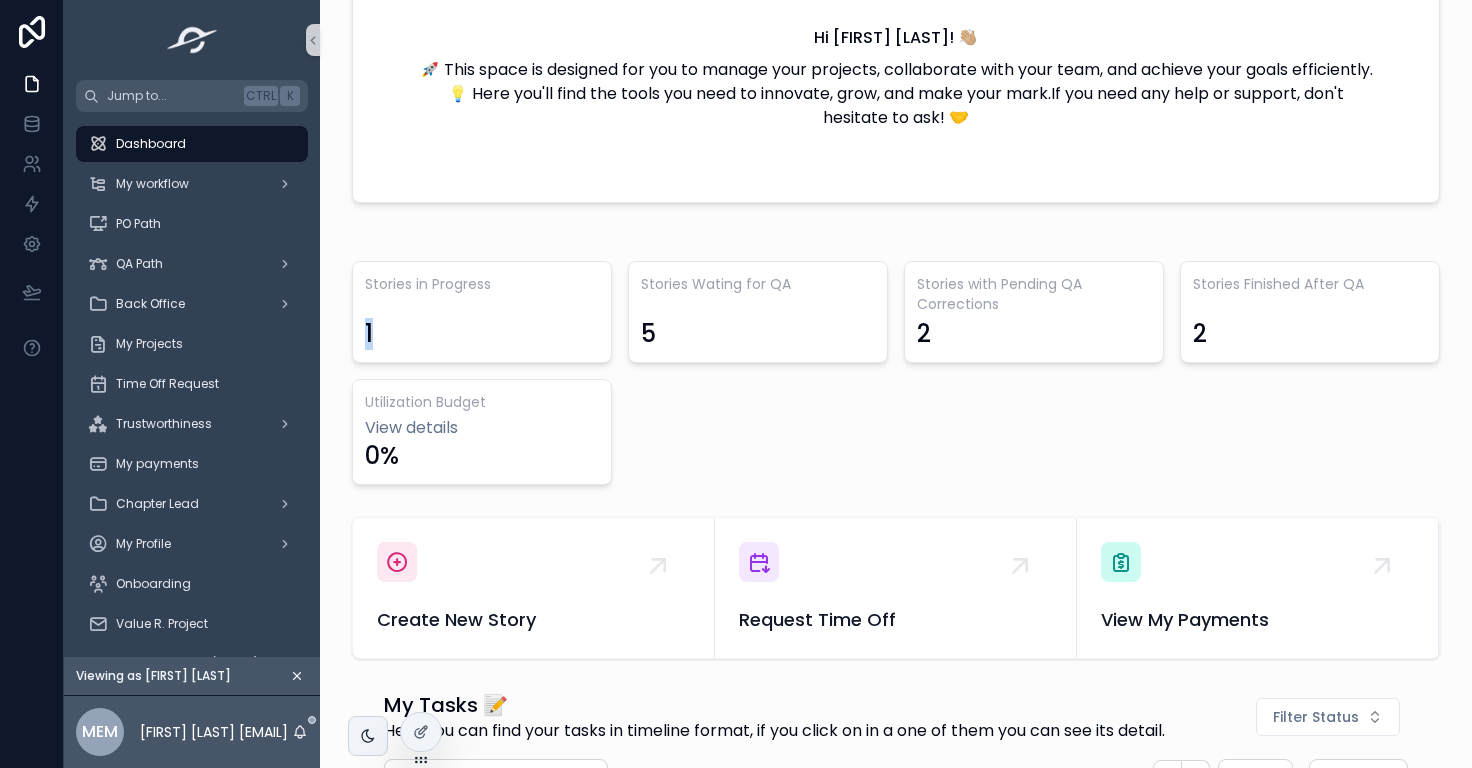 drag, startPoint x: 386, startPoint y: 331, endPoint x: 364, endPoint y: 333, distance: 22.090721 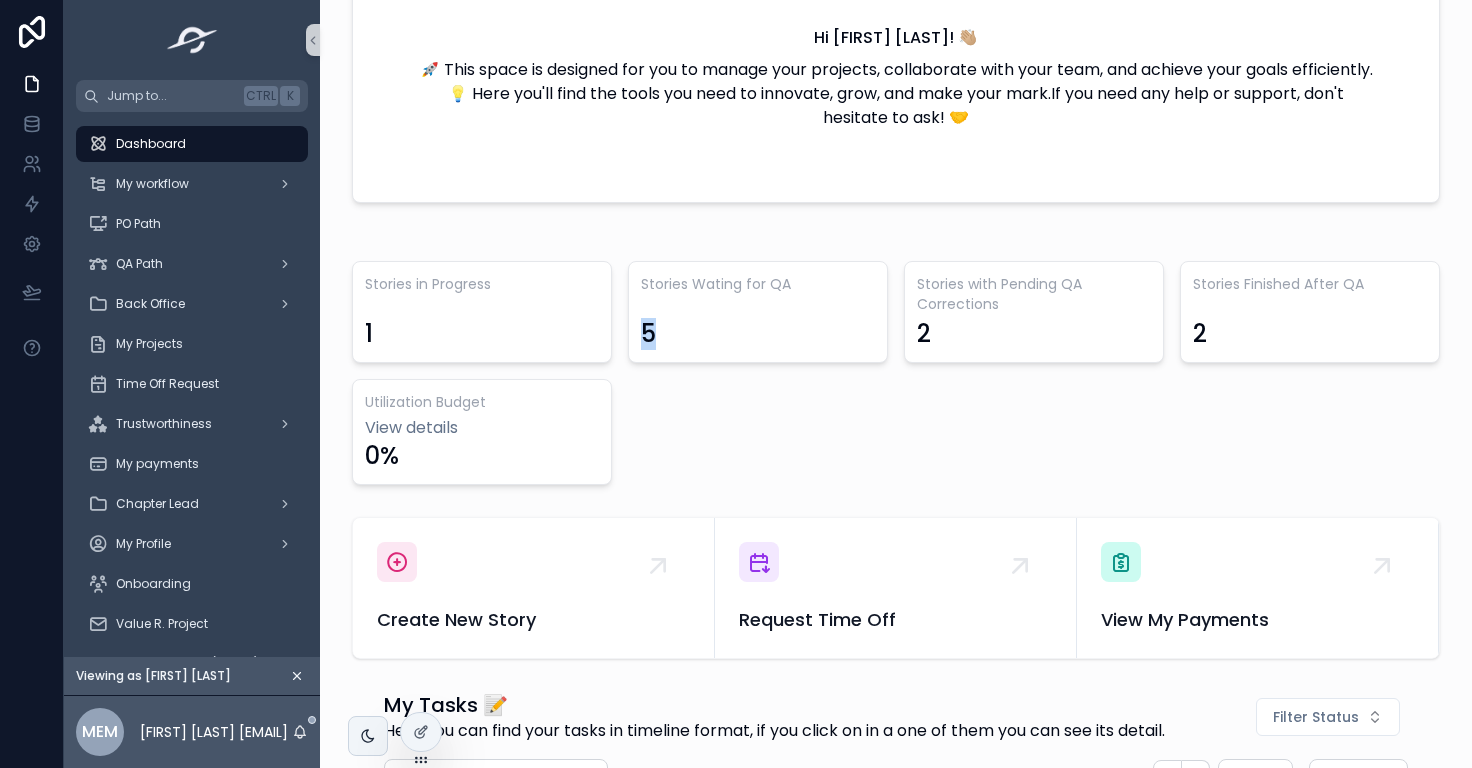 drag, startPoint x: 675, startPoint y: 333, endPoint x: 632, endPoint y: 334, distance: 43.011627 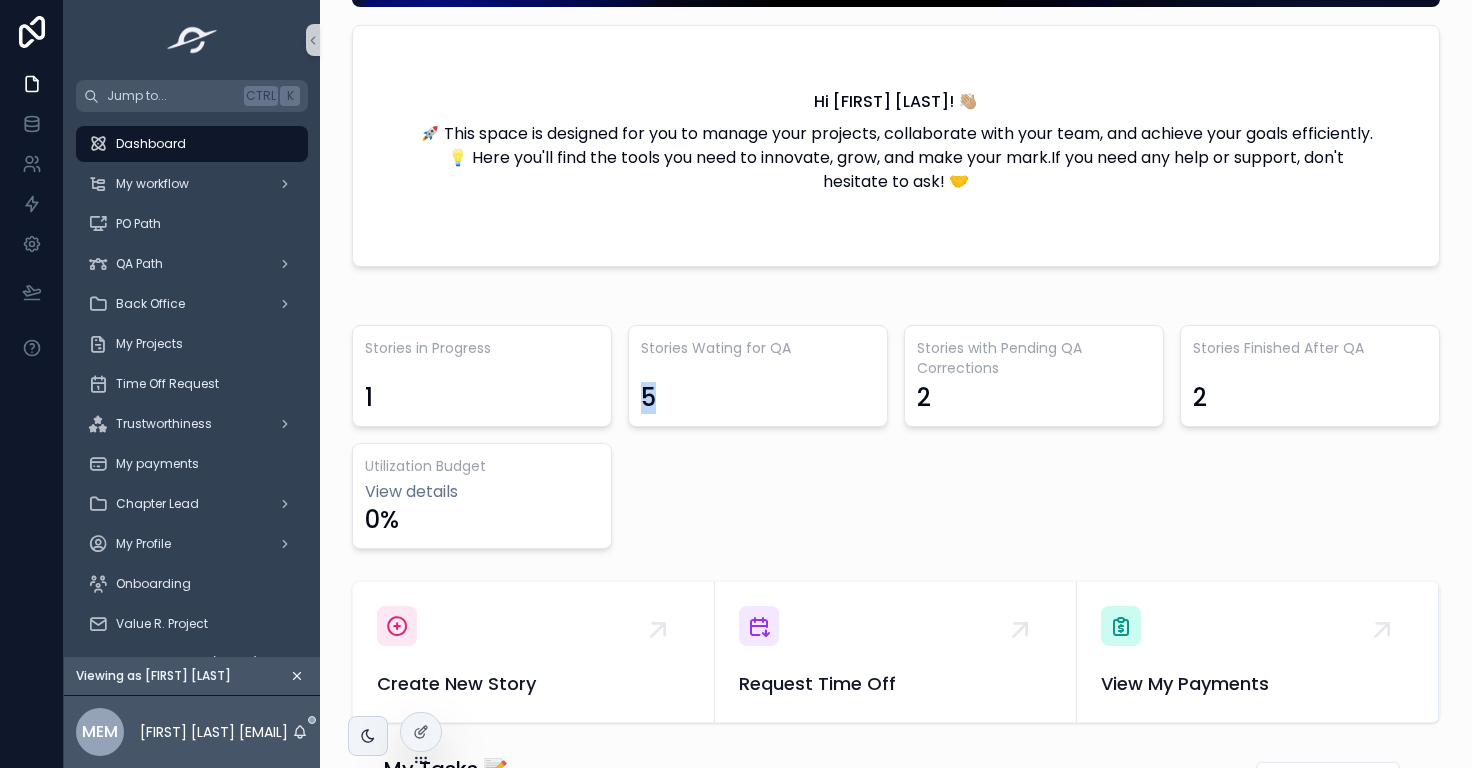 scroll, scrollTop: 335, scrollLeft: 0, axis: vertical 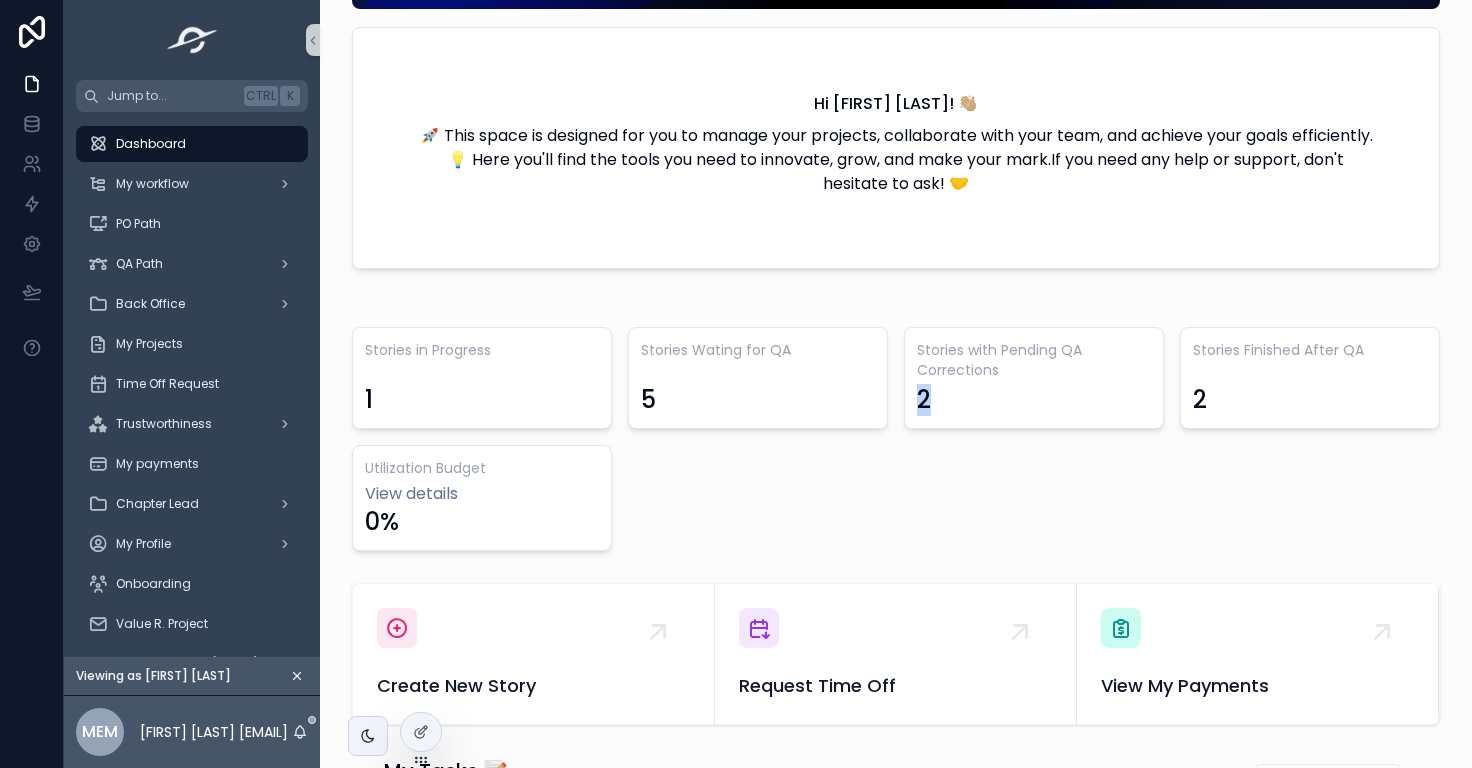 drag, startPoint x: 941, startPoint y: 400, endPoint x: 913, endPoint y: 404, distance: 28.284271 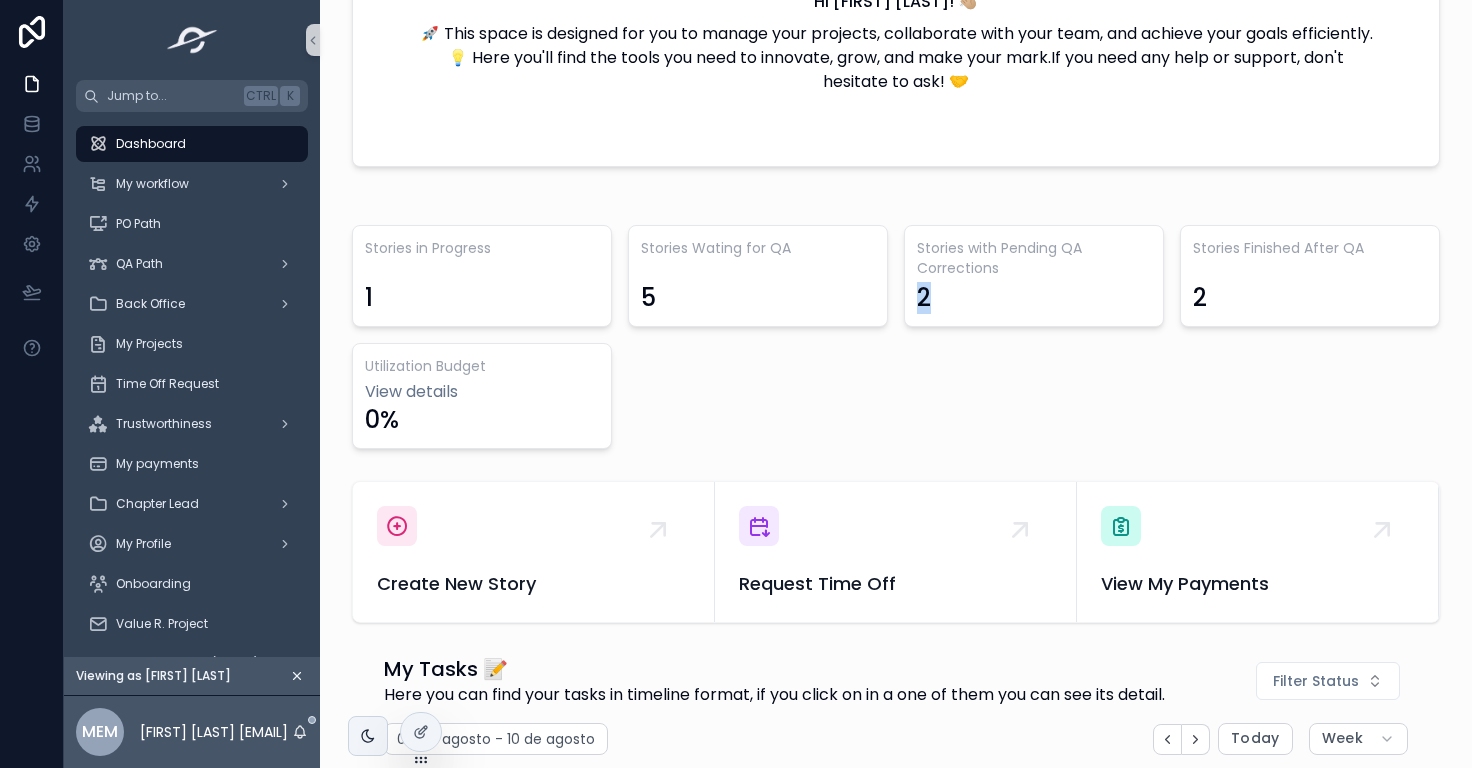 scroll, scrollTop: 438, scrollLeft: 0, axis: vertical 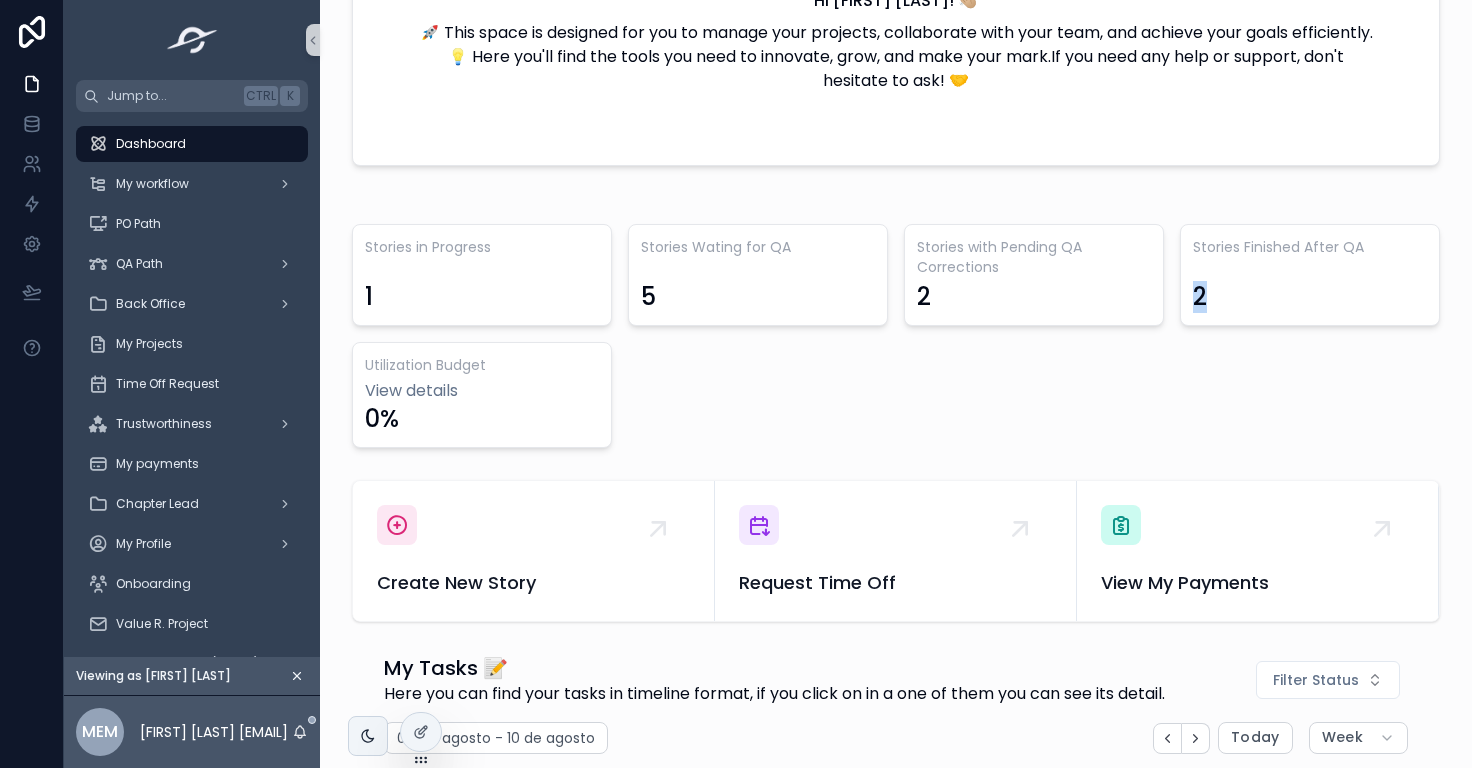drag, startPoint x: 1201, startPoint y: 304, endPoint x: 1176, endPoint y: 300, distance: 25.317978 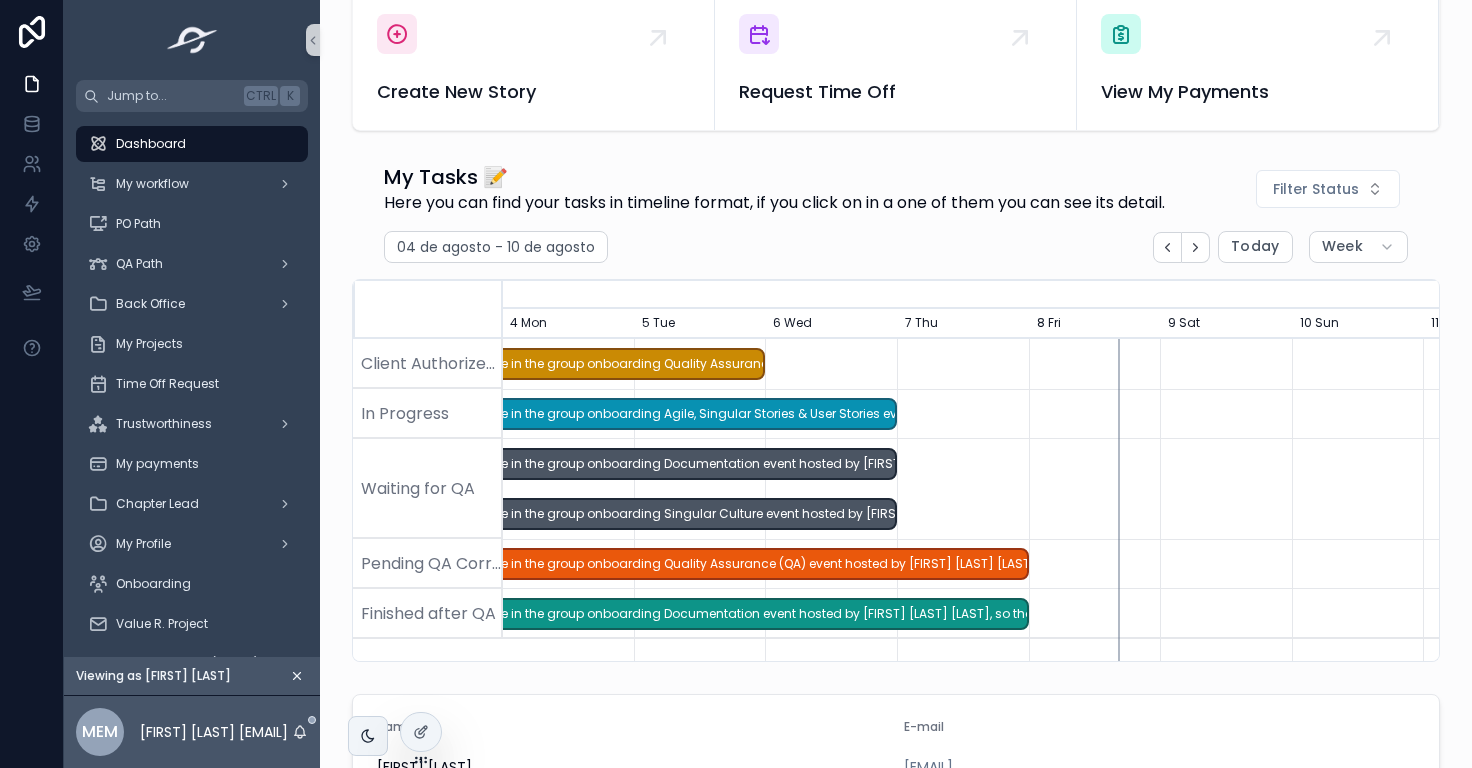 scroll, scrollTop: 930, scrollLeft: 0, axis: vertical 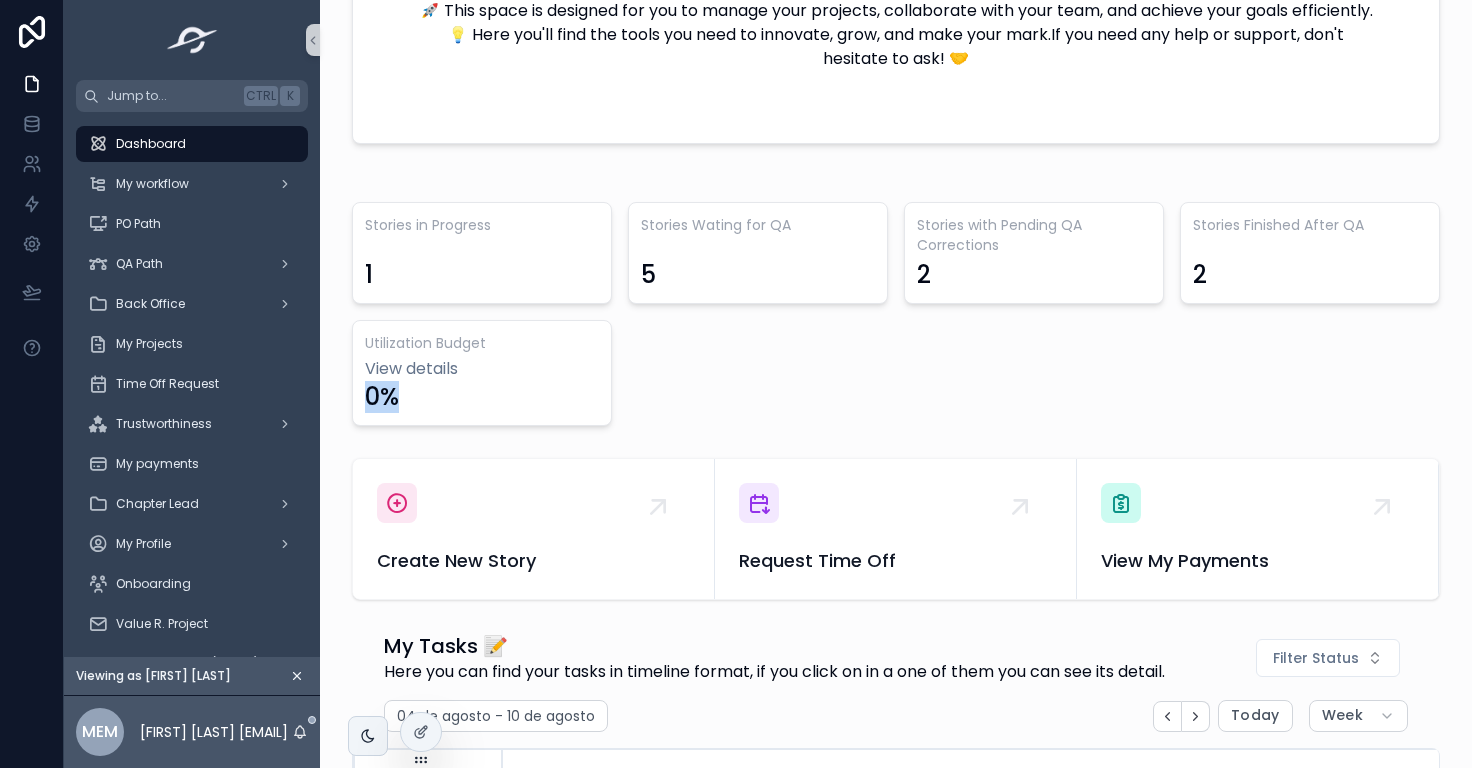 drag, startPoint x: 419, startPoint y: 388, endPoint x: 369, endPoint y: 390, distance: 50.039986 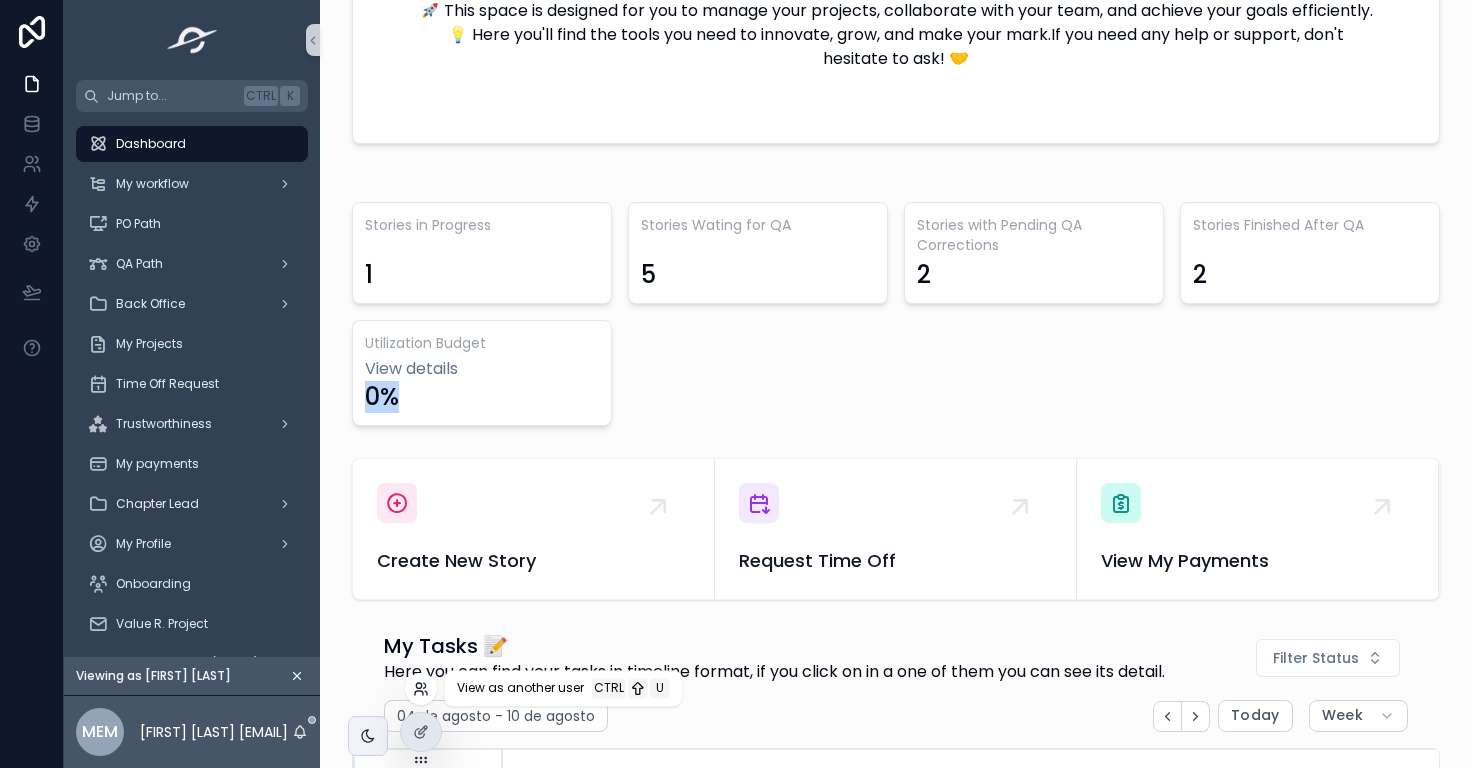 click 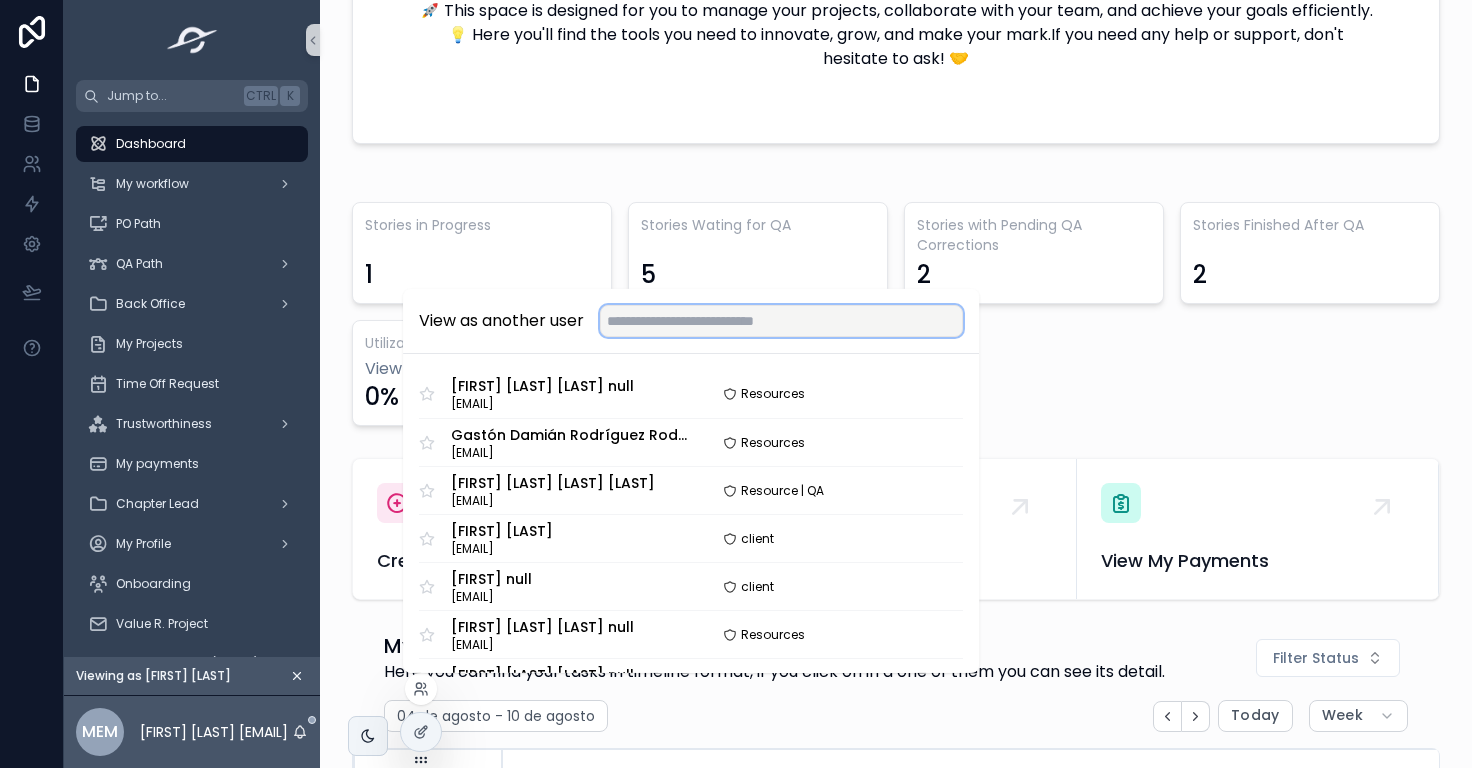 click at bounding box center (781, 321) 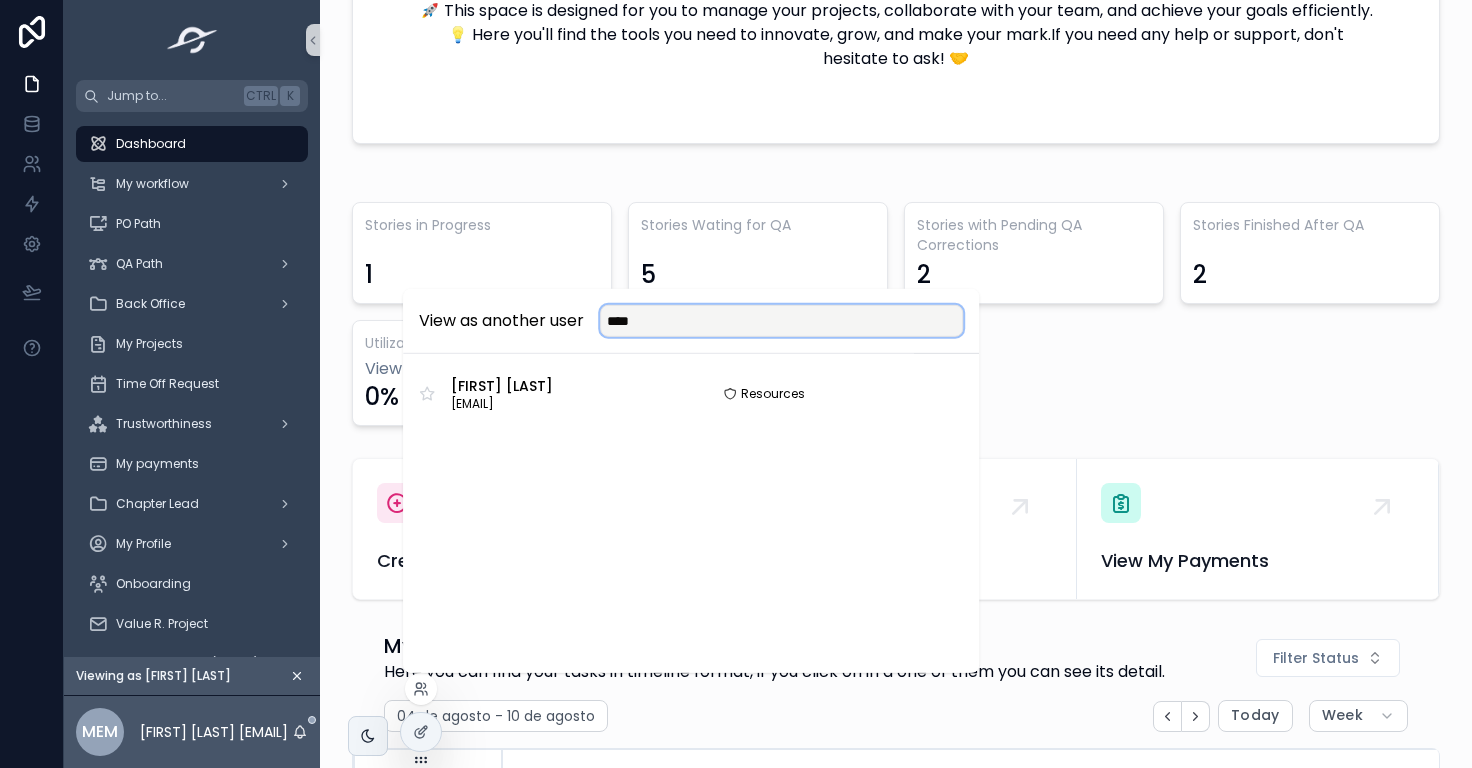 click on "****" at bounding box center [781, 321] 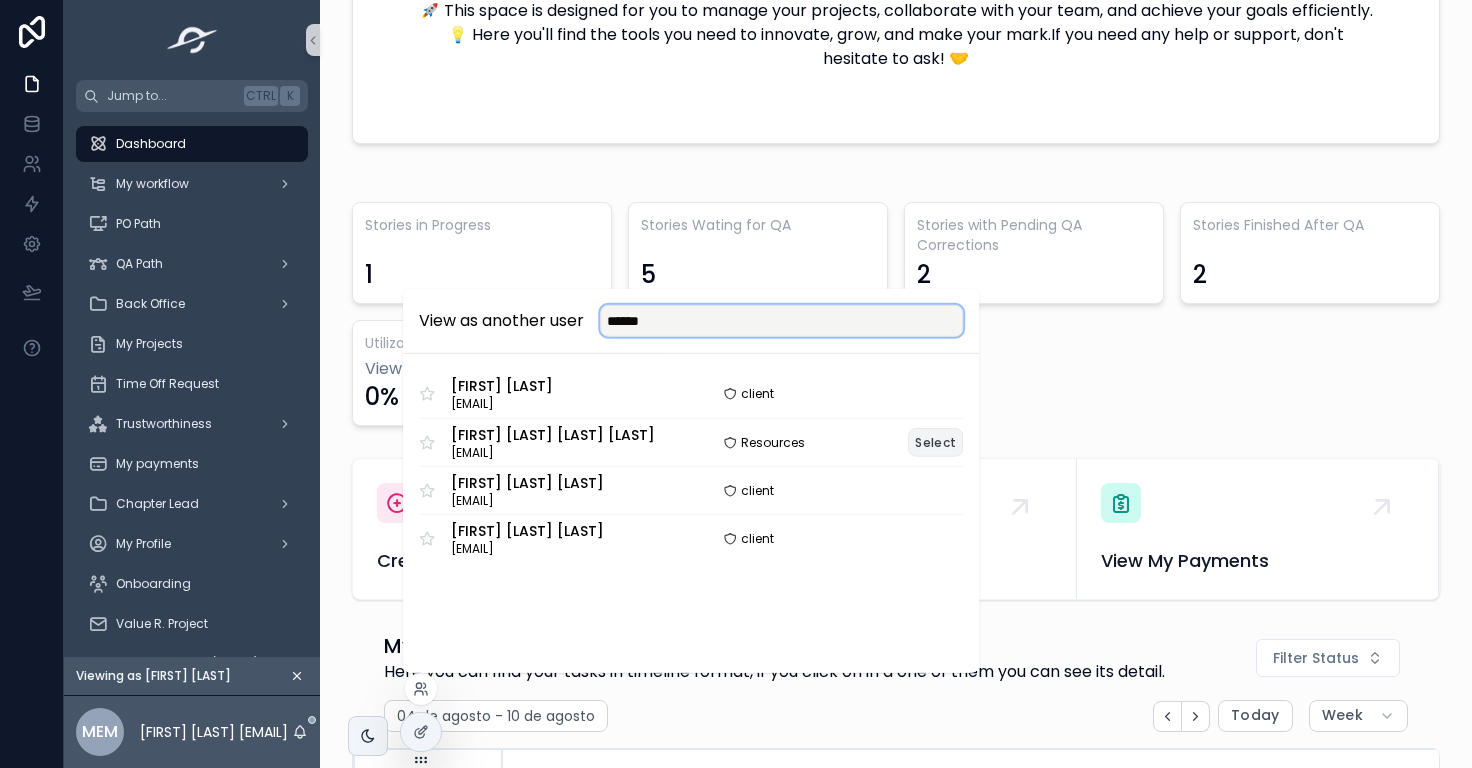 type on "*****" 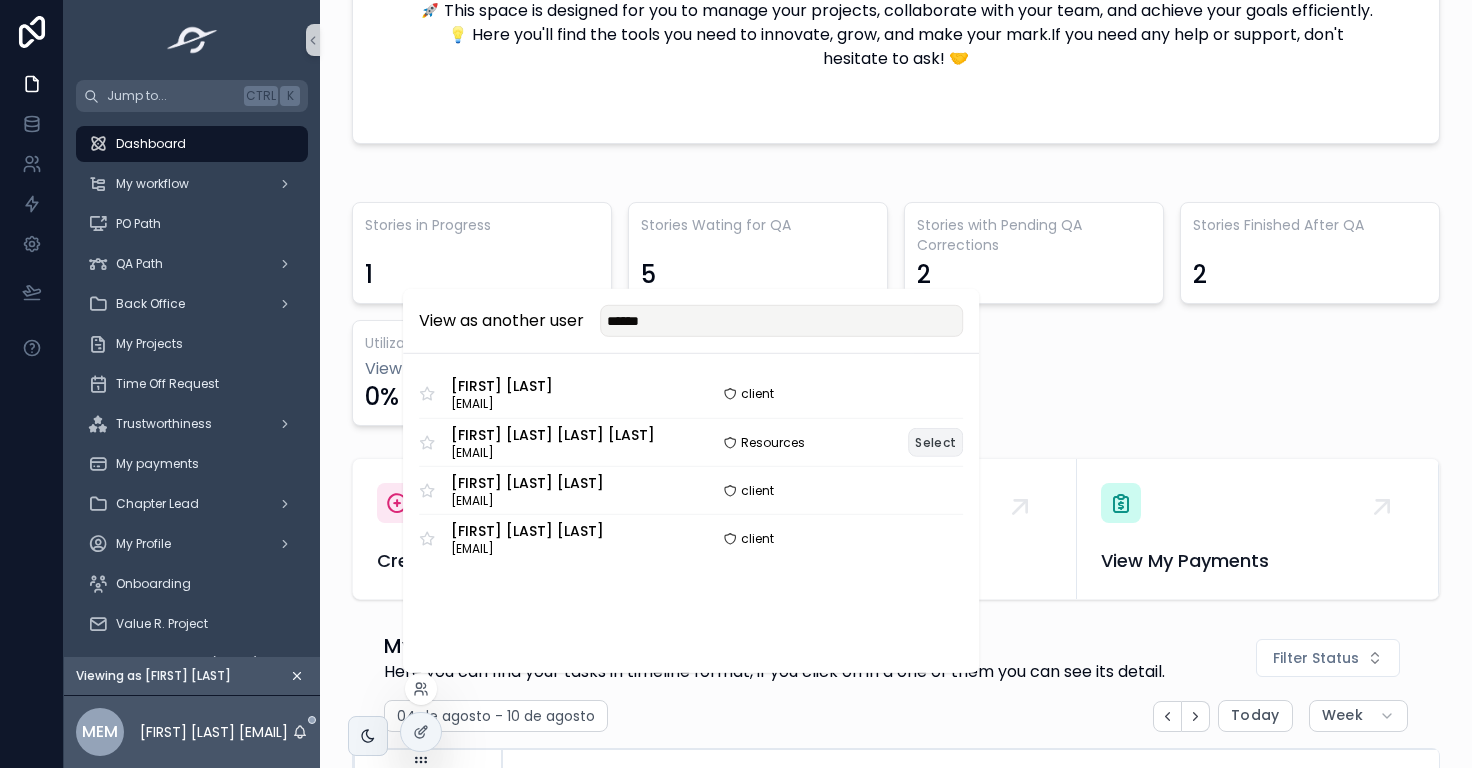 click on "Select" at bounding box center [935, 442] 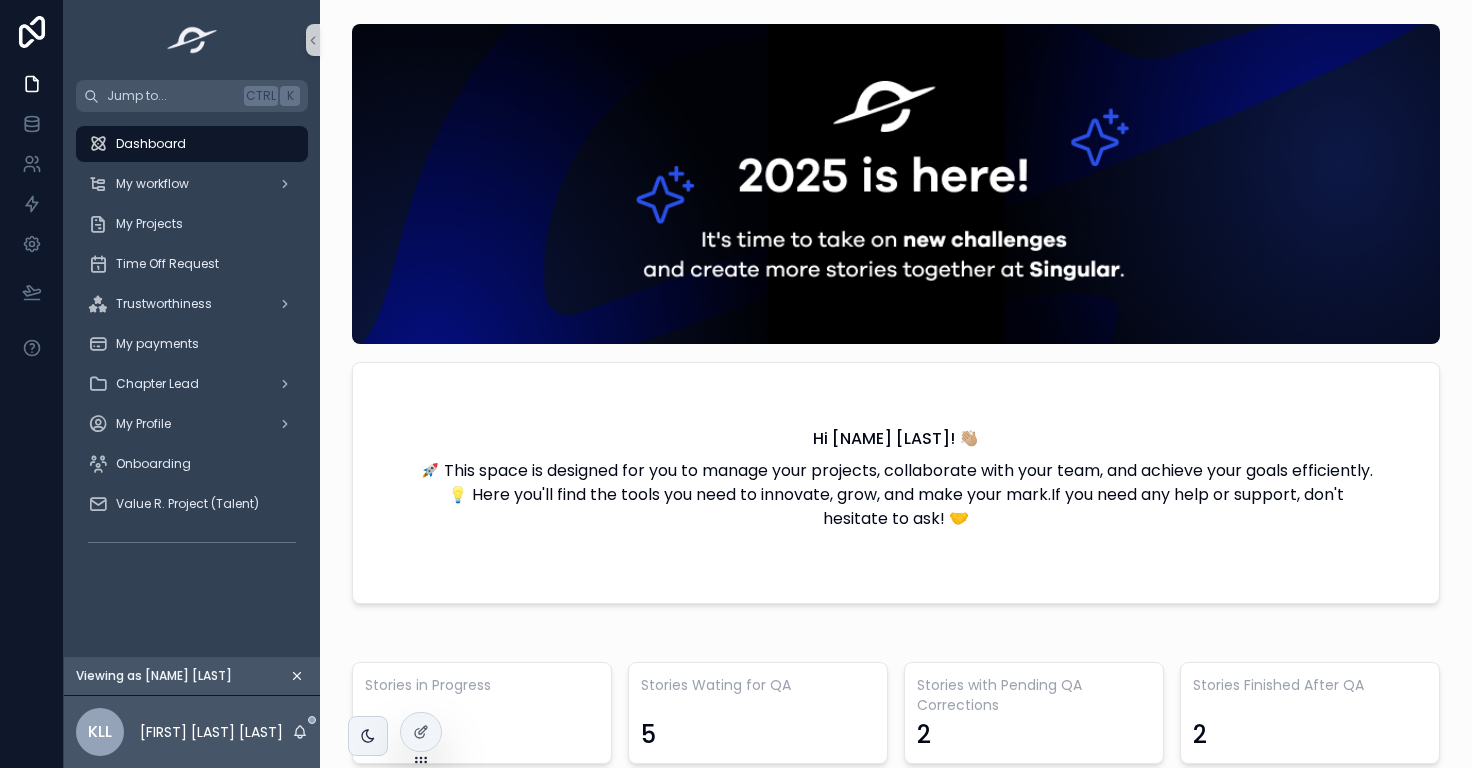 scroll, scrollTop: 0, scrollLeft: 0, axis: both 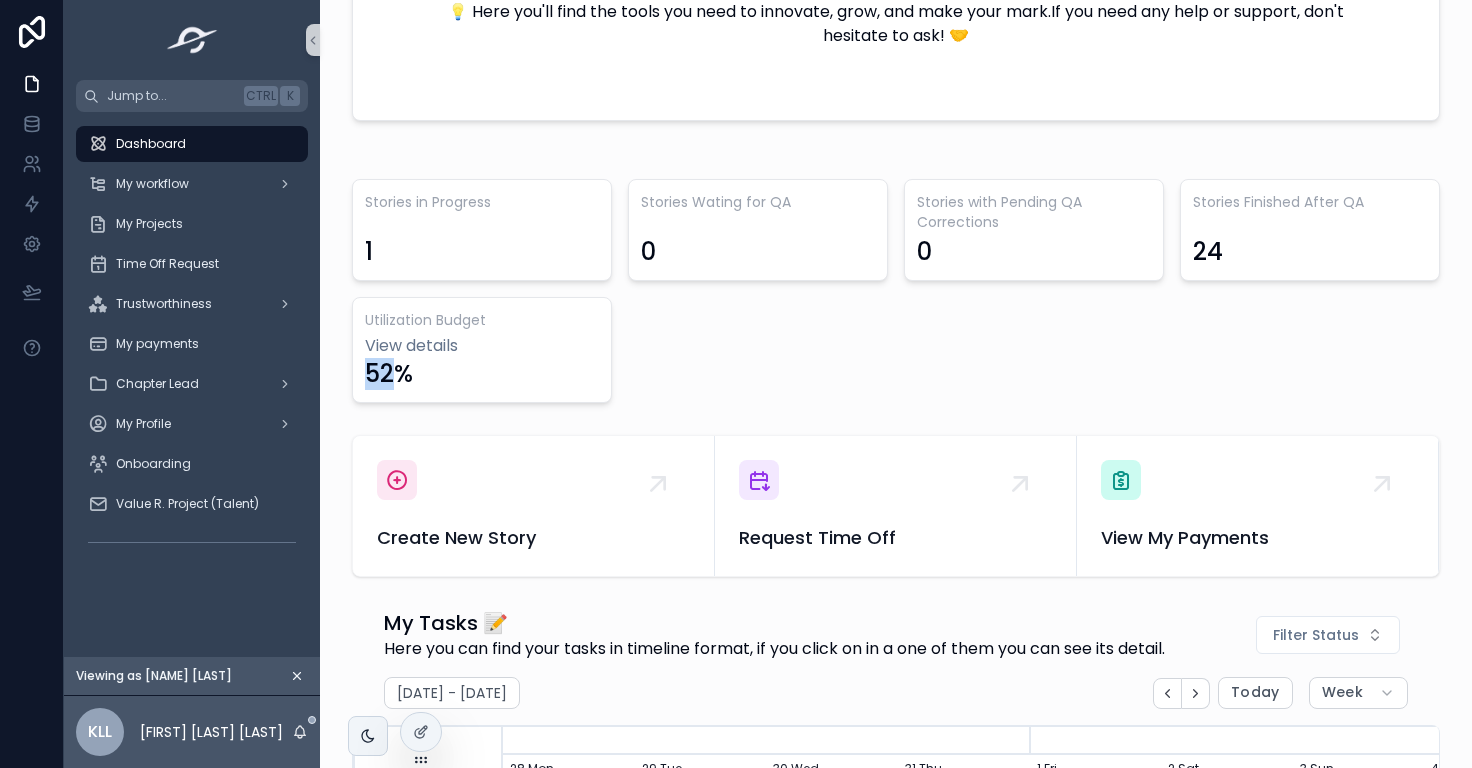 drag, startPoint x: 396, startPoint y: 375, endPoint x: 367, endPoint y: 373, distance: 29.068884 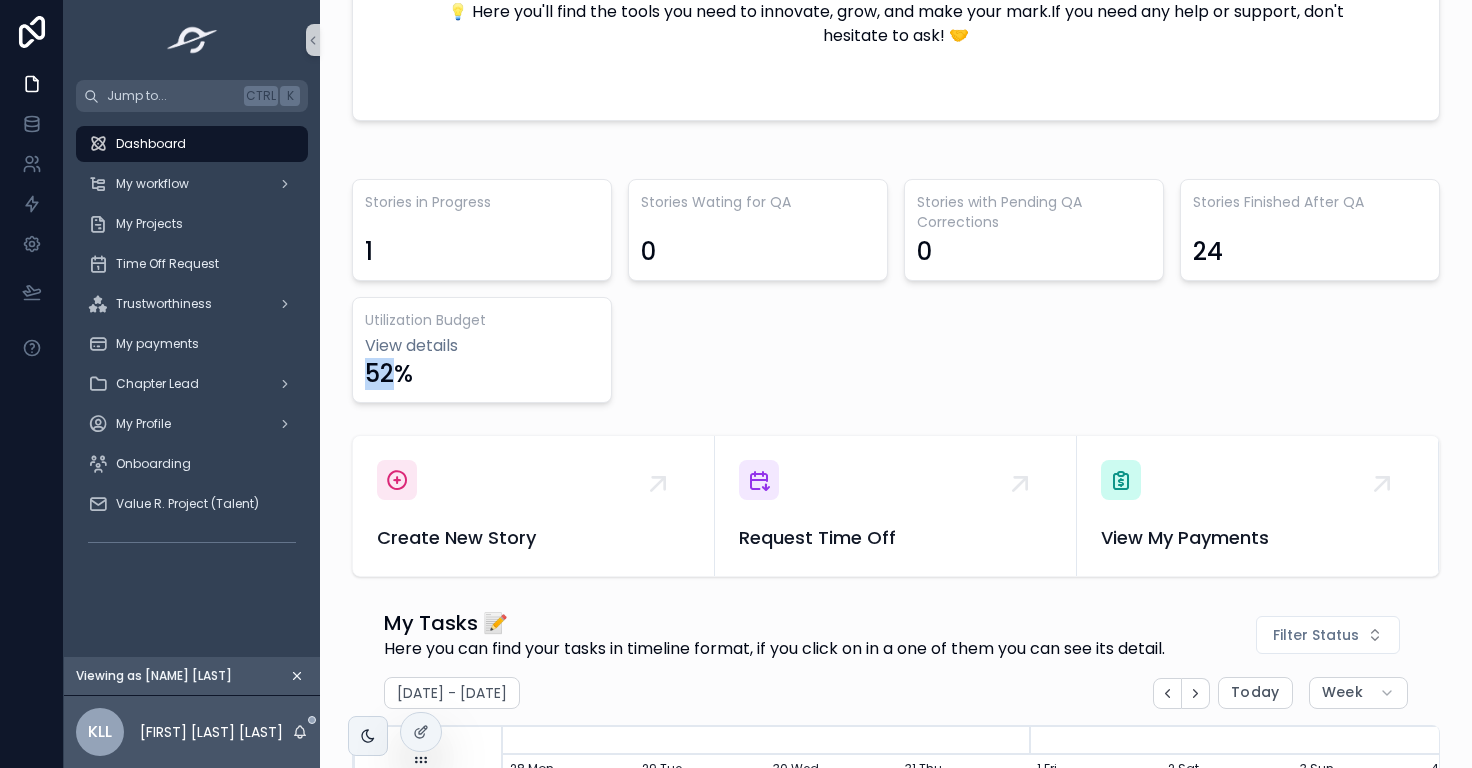 click on "52%" at bounding box center (389, 374) 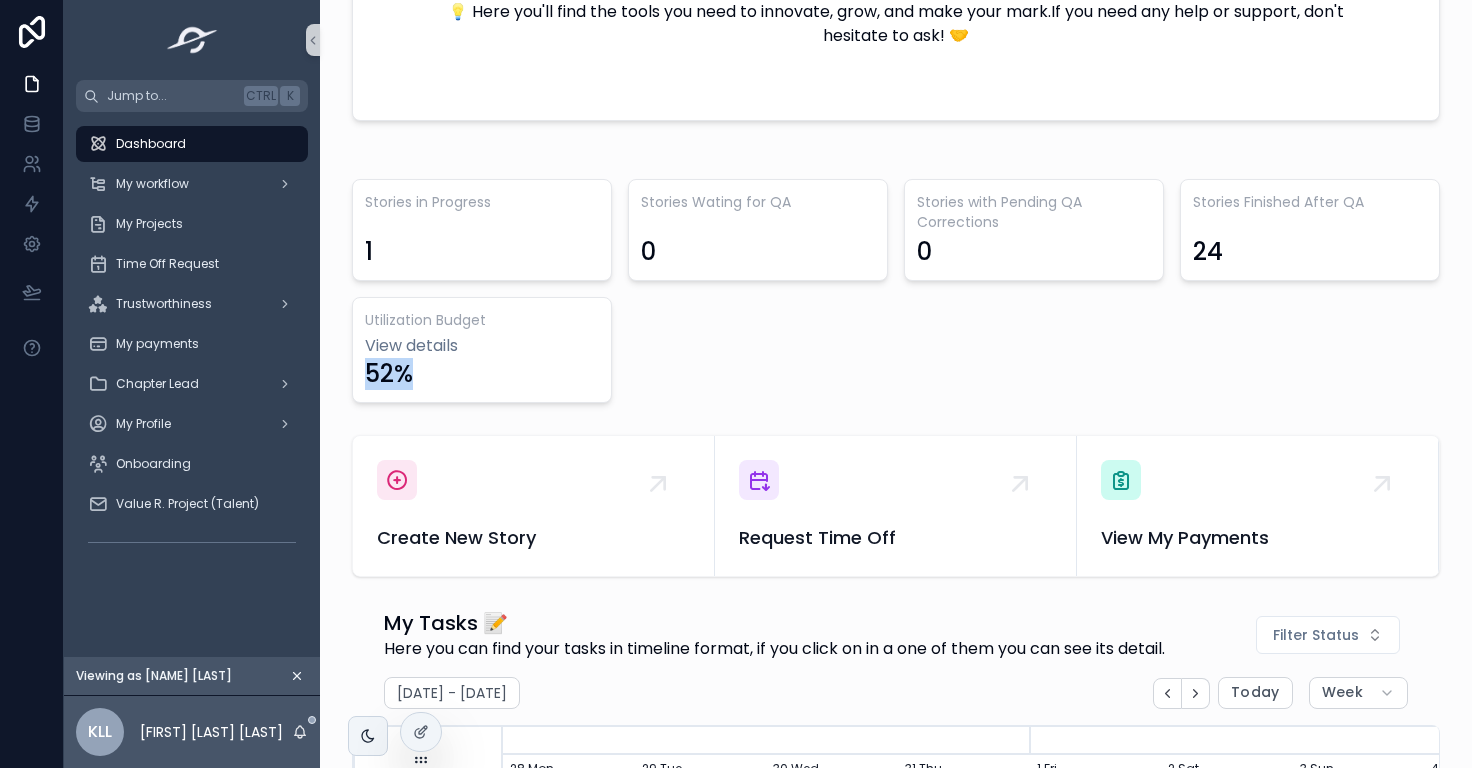drag, startPoint x: 429, startPoint y: 373, endPoint x: 340, endPoint y: 363, distance: 89.560036 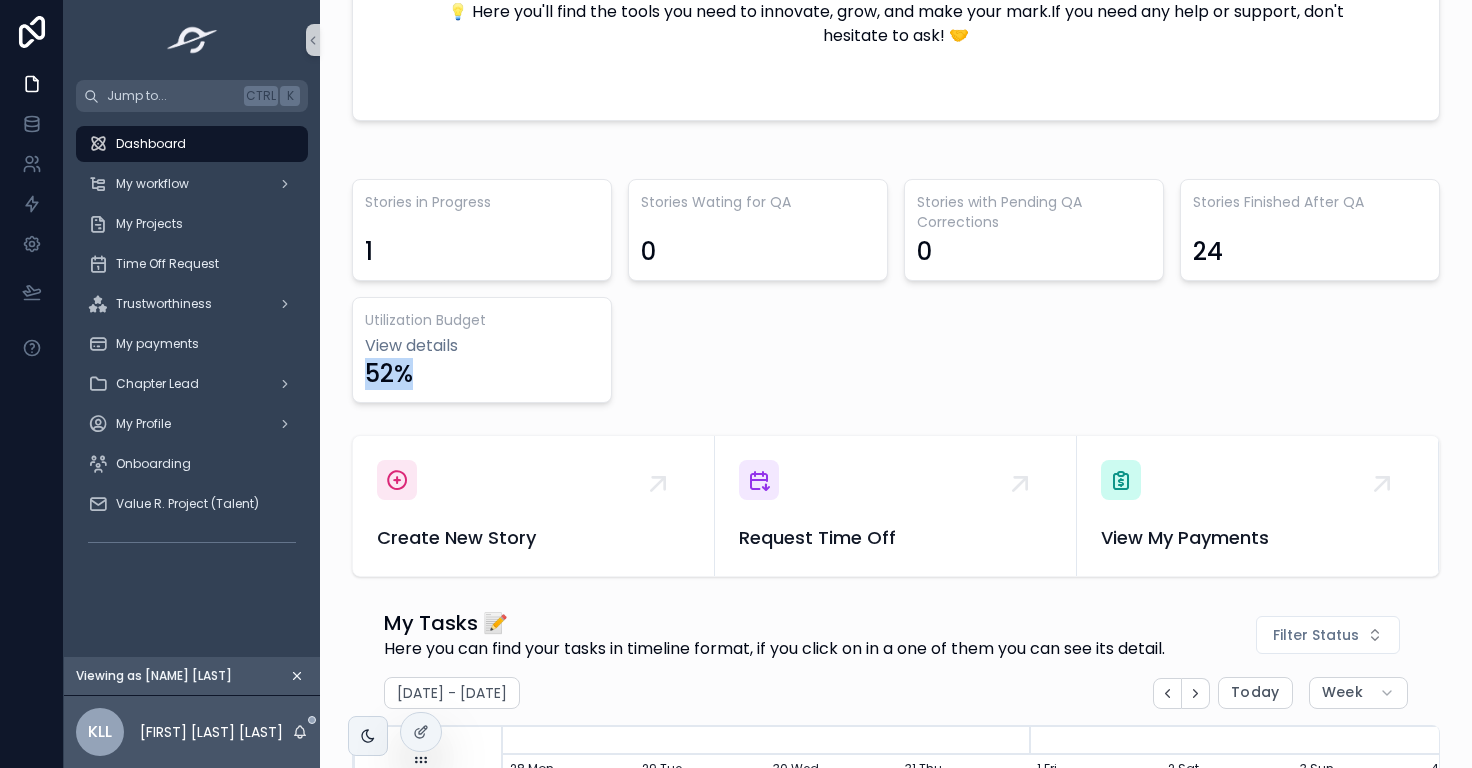 click on "Stories in Progress 1 Stories Wating for QA 0 Stories with Pending QA Corrections 0 Stories Finished After QA 24 Utilization Budget View details 52%" at bounding box center [896, 282] 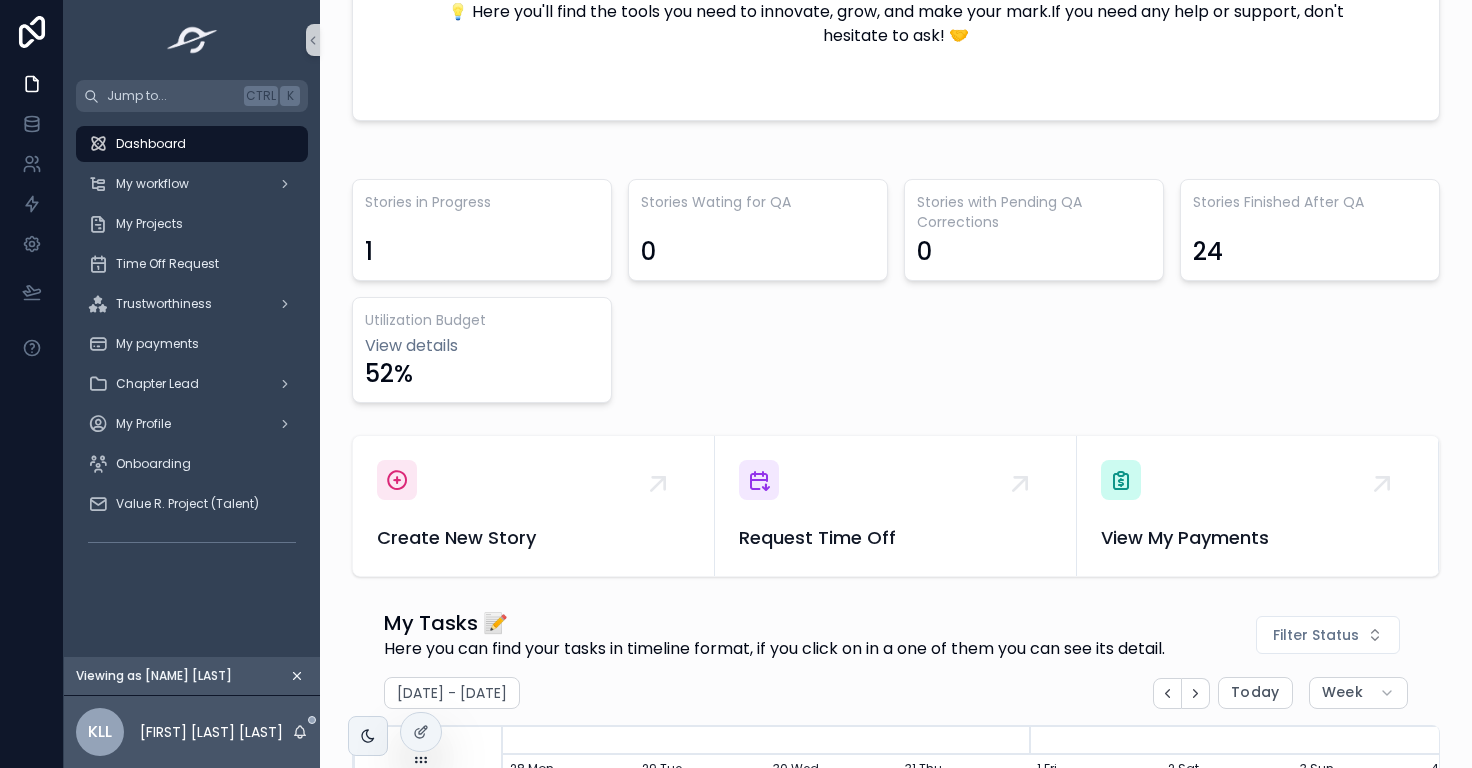 click on "52%" at bounding box center [482, 374] 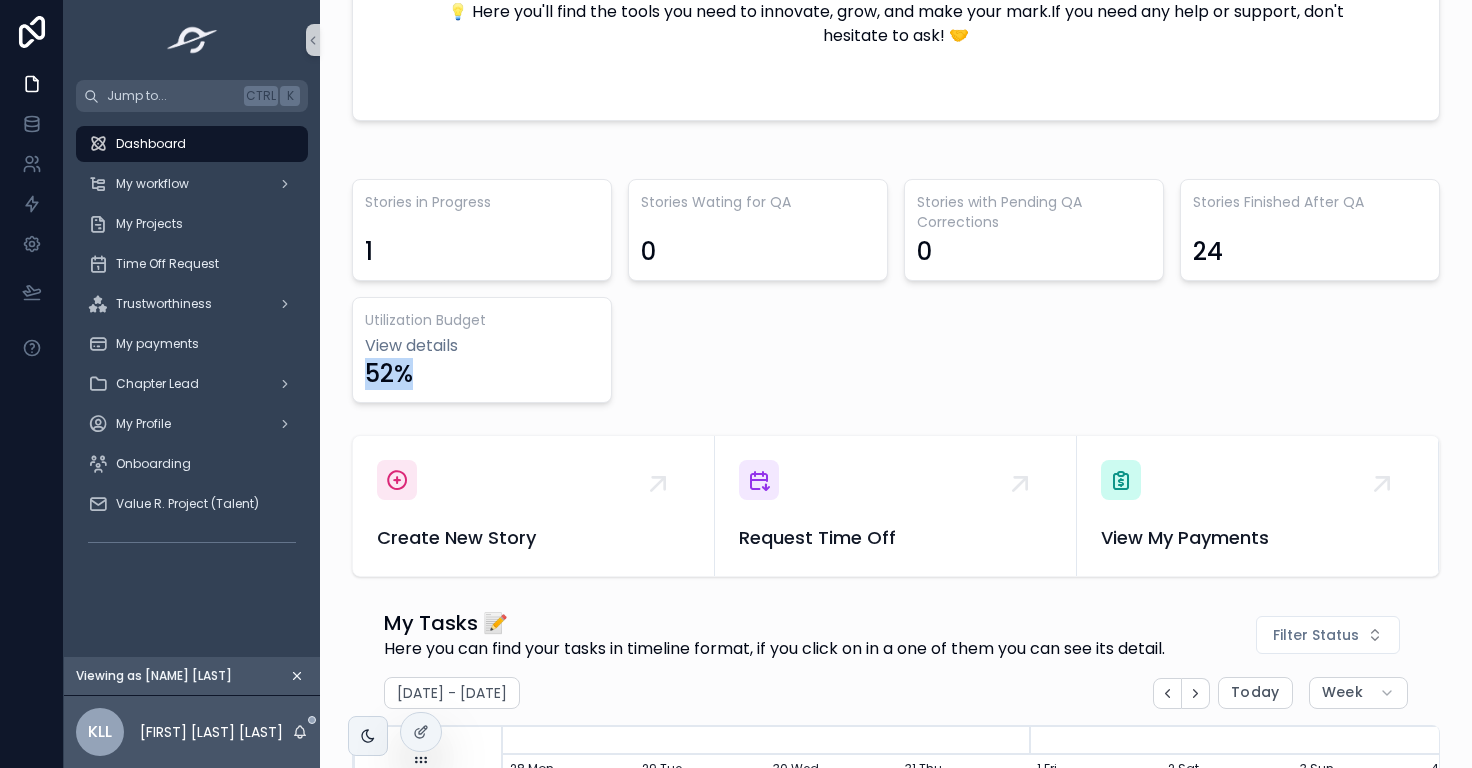 click on "52%" at bounding box center [482, 374] 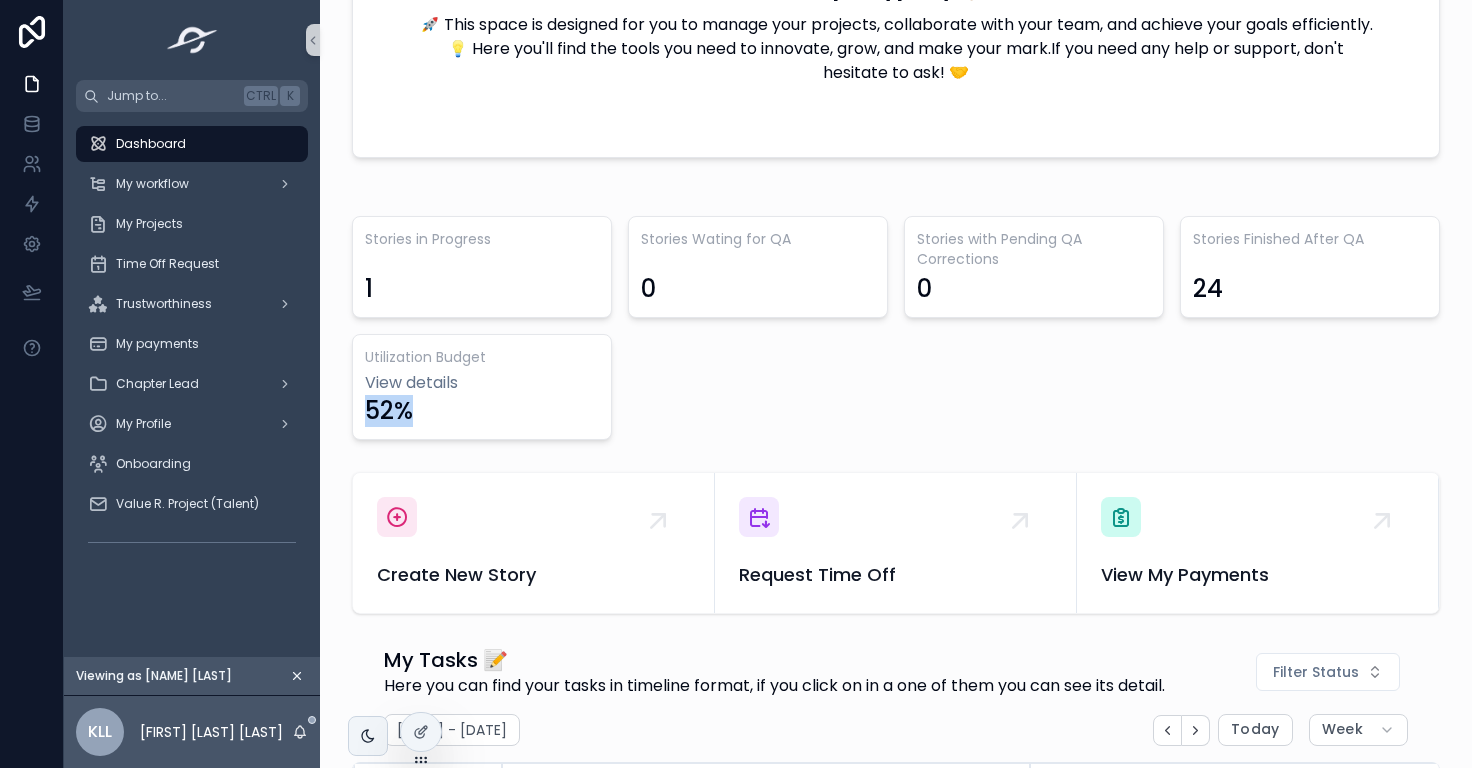 scroll, scrollTop: 512, scrollLeft: 0, axis: vertical 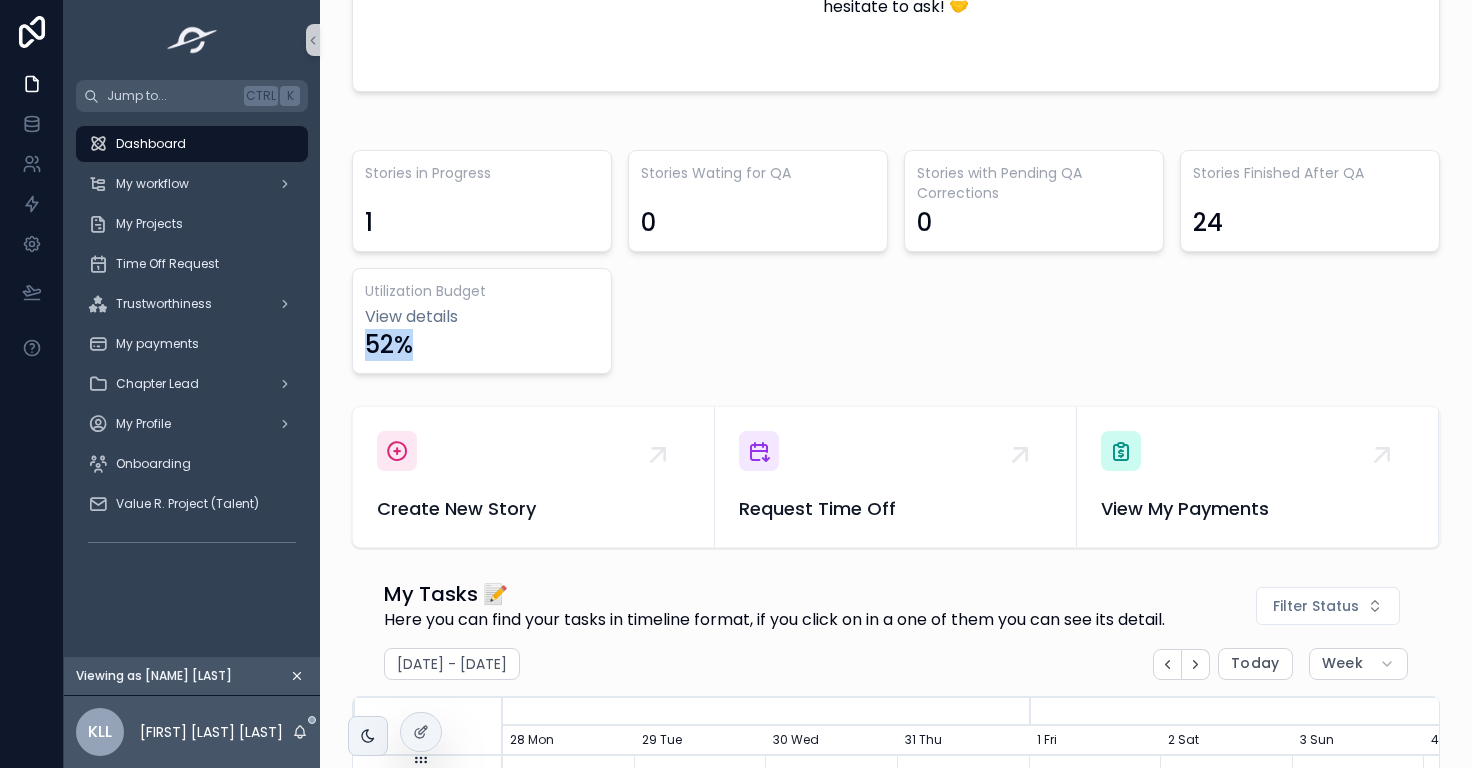 click on "52%" at bounding box center (482, 345) 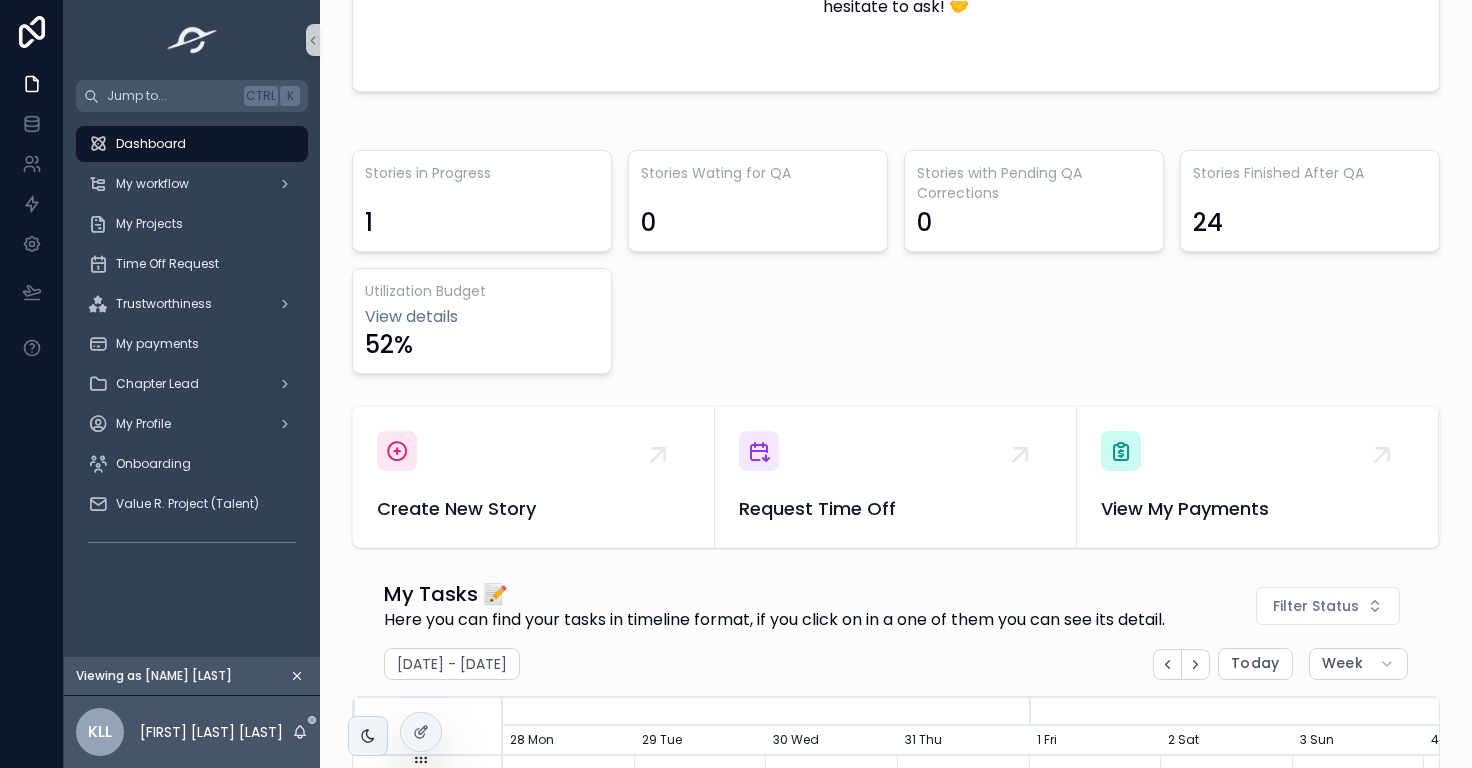 click on "52%" at bounding box center (482, 345) 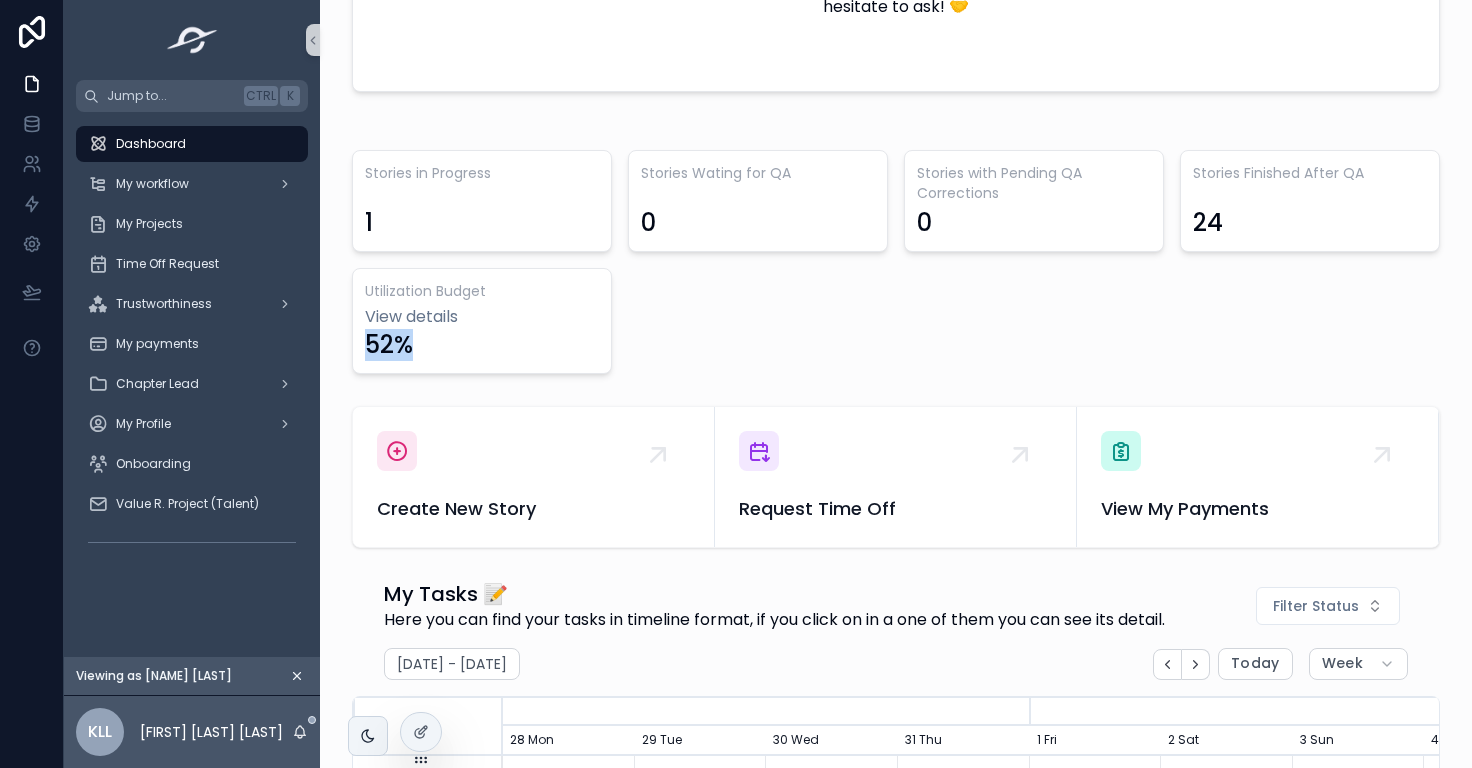click on "52%" at bounding box center (482, 345) 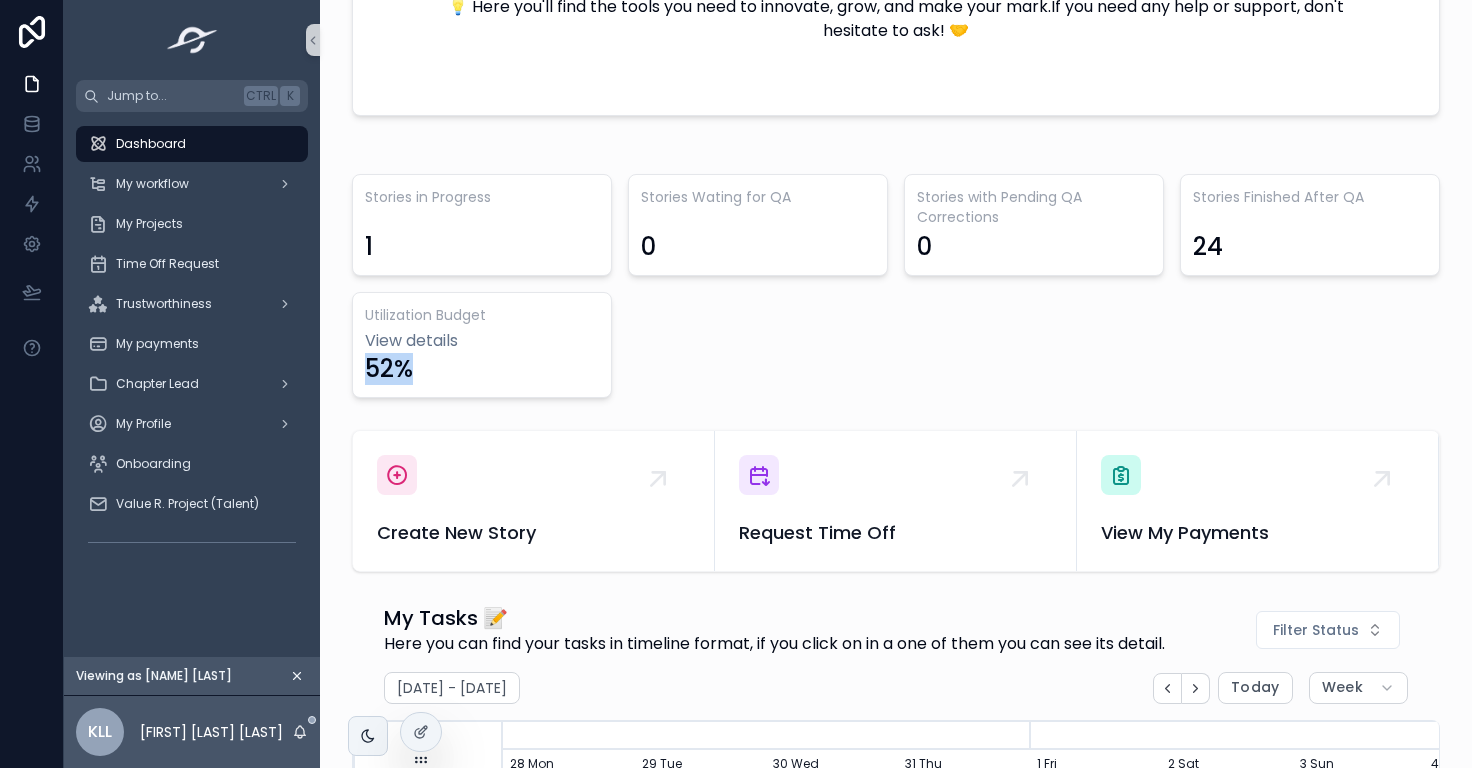 scroll, scrollTop: 388, scrollLeft: 0, axis: vertical 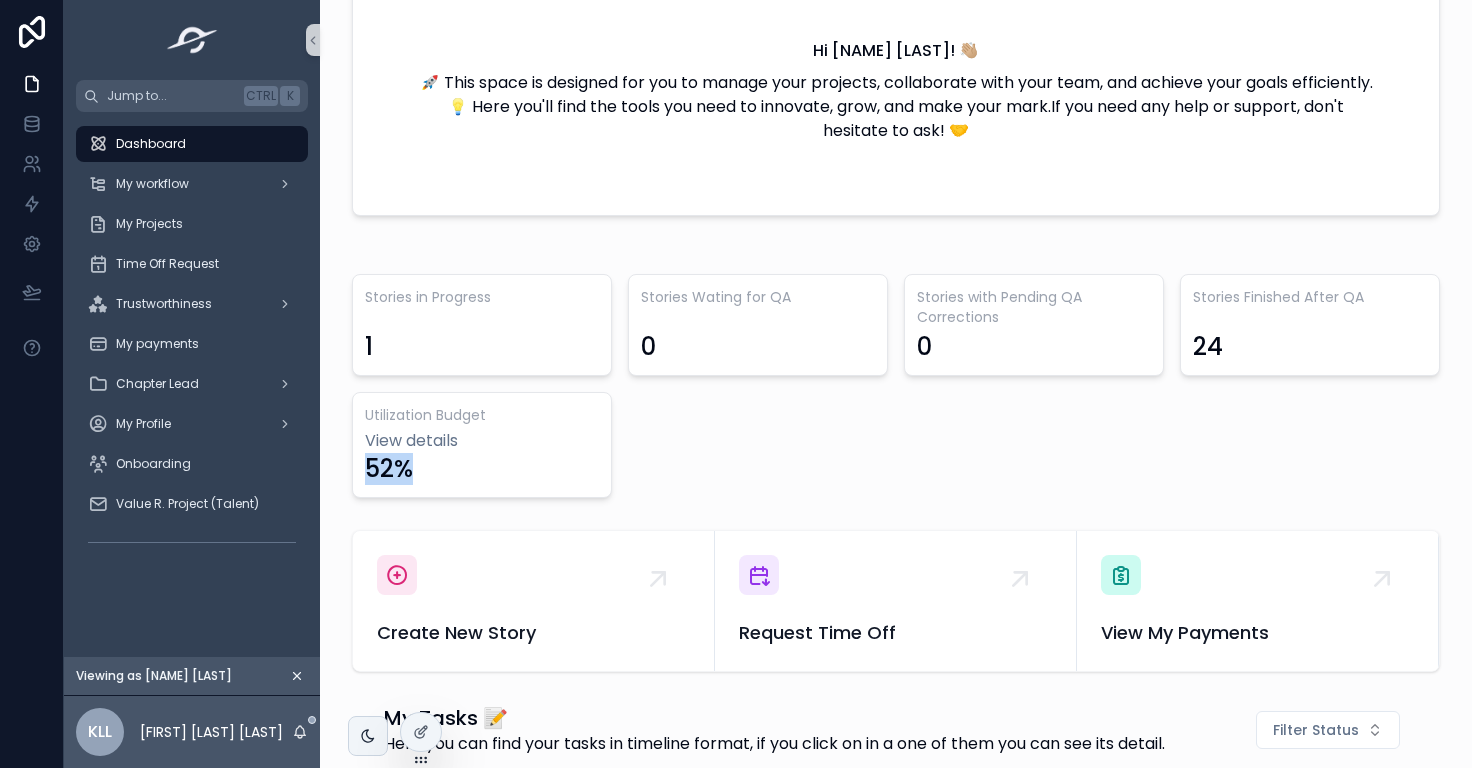 click on "52%" at bounding box center (482, 469) 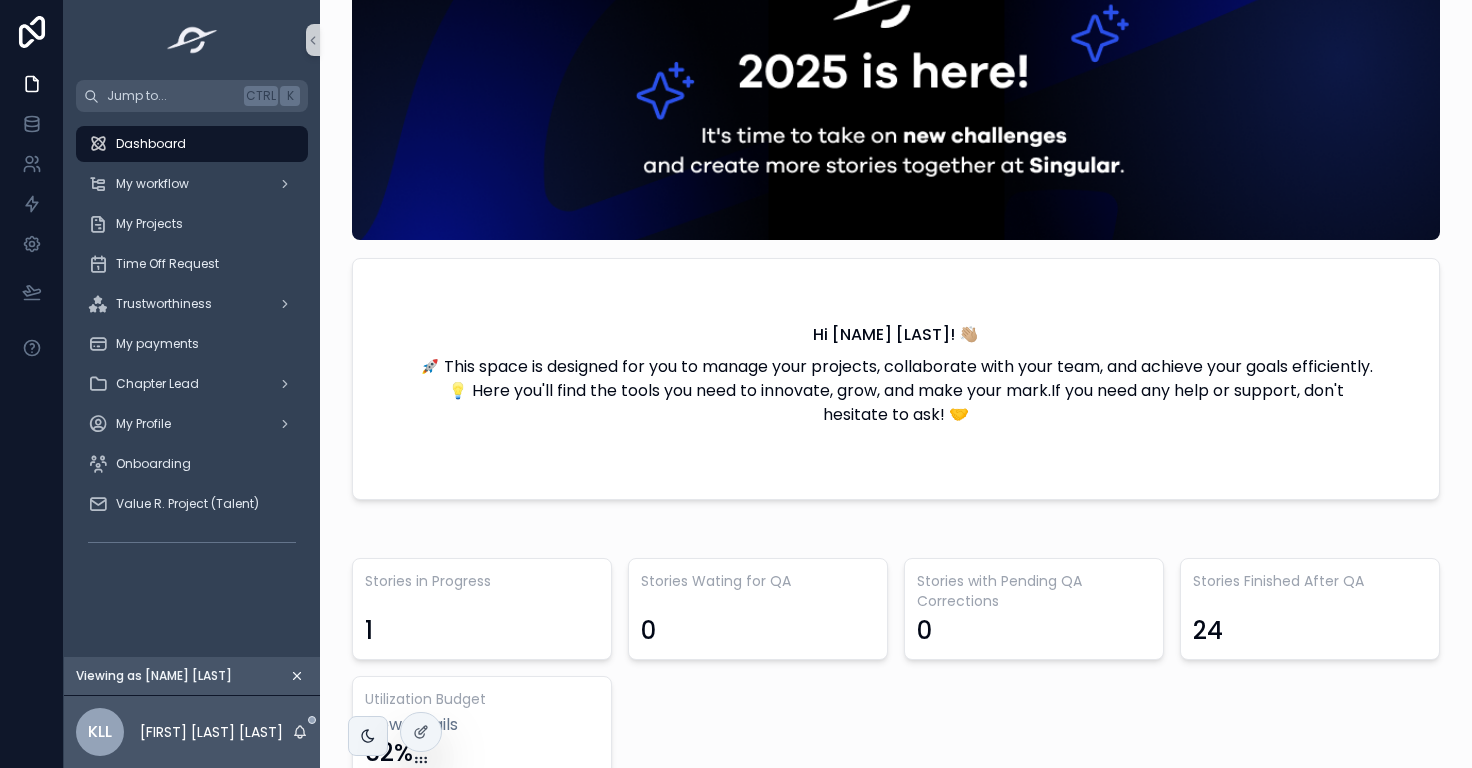 scroll, scrollTop: 140, scrollLeft: 0, axis: vertical 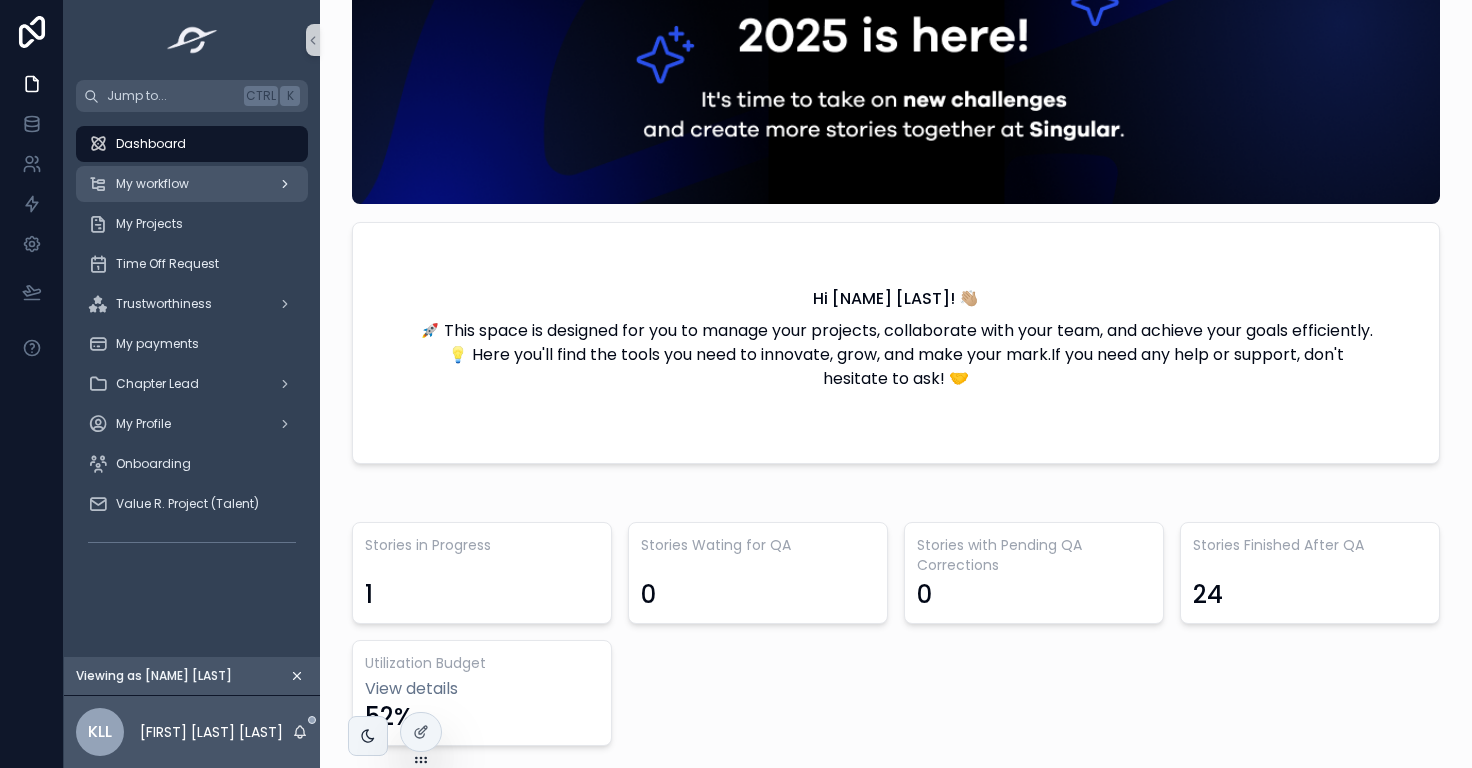 click on "My workflow" at bounding box center (192, 184) 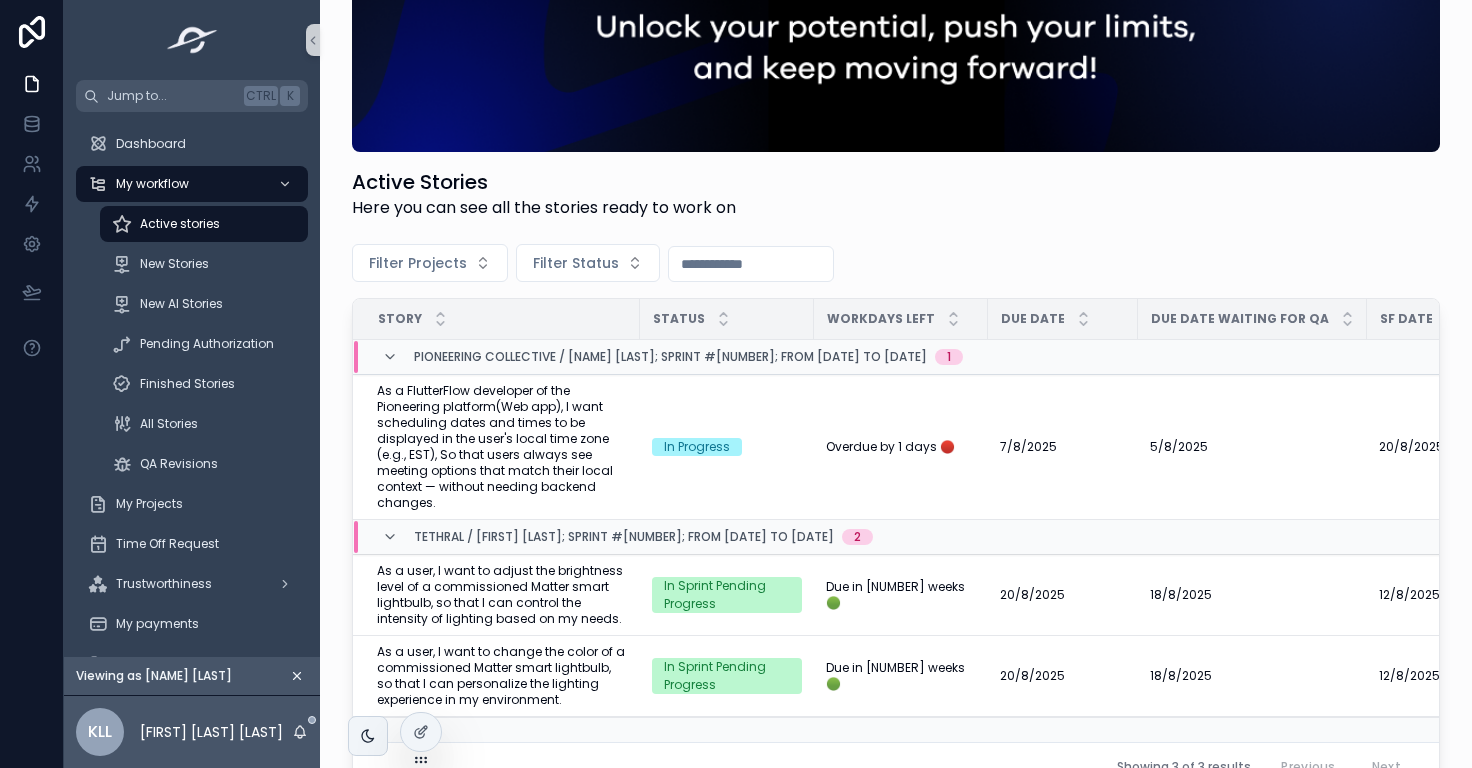 scroll, scrollTop: 196, scrollLeft: 0, axis: vertical 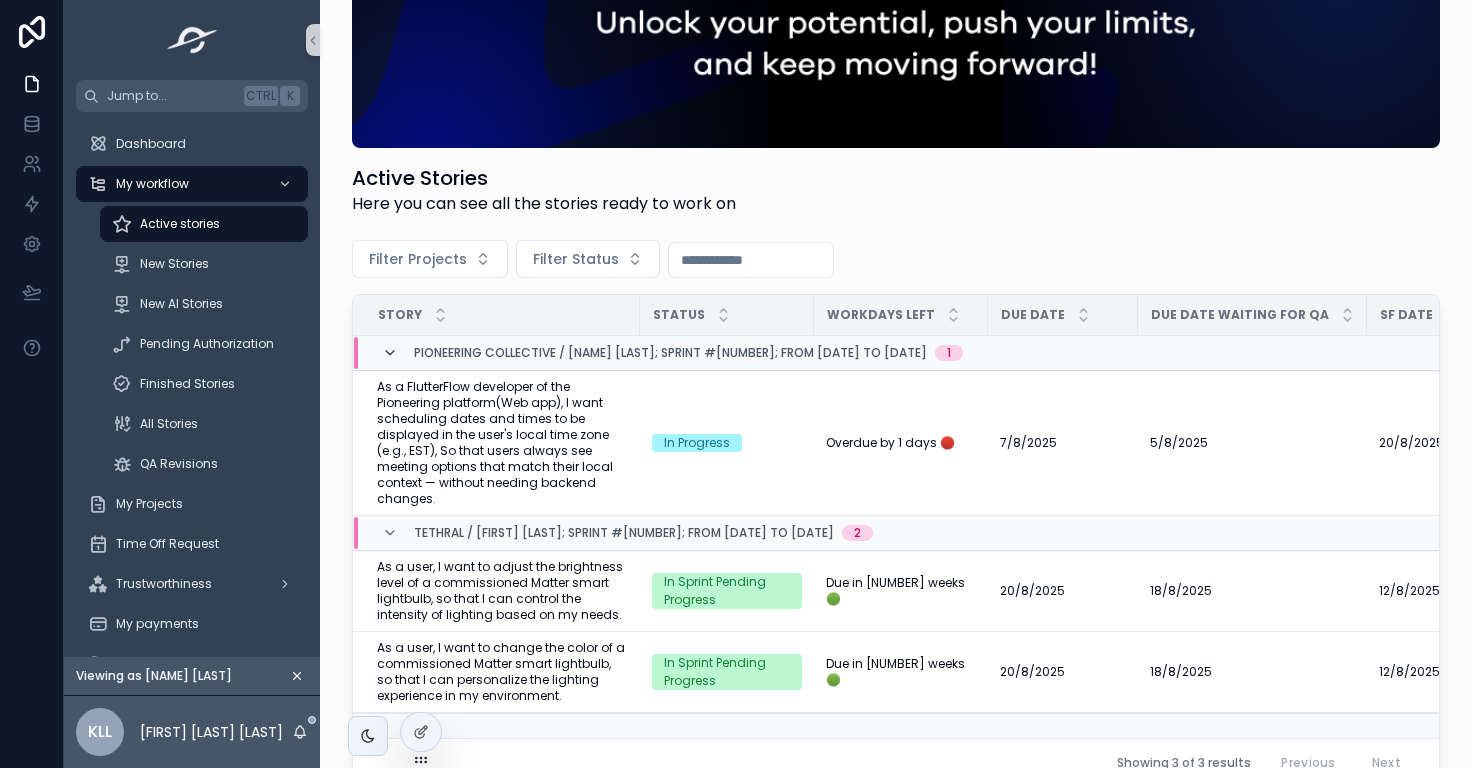 click at bounding box center (390, 353) 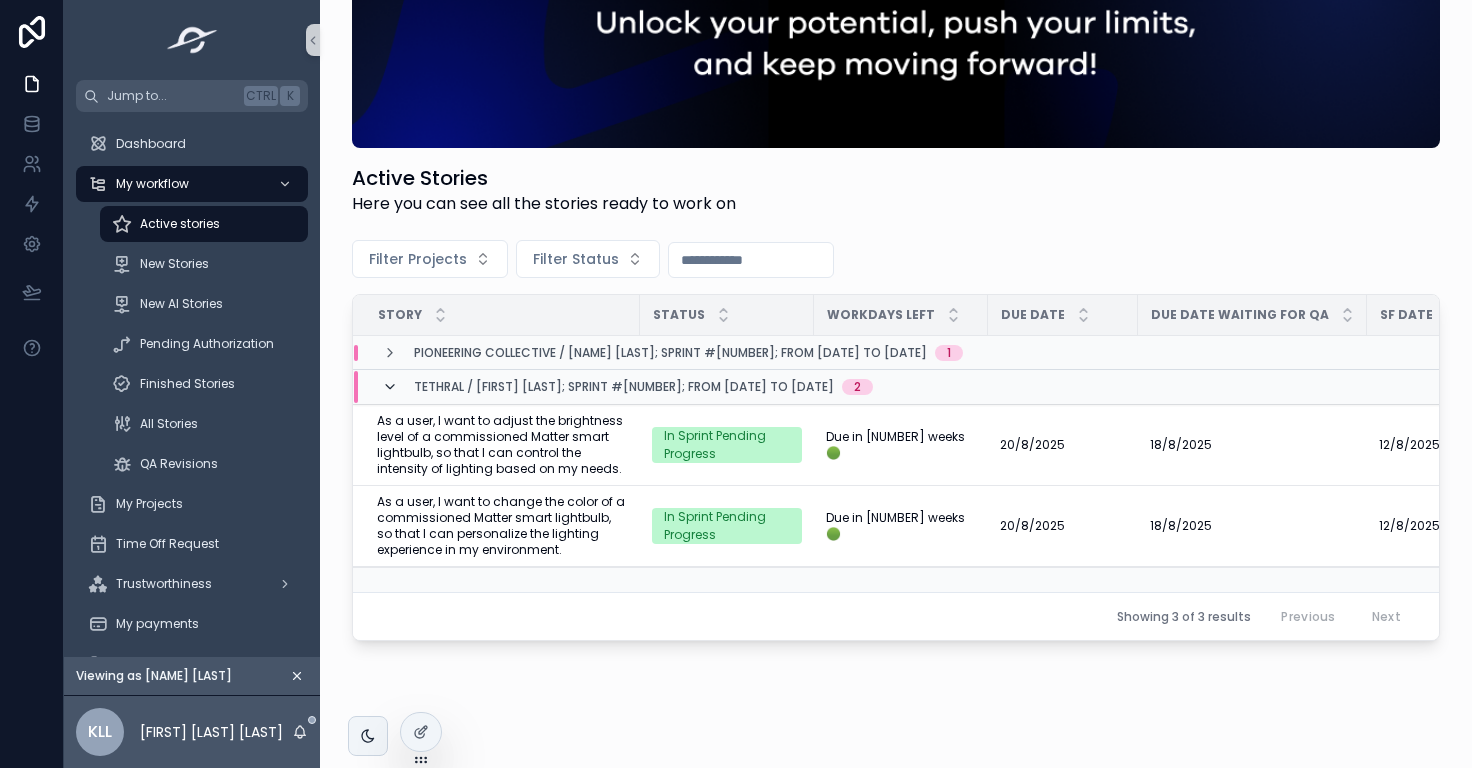 click at bounding box center (390, 387) 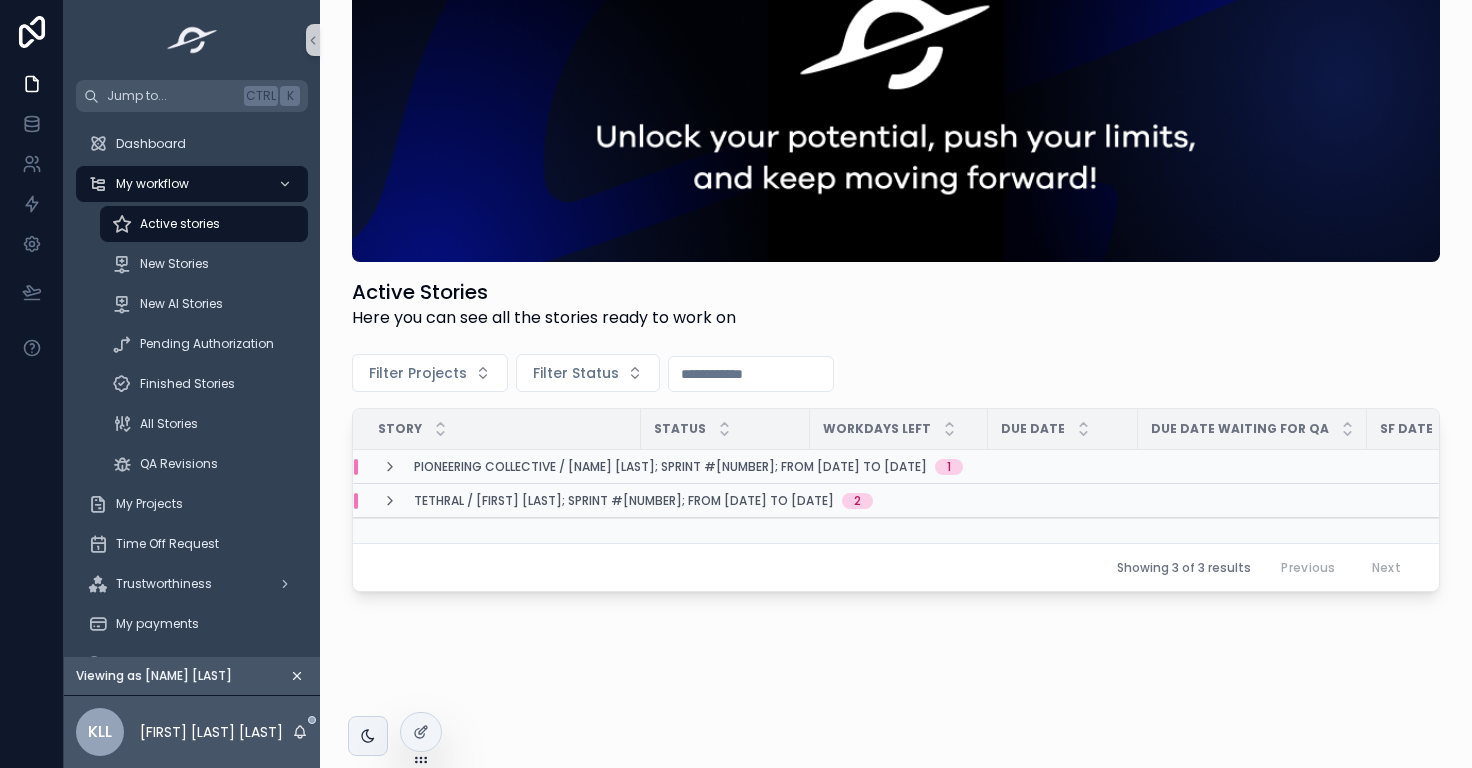 scroll, scrollTop: 94, scrollLeft: 0, axis: vertical 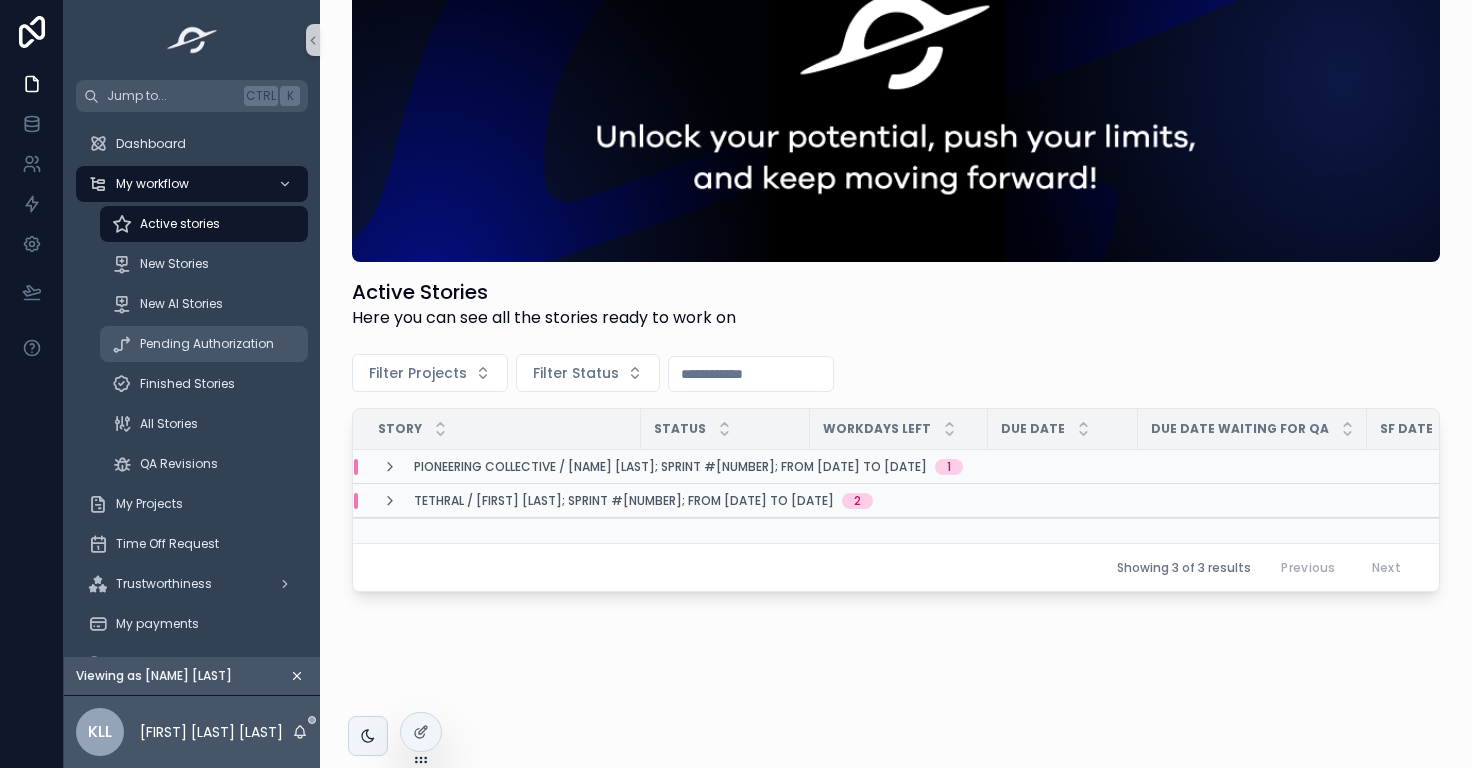 click on "Pending Authorization" at bounding box center (207, 344) 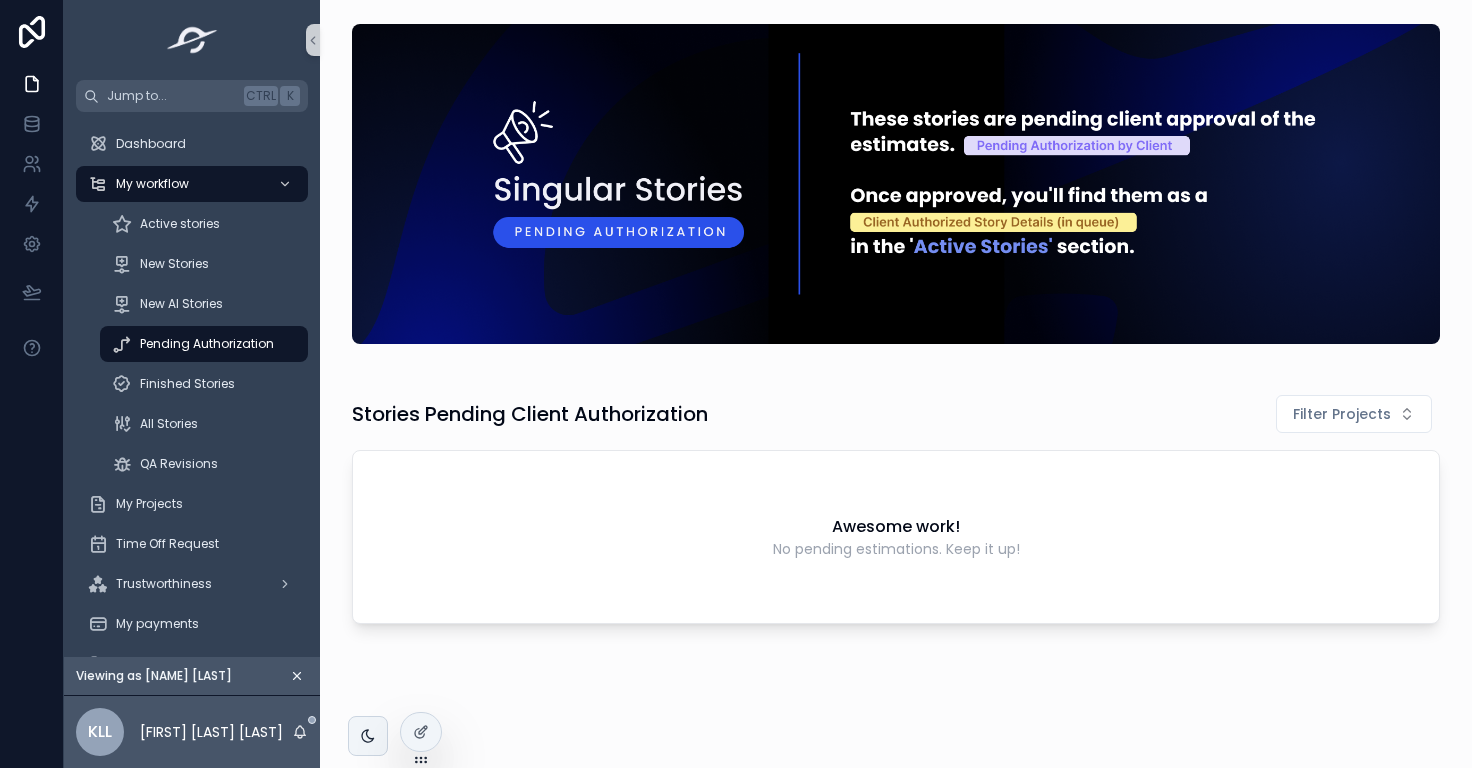 scroll, scrollTop: 31, scrollLeft: 0, axis: vertical 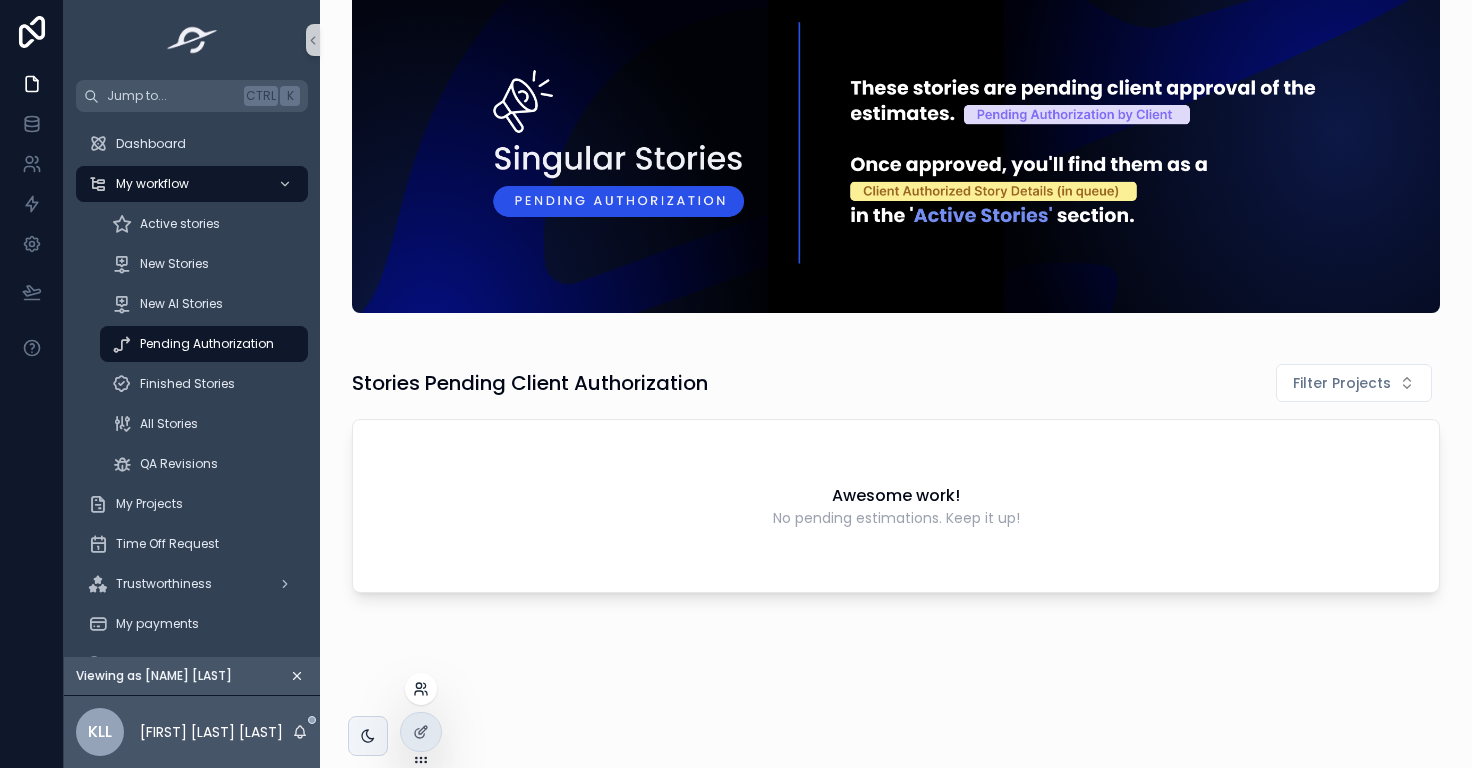 click 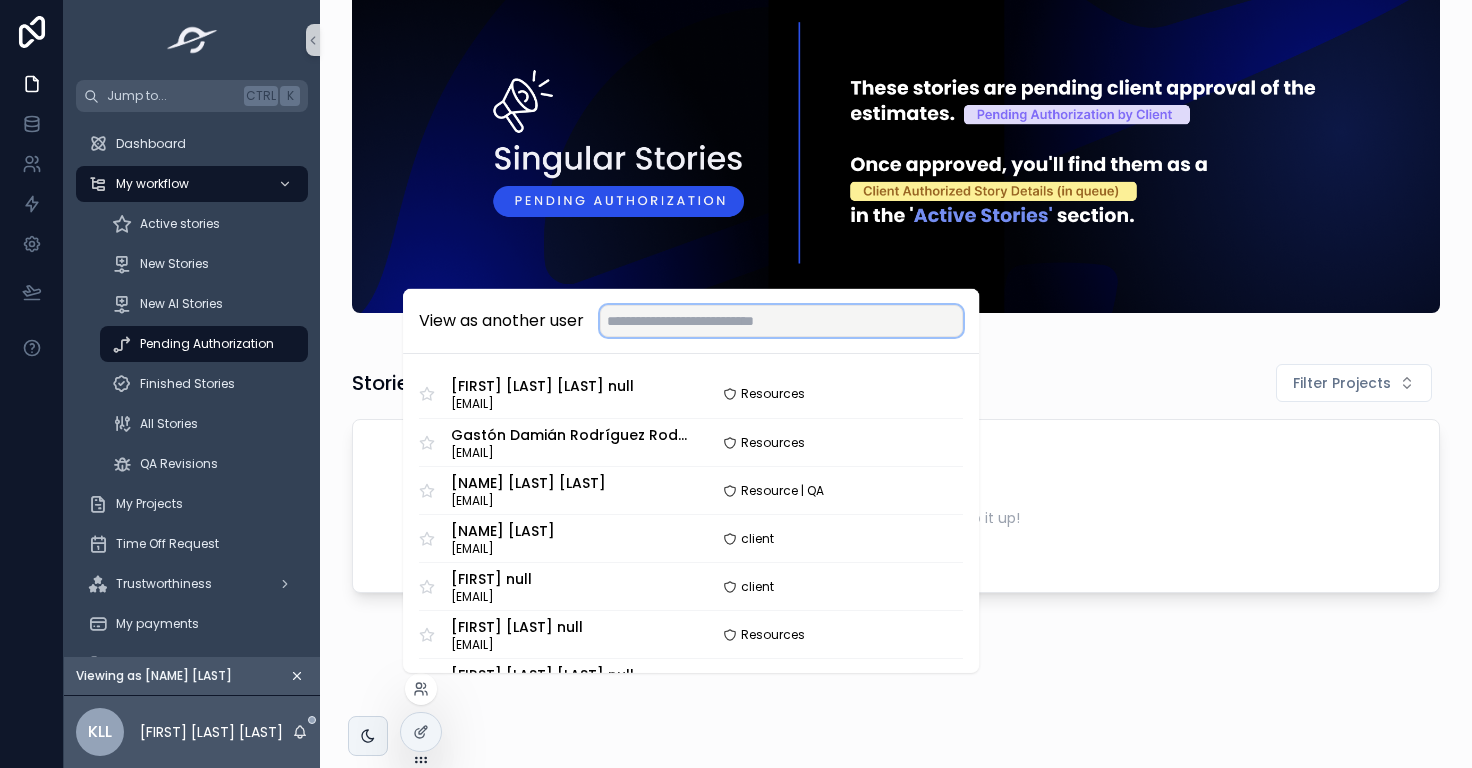 click at bounding box center (781, 321) 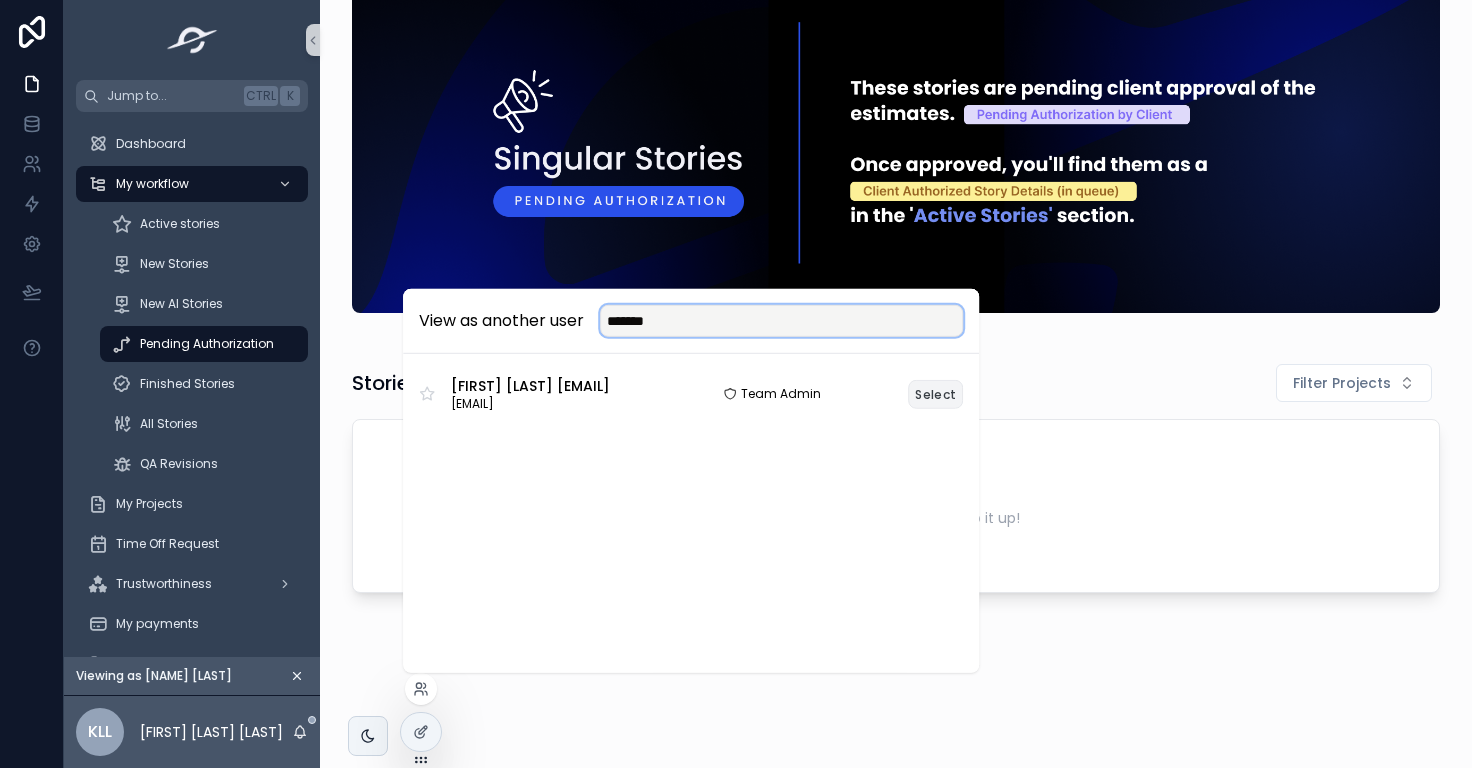 type on "*******" 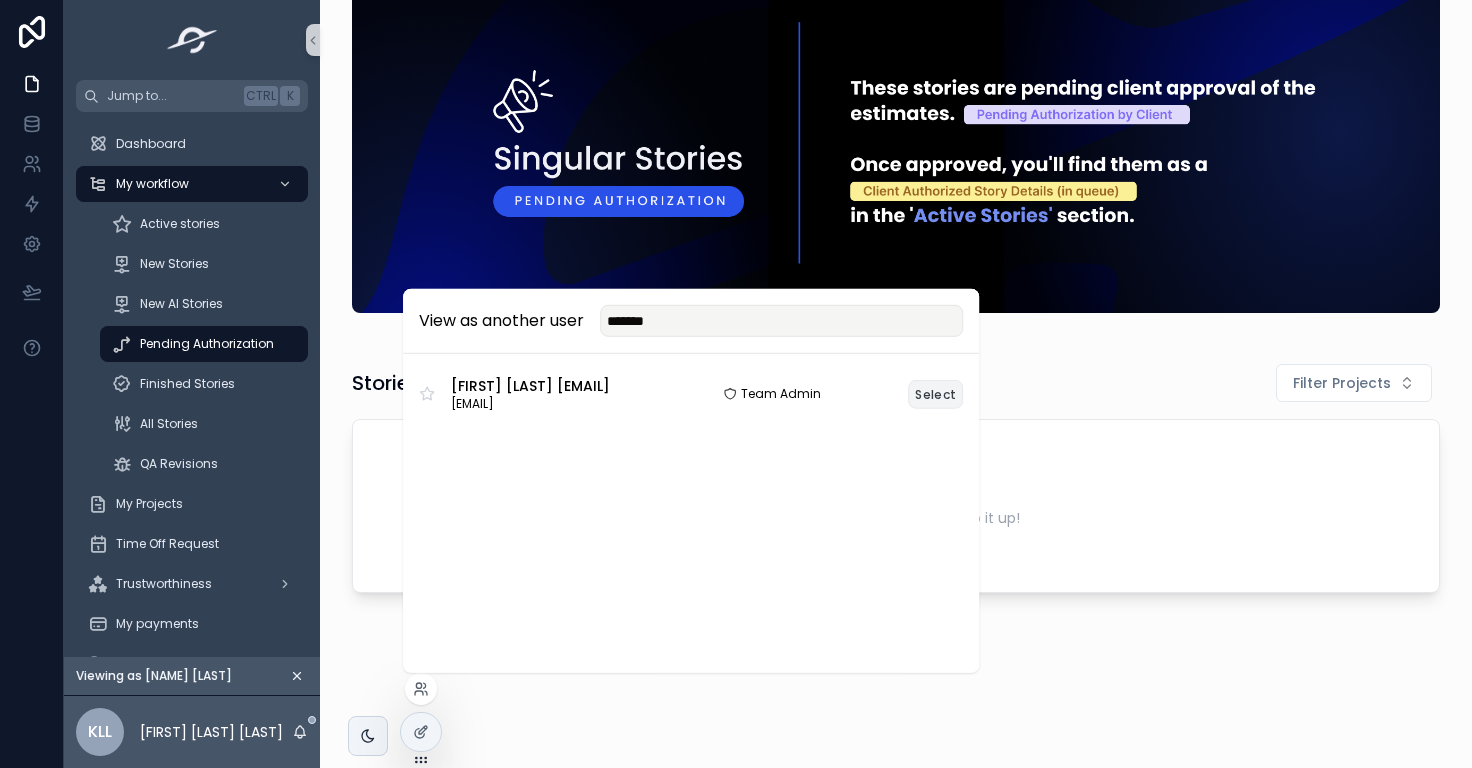 click on "Select" at bounding box center (935, 393) 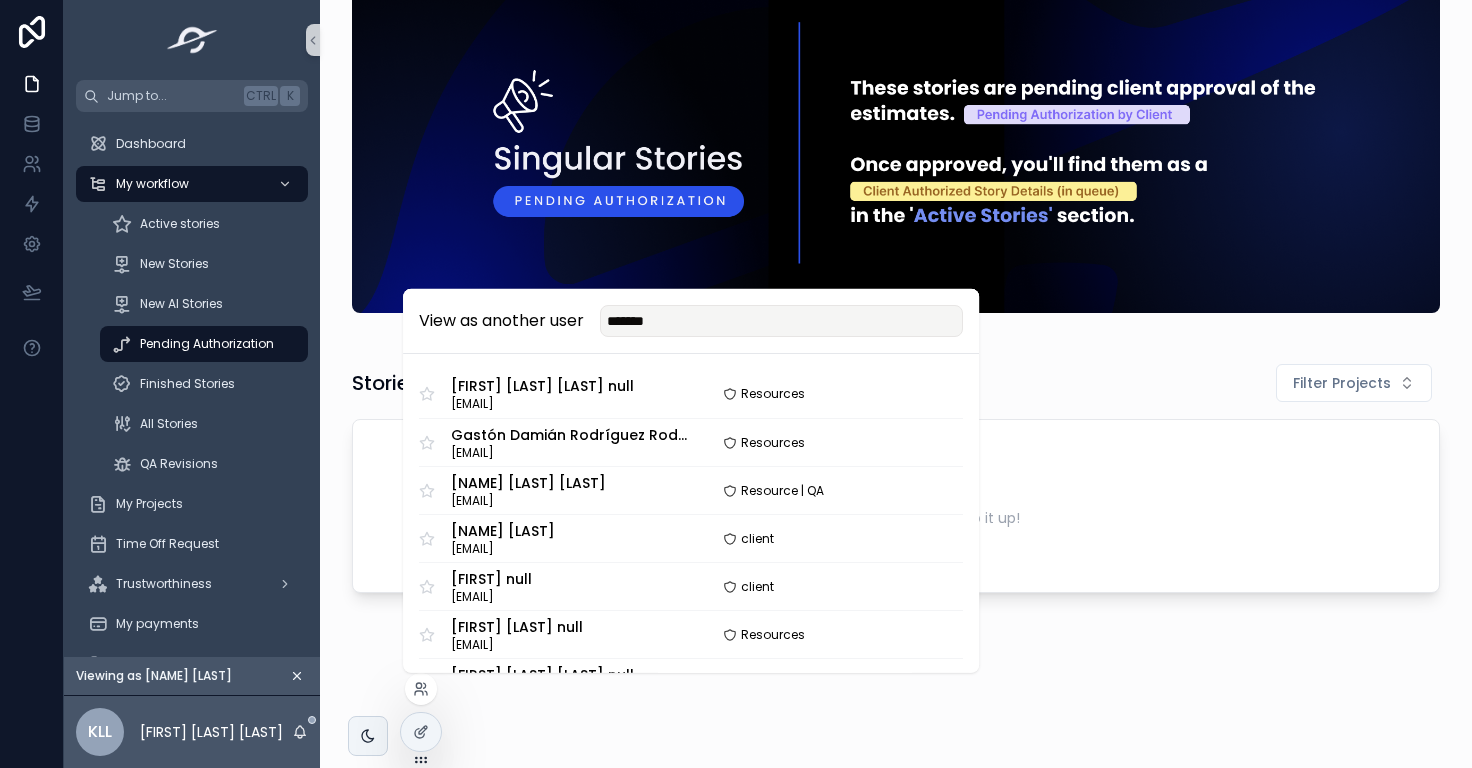 type 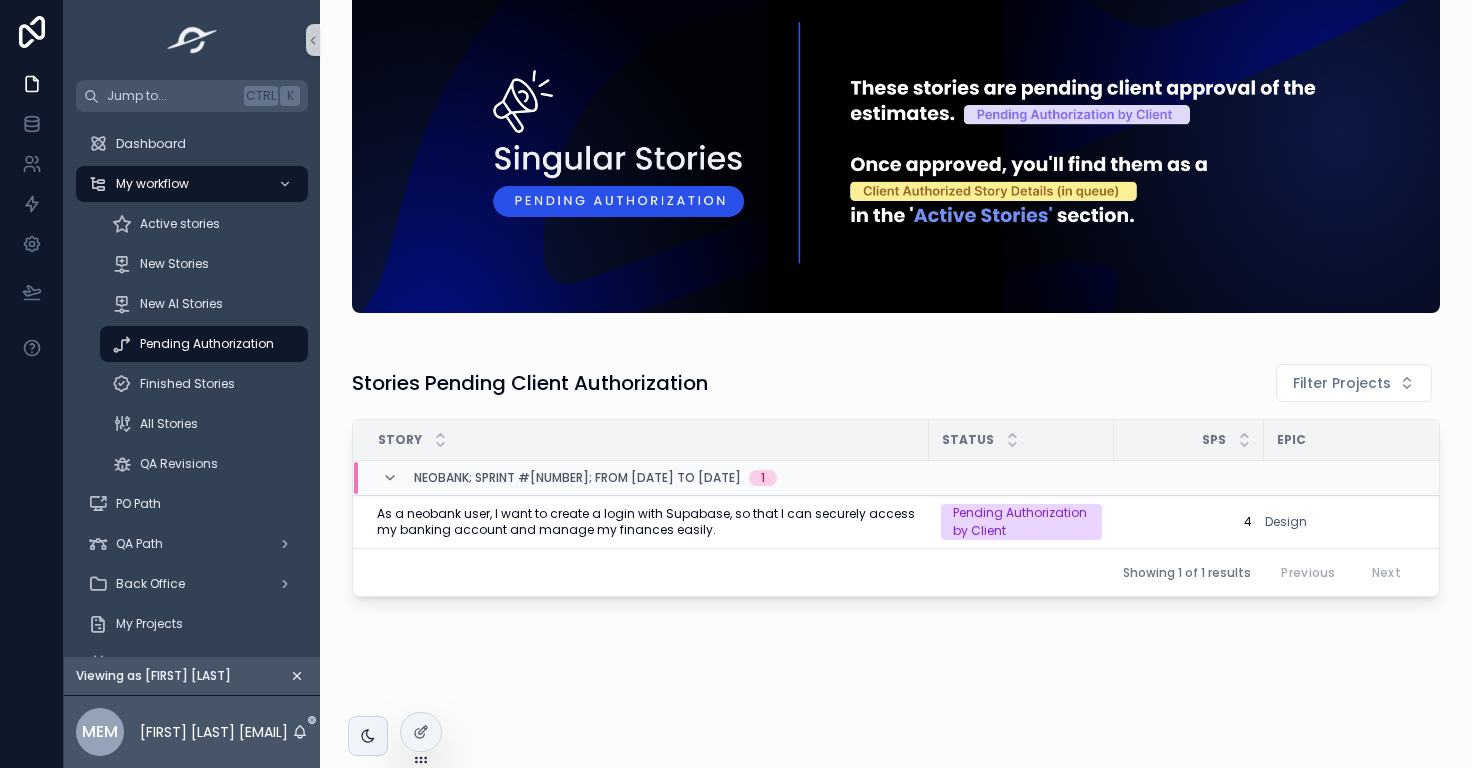 click on "Stories Pending Client Authorization Filter Projects" at bounding box center (896, 383) 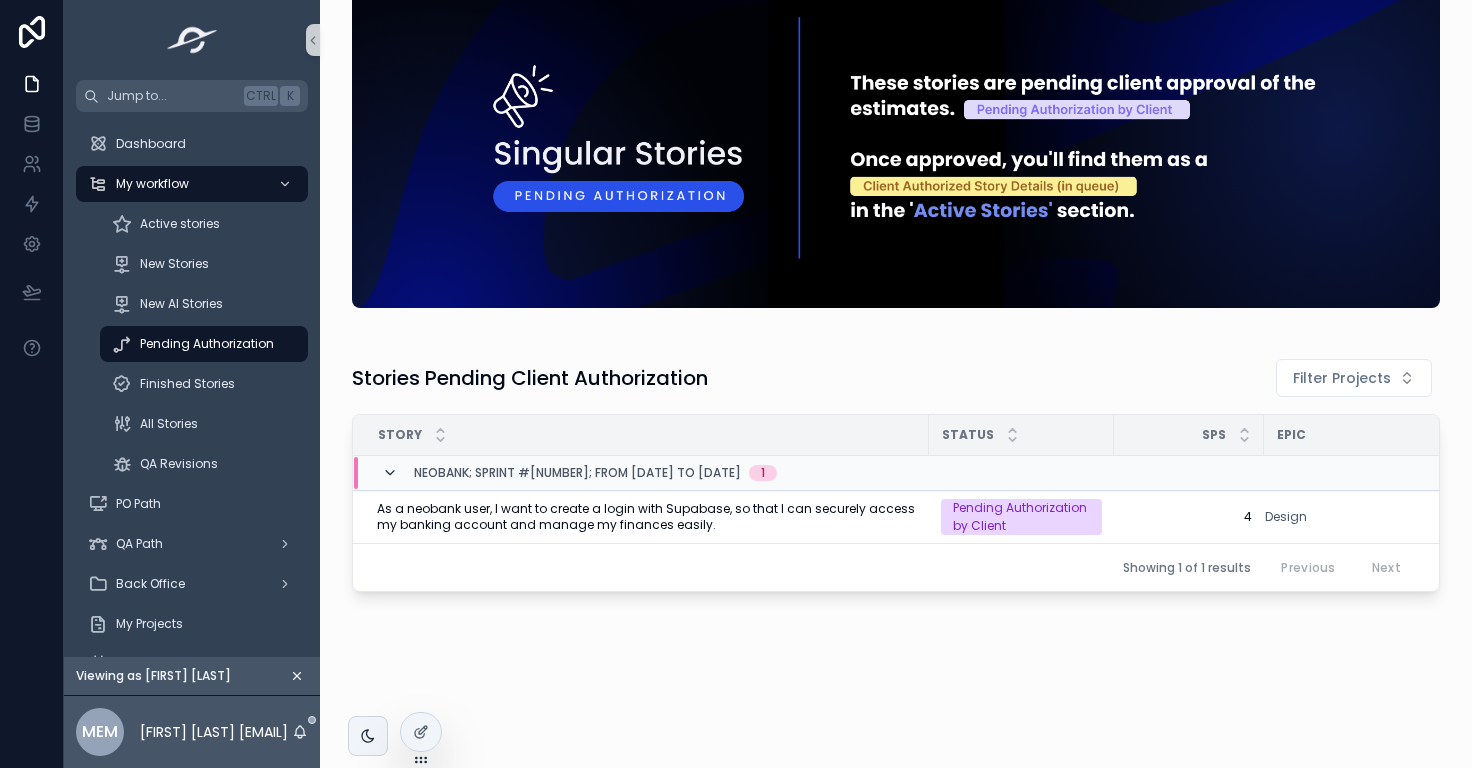 click at bounding box center [390, 473] 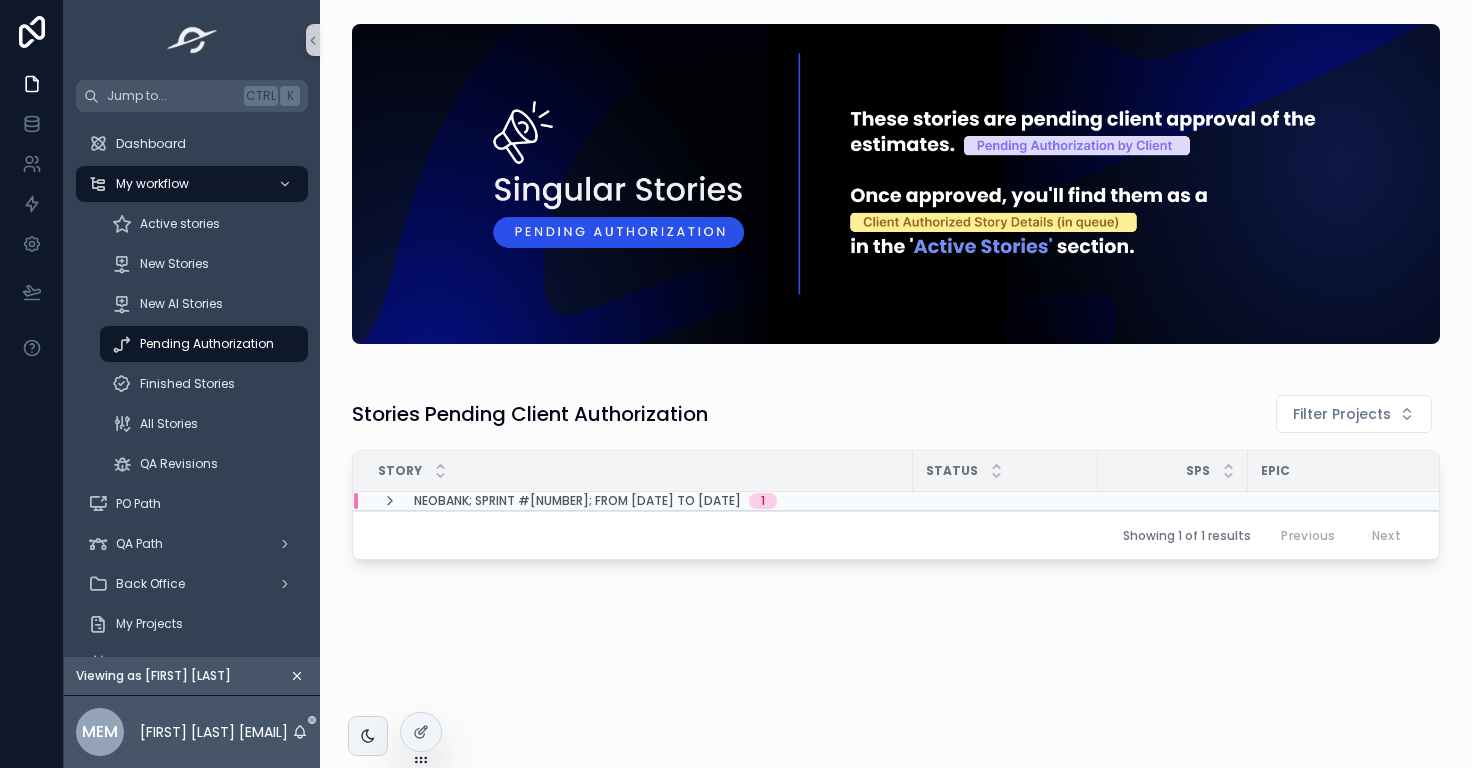 scroll, scrollTop: 0, scrollLeft: 0, axis: both 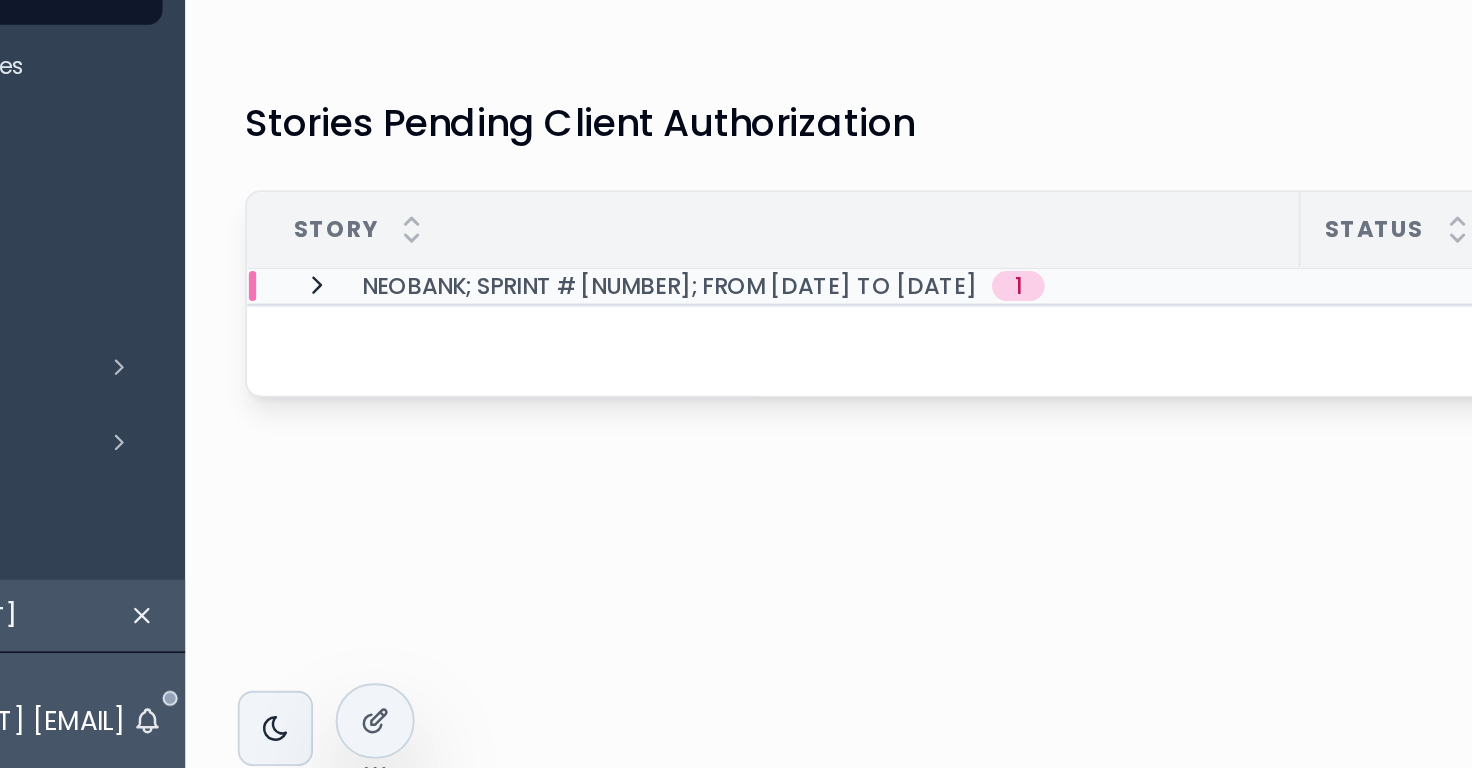 click at bounding box center [390, 501] 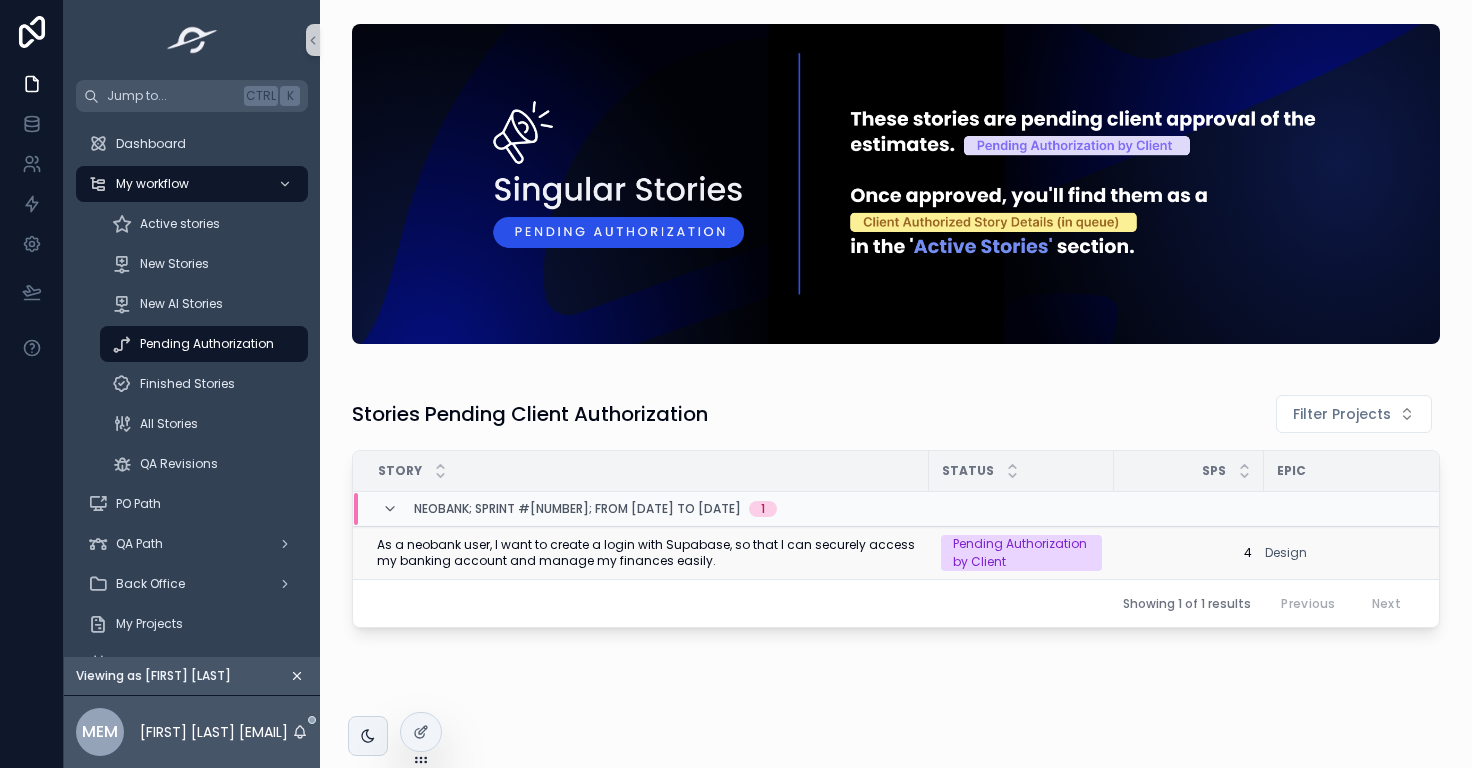 scroll, scrollTop: 48, scrollLeft: 0, axis: vertical 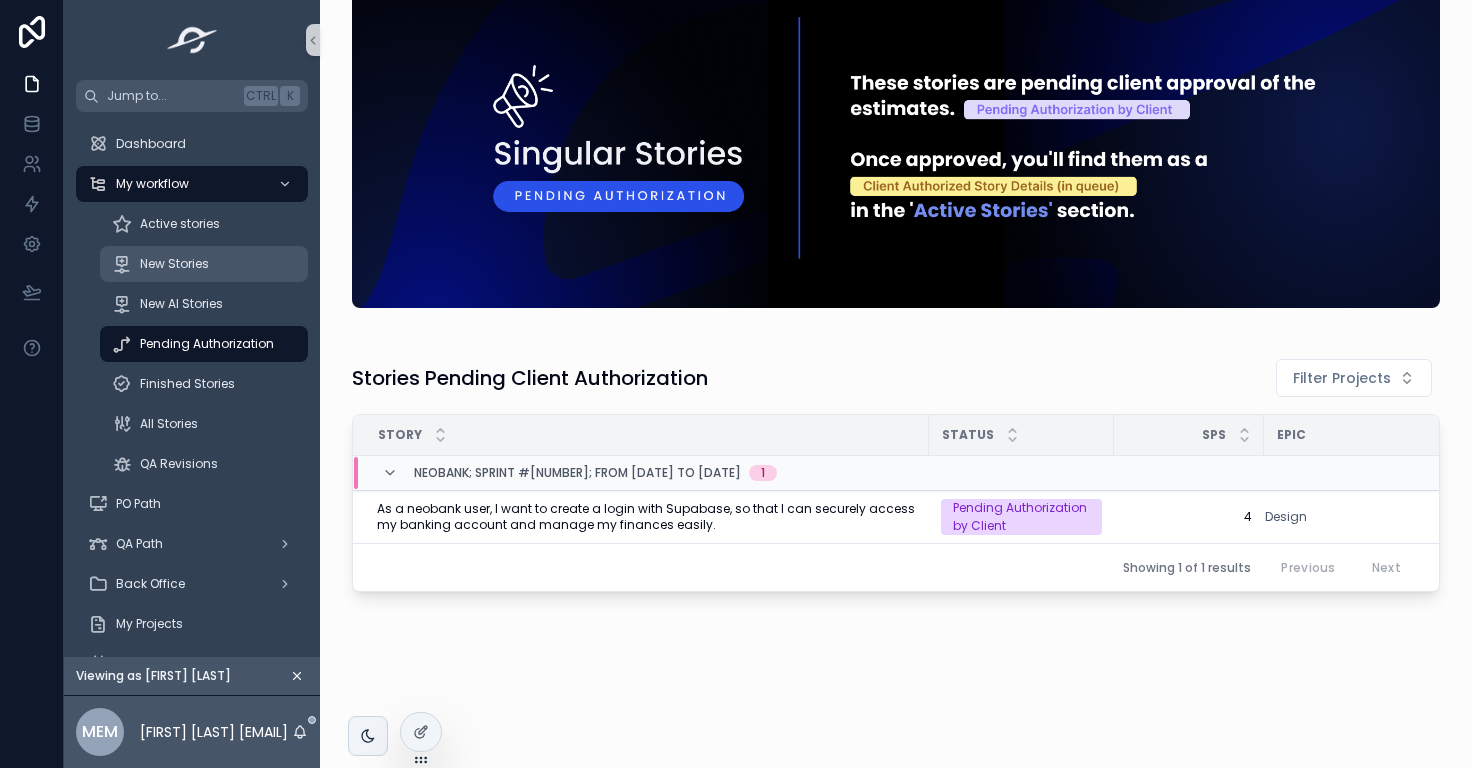 click on "New Stories" at bounding box center (204, 264) 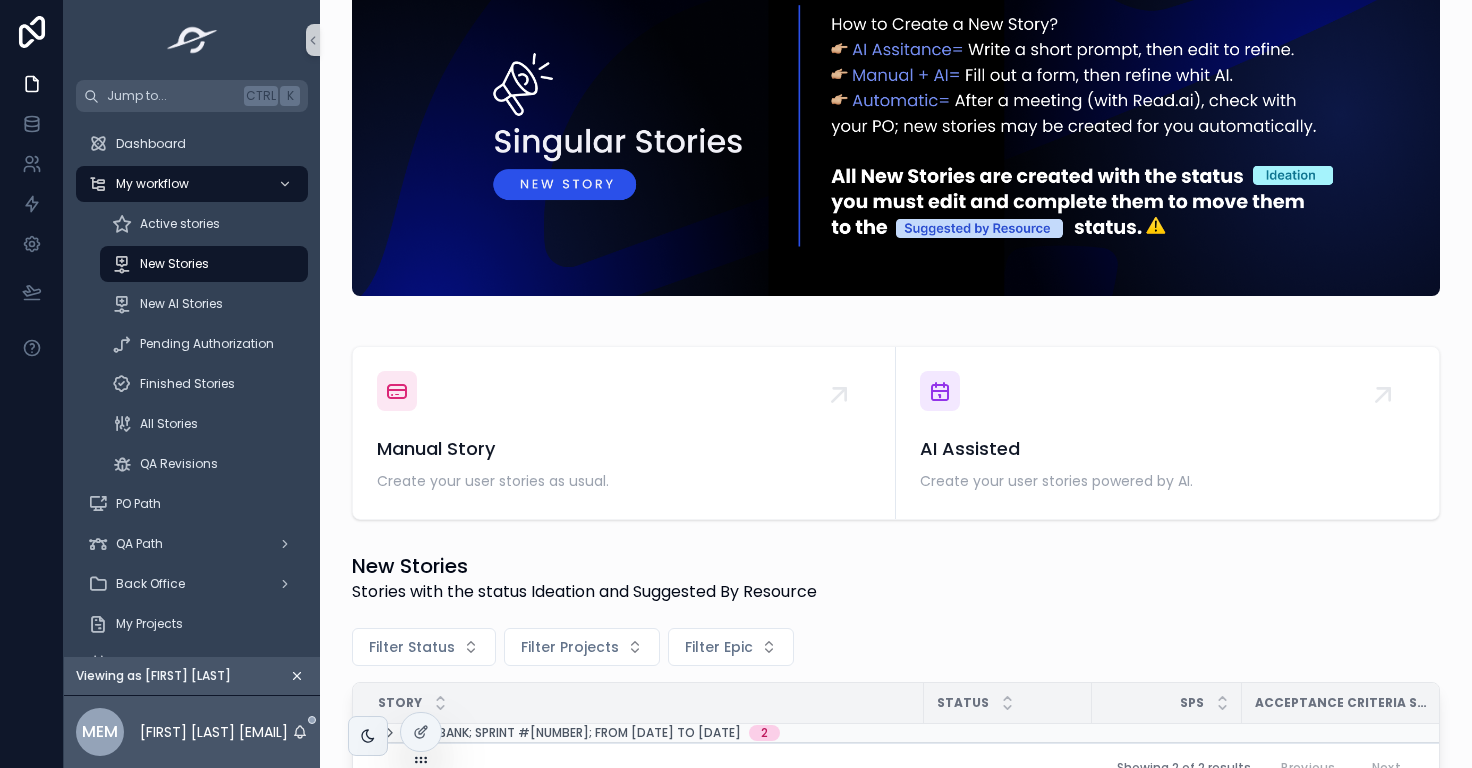 scroll, scrollTop: 260, scrollLeft: 0, axis: vertical 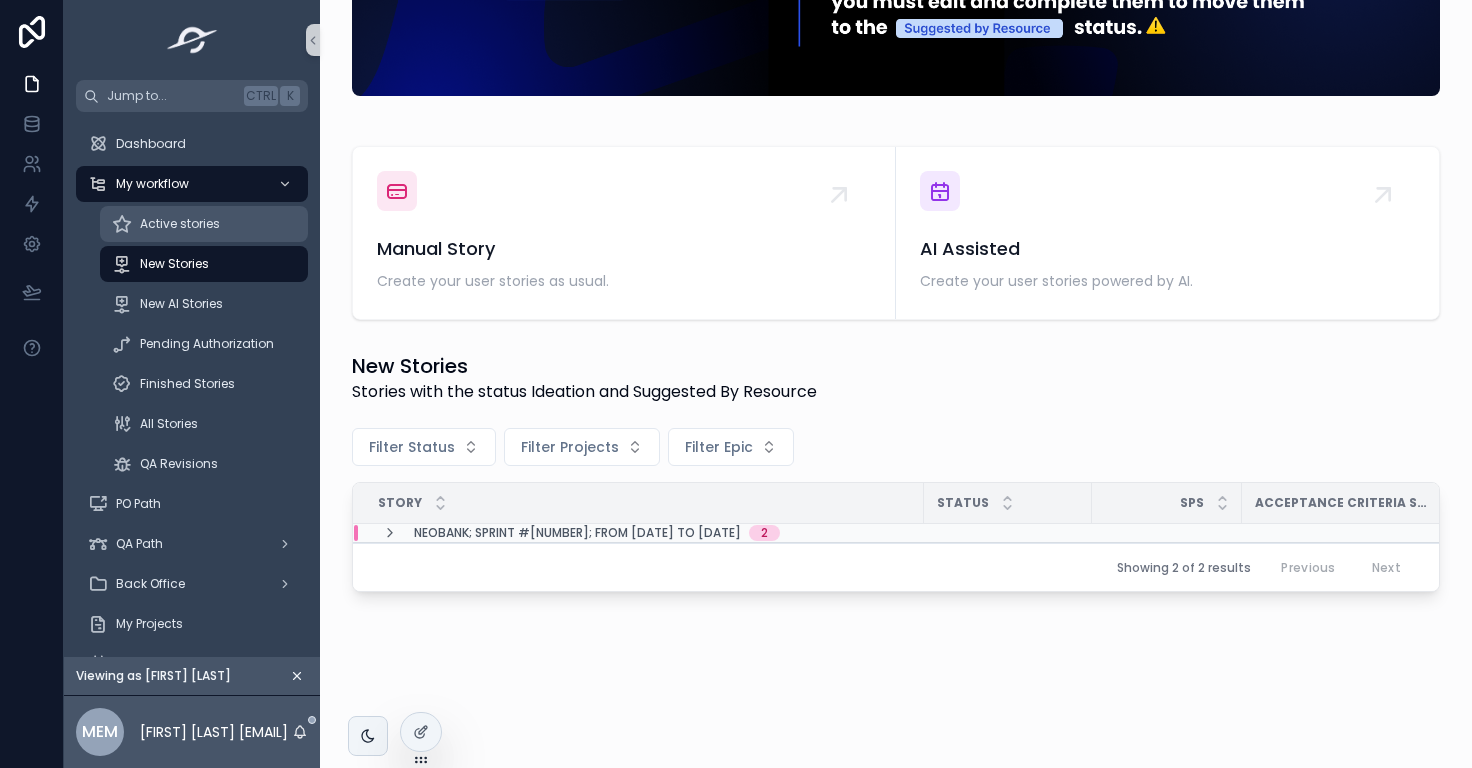click on "Active stories" at bounding box center (180, 224) 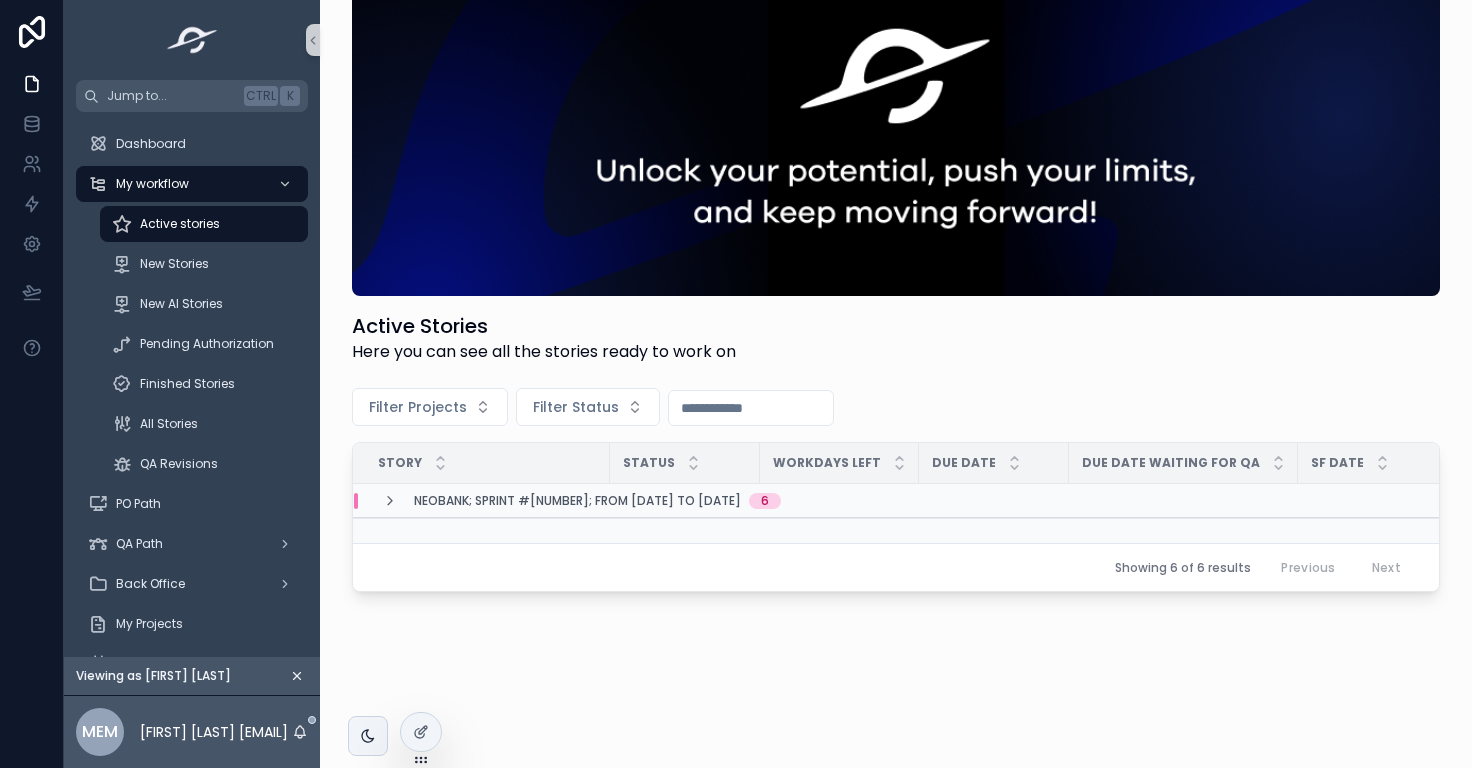 scroll, scrollTop: 60, scrollLeft: 0, axis: vertical 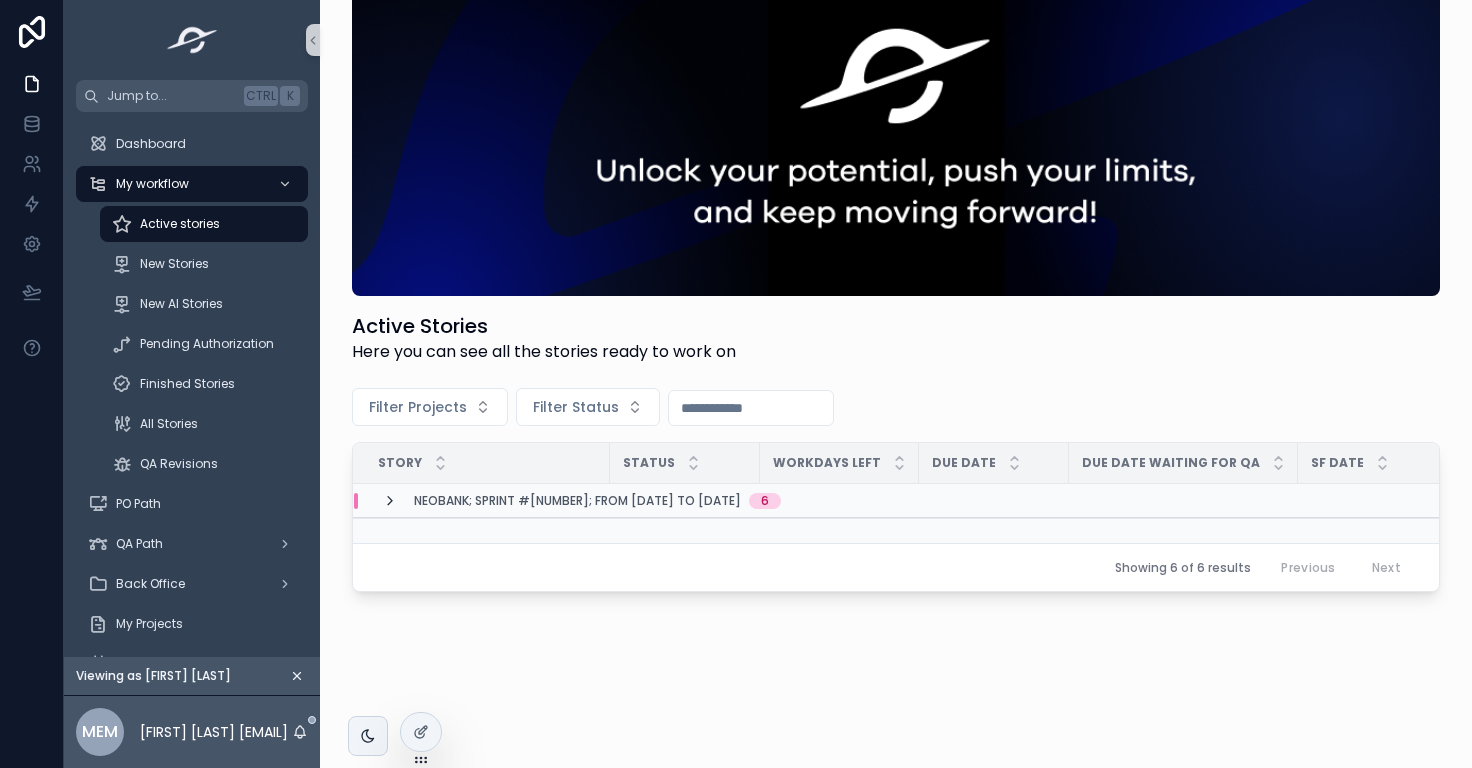 click at bounding box center (390, 501) 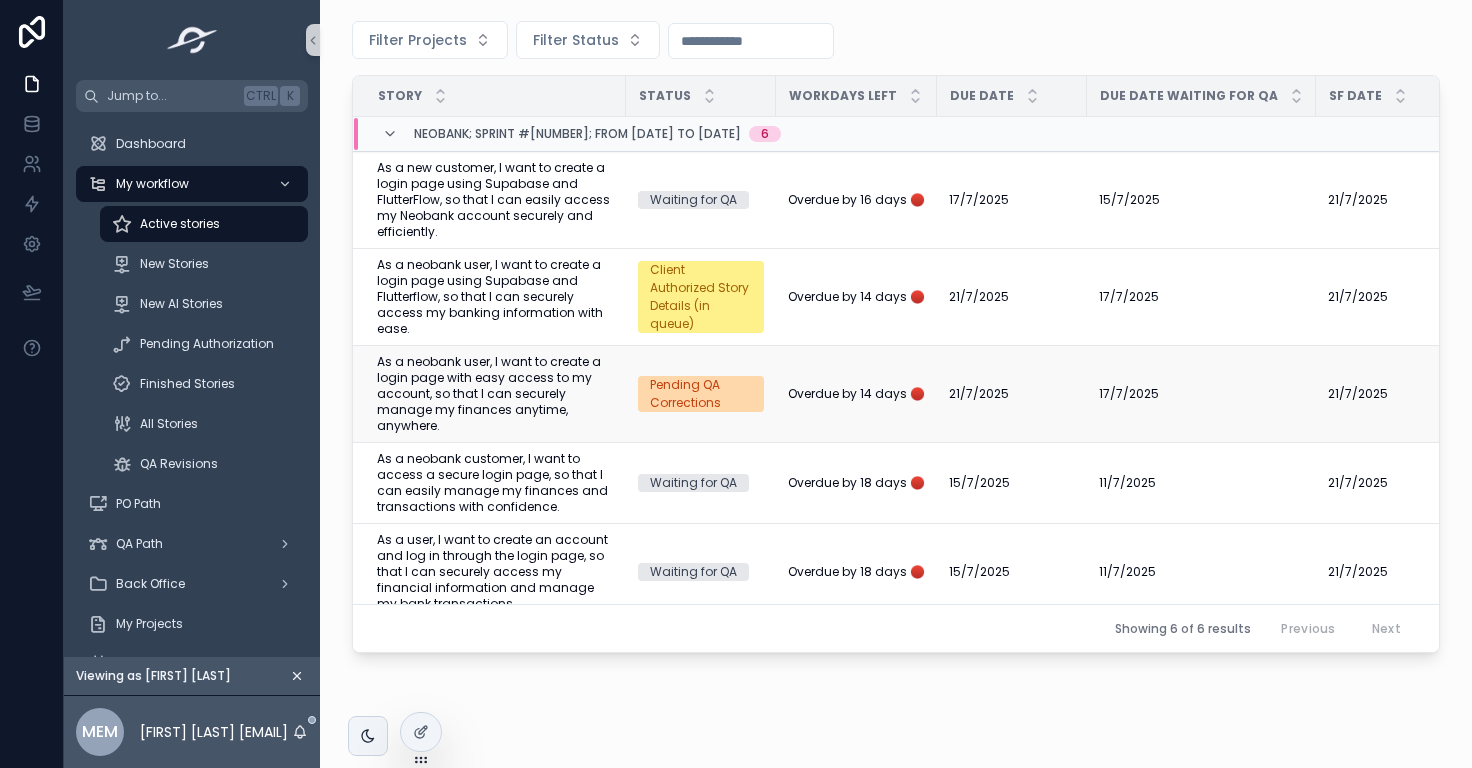 scroll, scrollTop: 389, scrollLeft: 0, axis: vertical 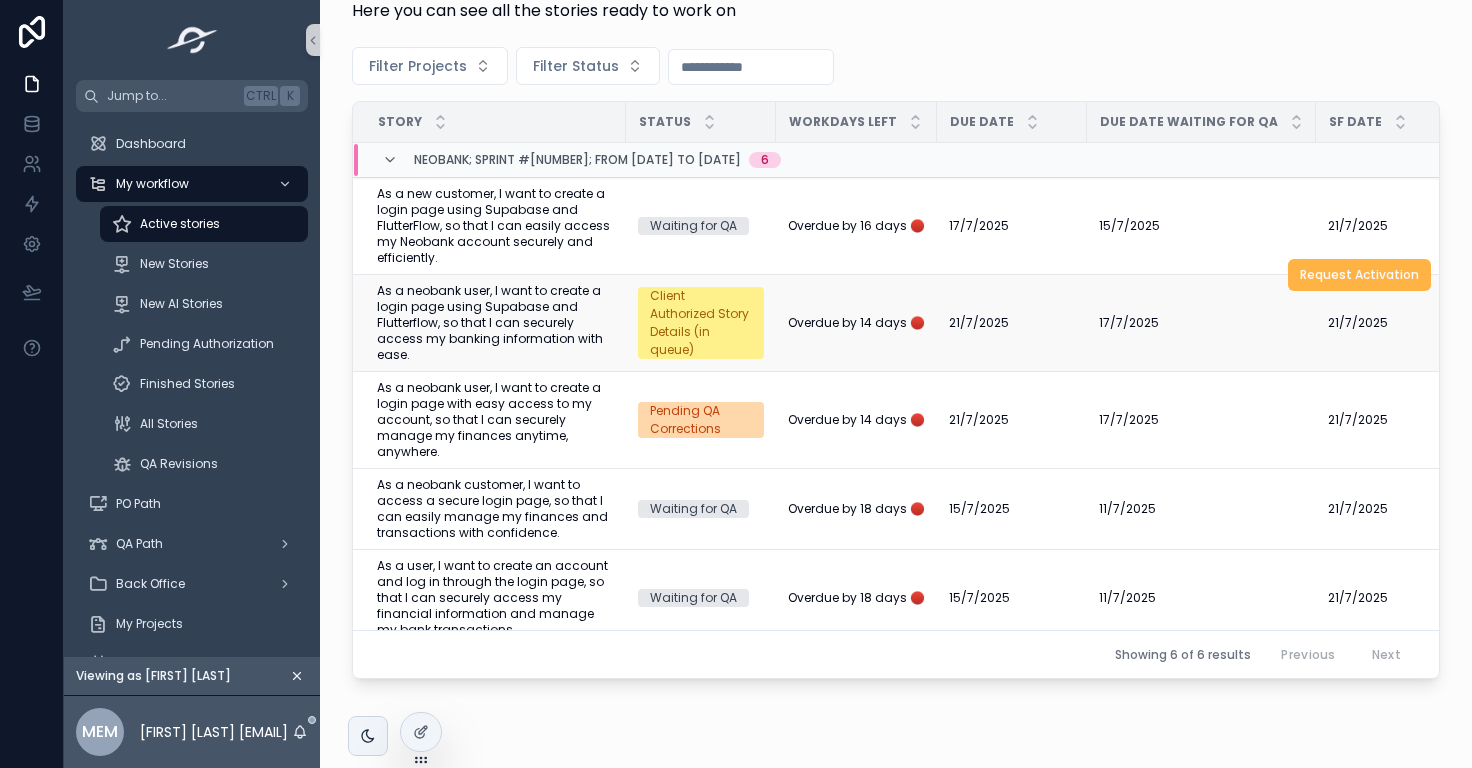 click on "Request Activation" at bounding box center (1359, 275) 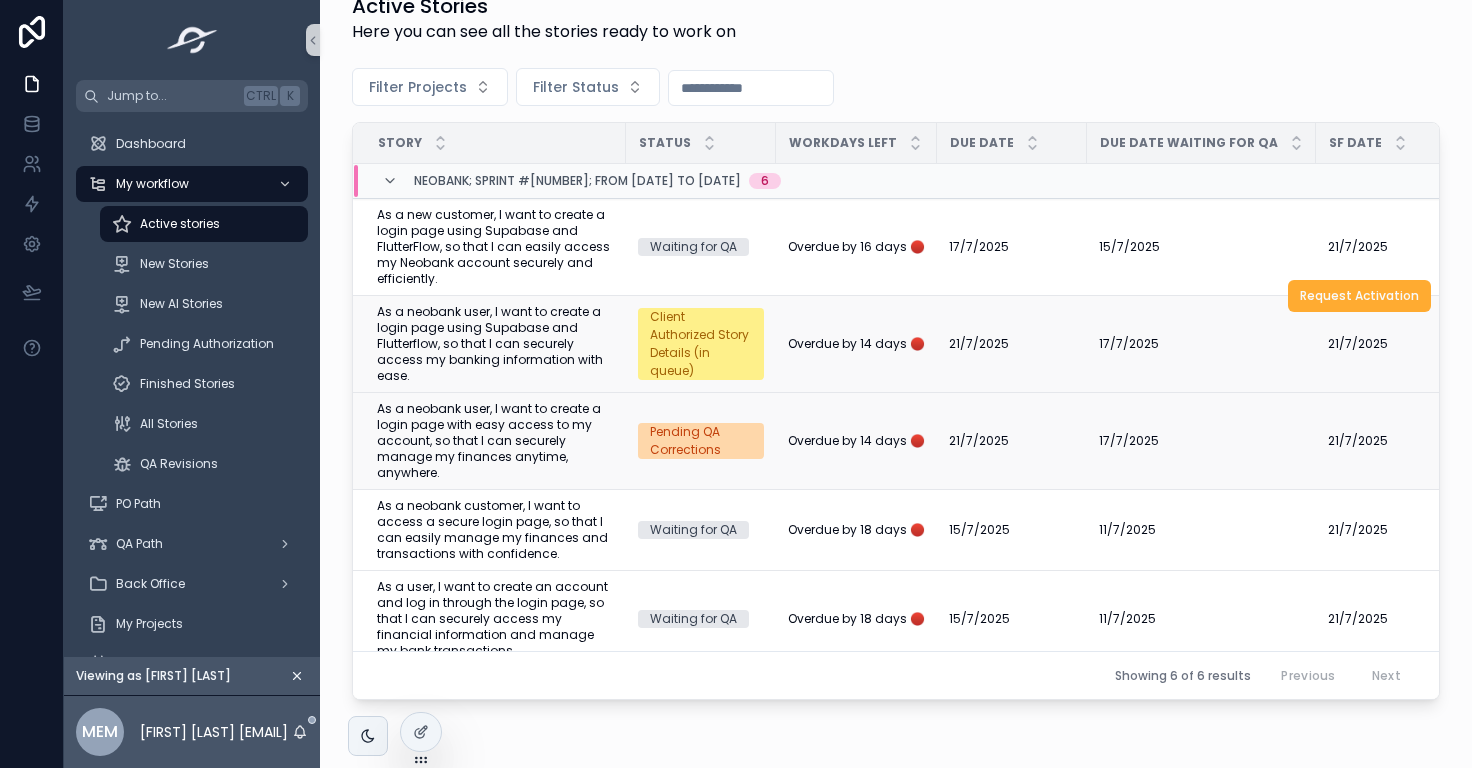 scroll, scrollTop: 361, scrollLeft: 0, axis: vertical 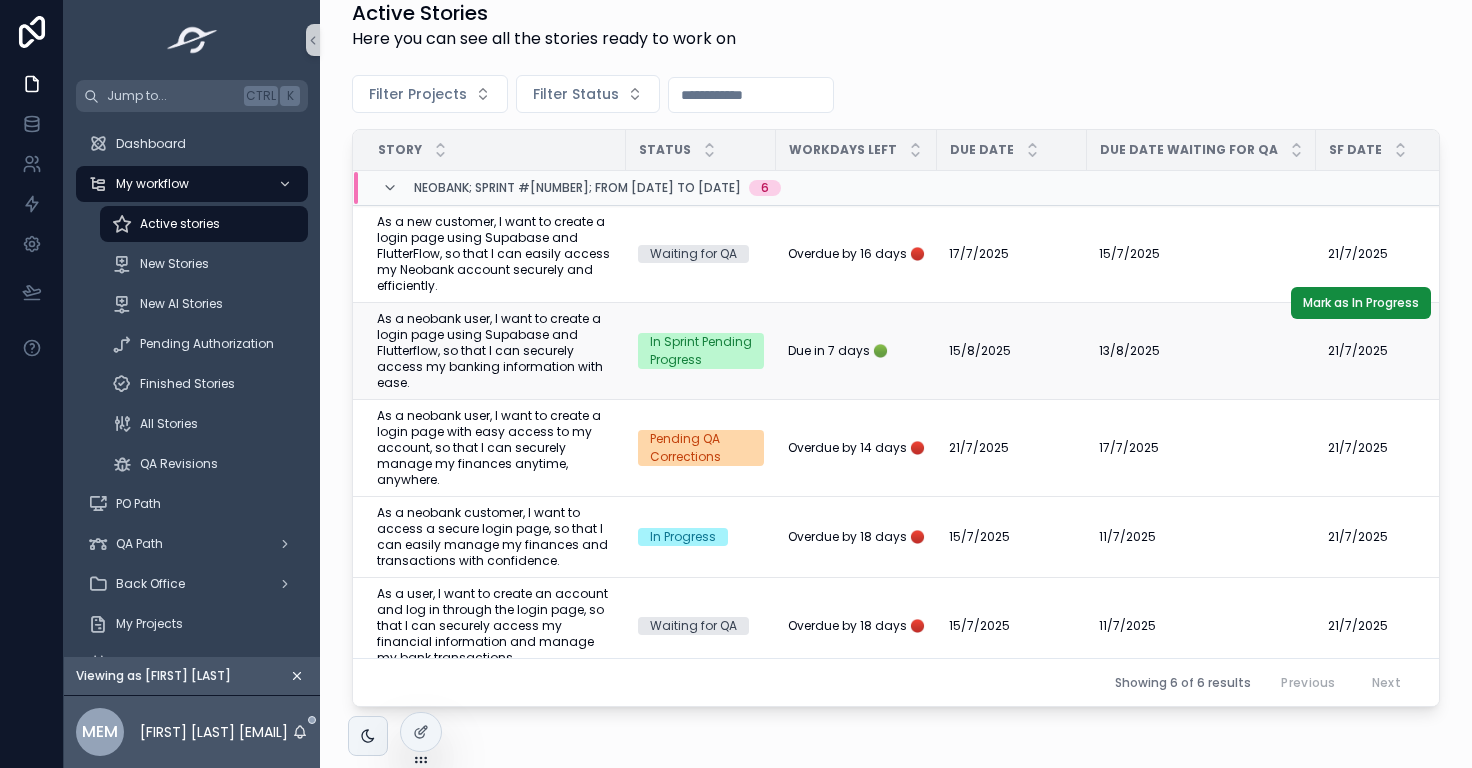 click on "As a neobank user, I want to create a login page using Supabase and Flutterflow, so that I can securely access my banking information with ease." at bounding box center [495, 351] 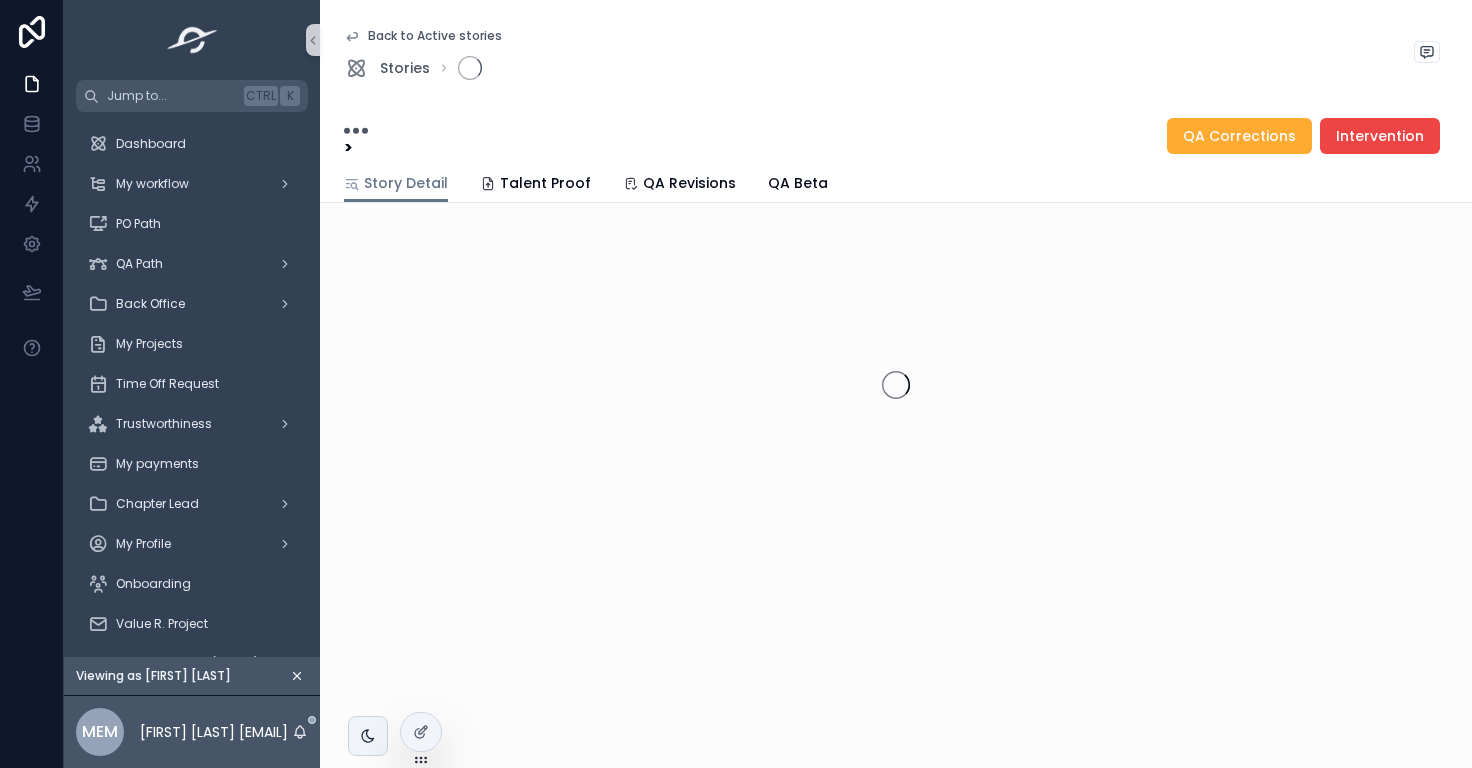 scroll, scrollTop: 0, scrollLeft: 0, axis: both 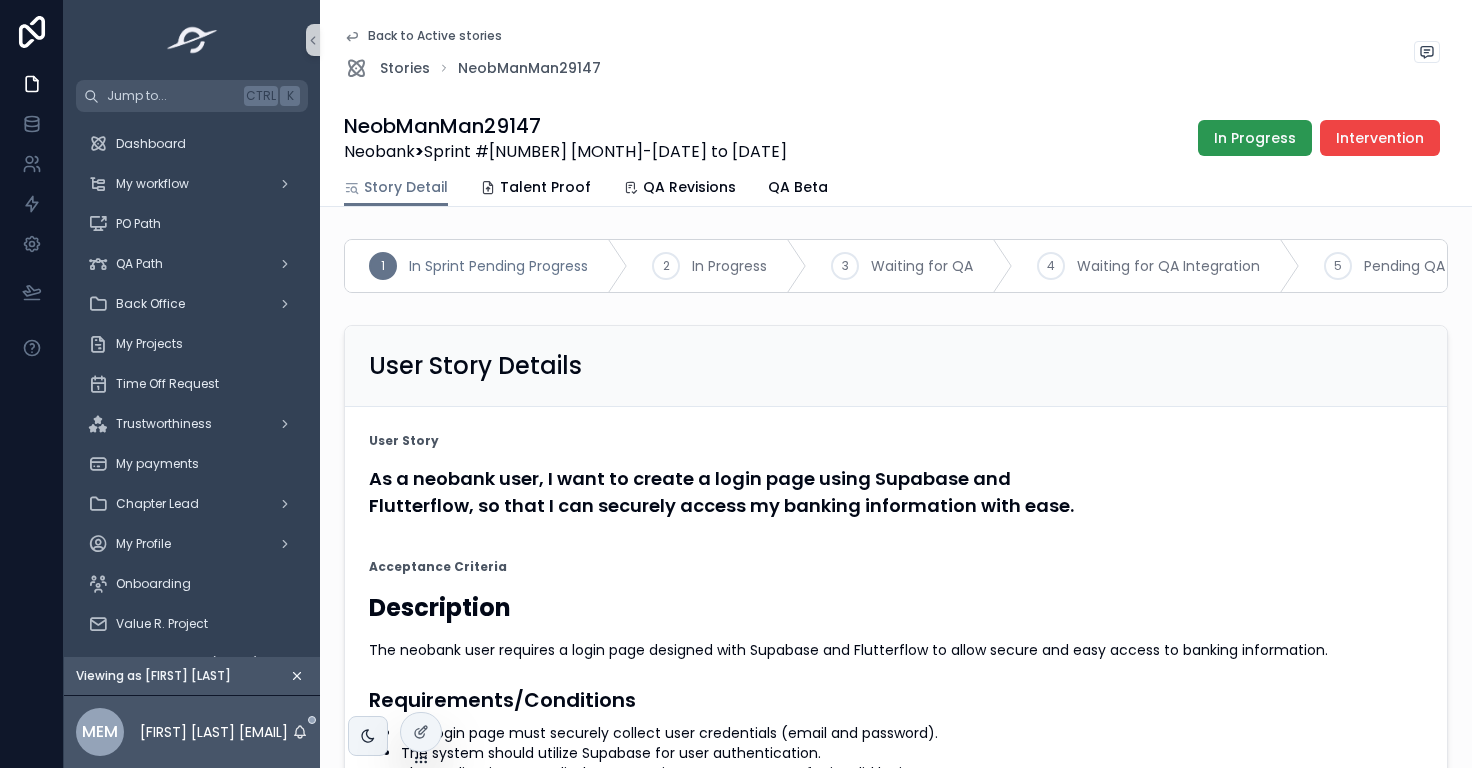 click on "In Progress" at bounding box center [1255, 138] 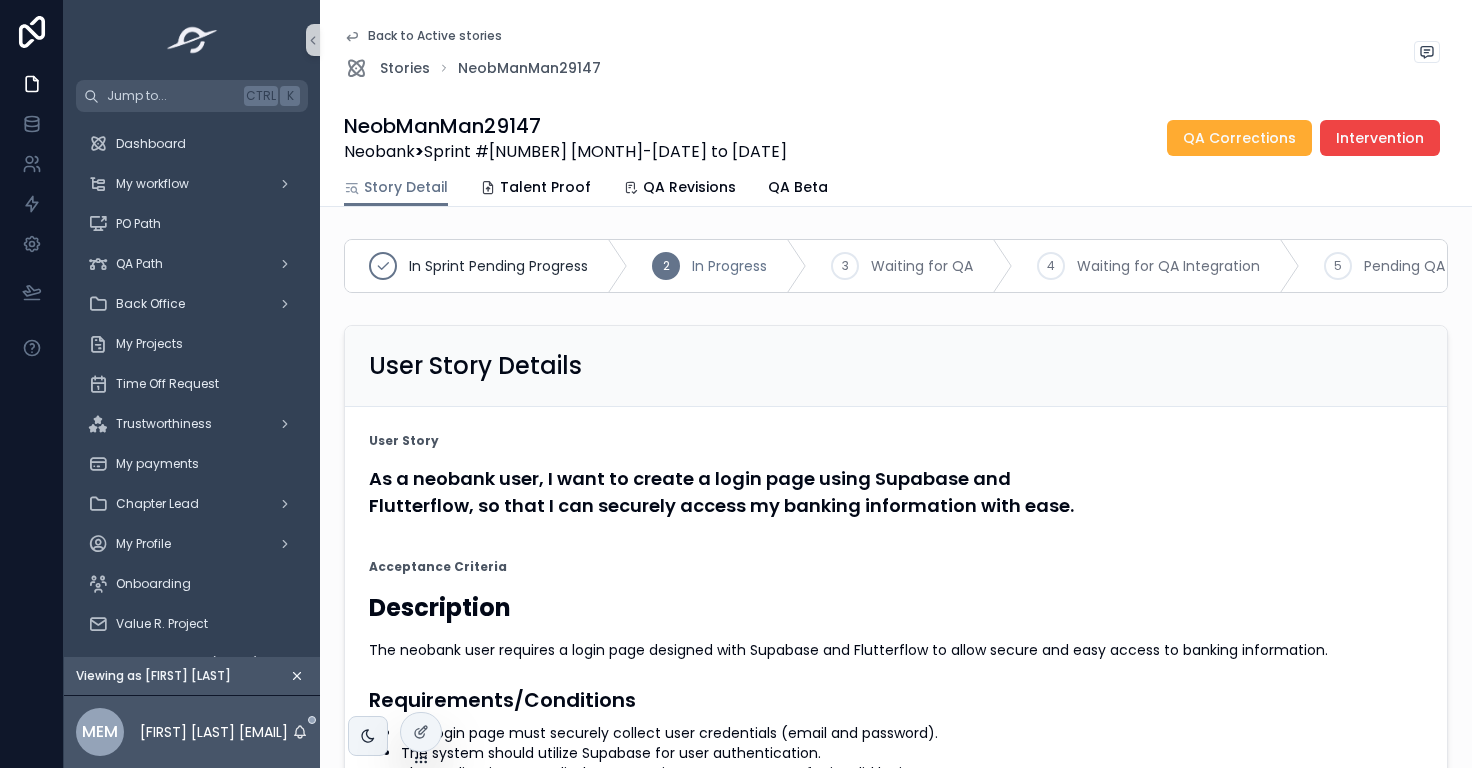click on "Back to Active stories" at bounding box center (423, 36) 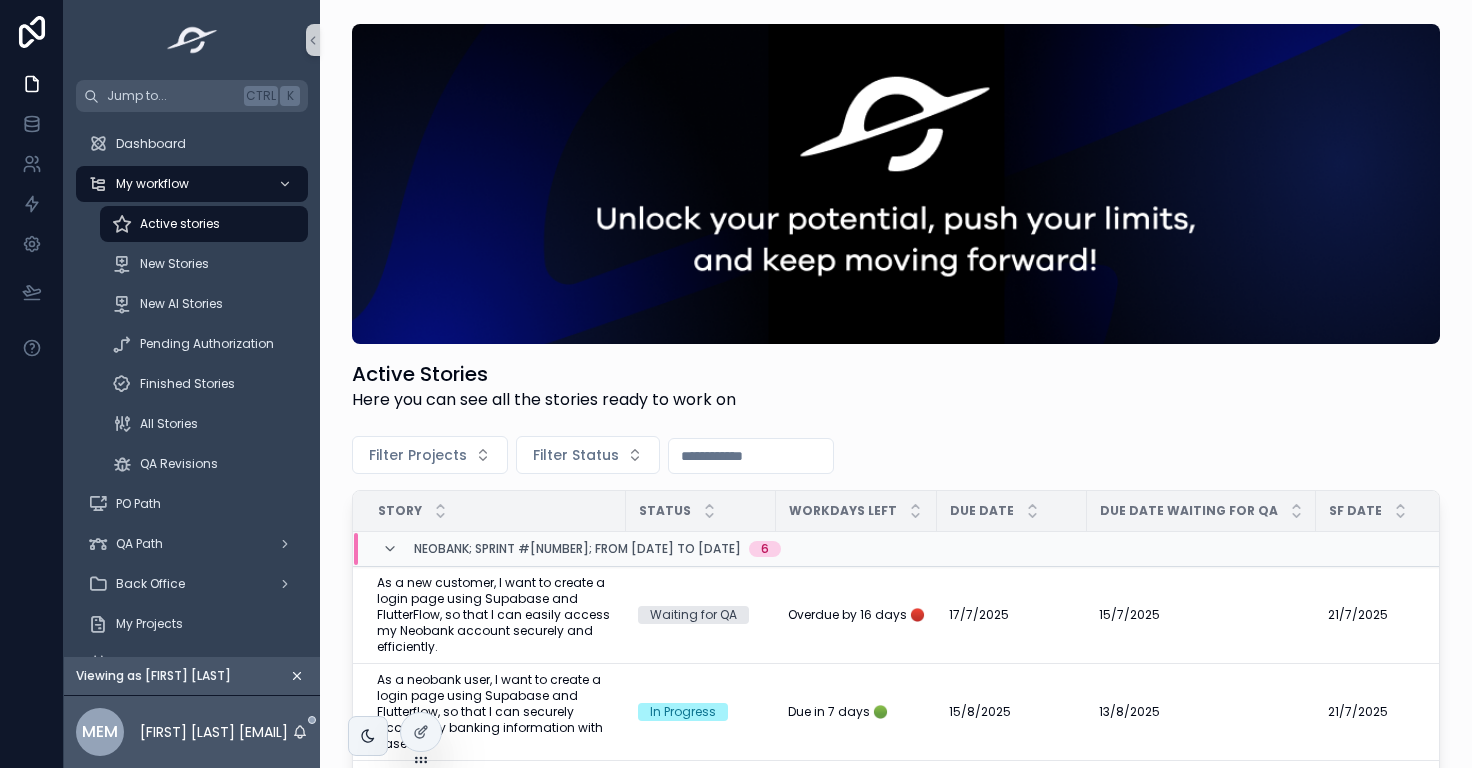 scroll, scrollTop: 151, scrollLeft: 0, axis: vertical 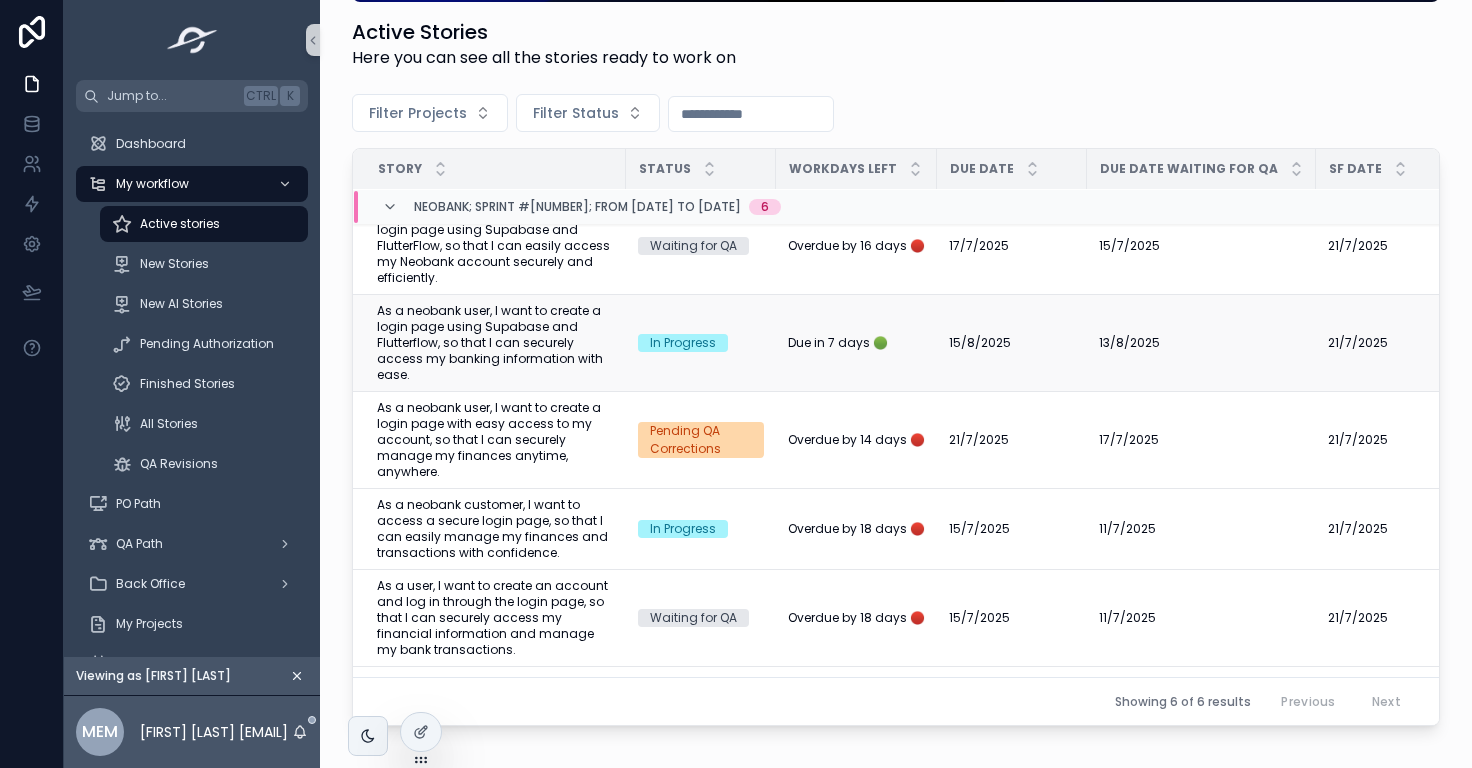click on "As a neobank user, I want to create a login page using Supabase and Flutterflow, so that I can securely access my banking information with ease." at bounding box center (495, 343) 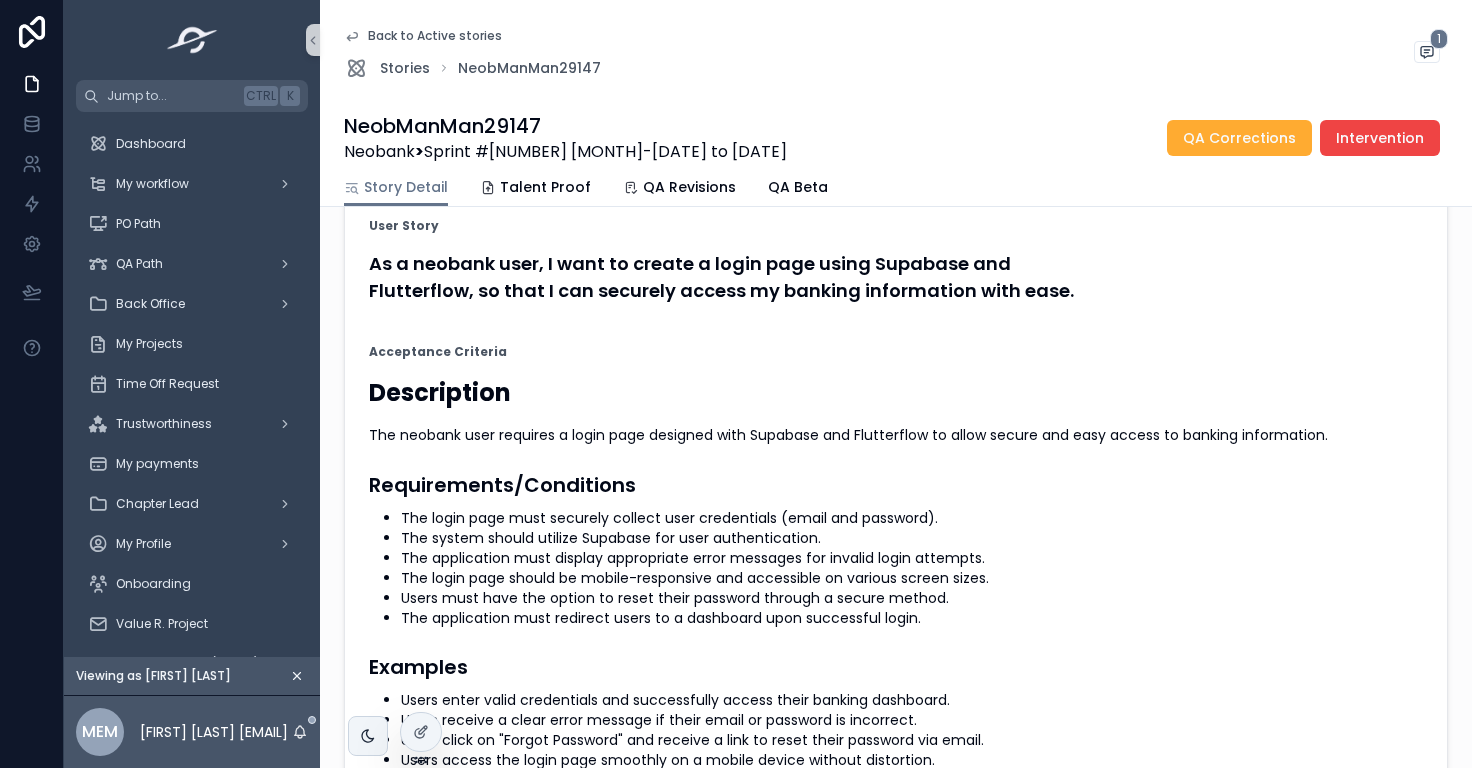 scroll, scrollTop: 0, scrollLeft: 0, axis: both 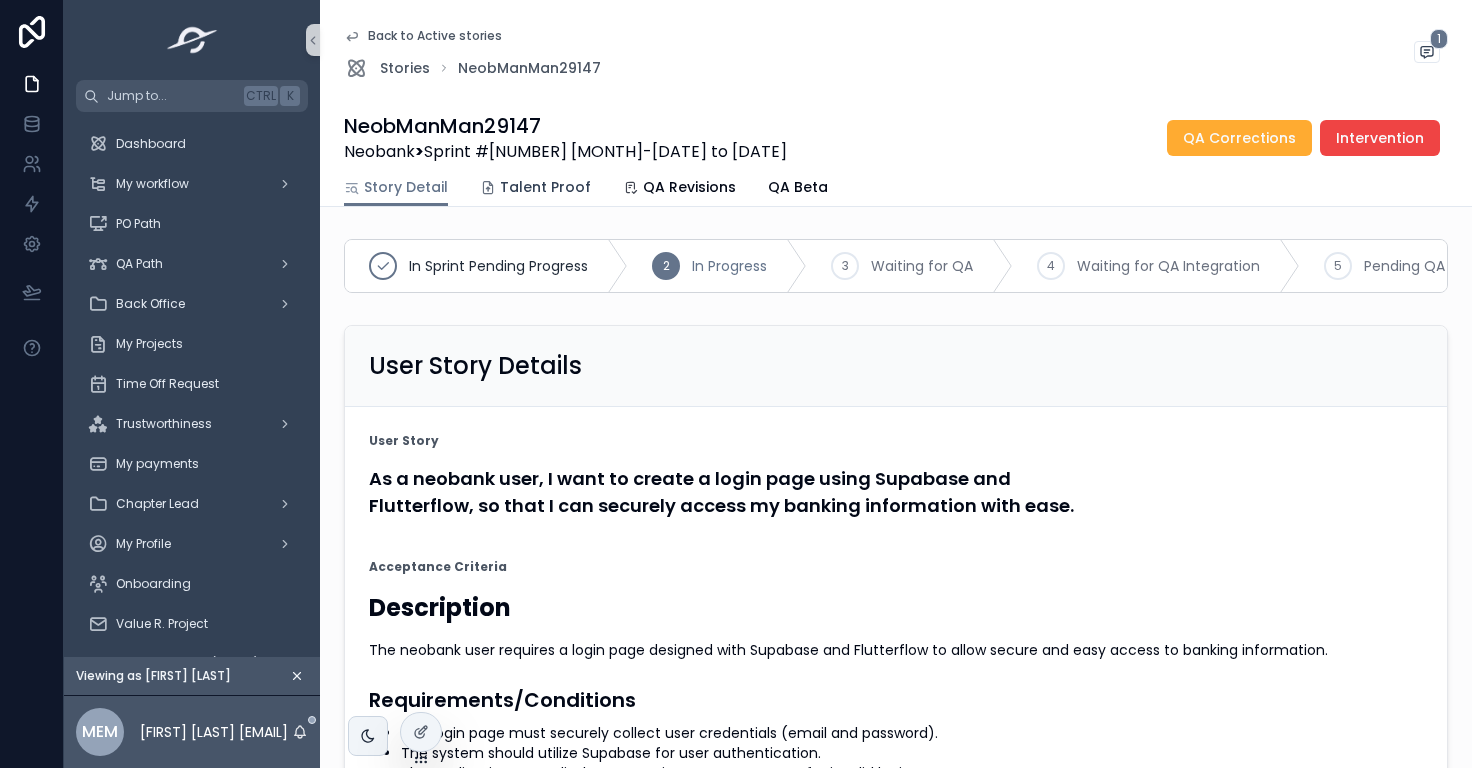 click on "Talent Proof" at bounding box center (545, 187) 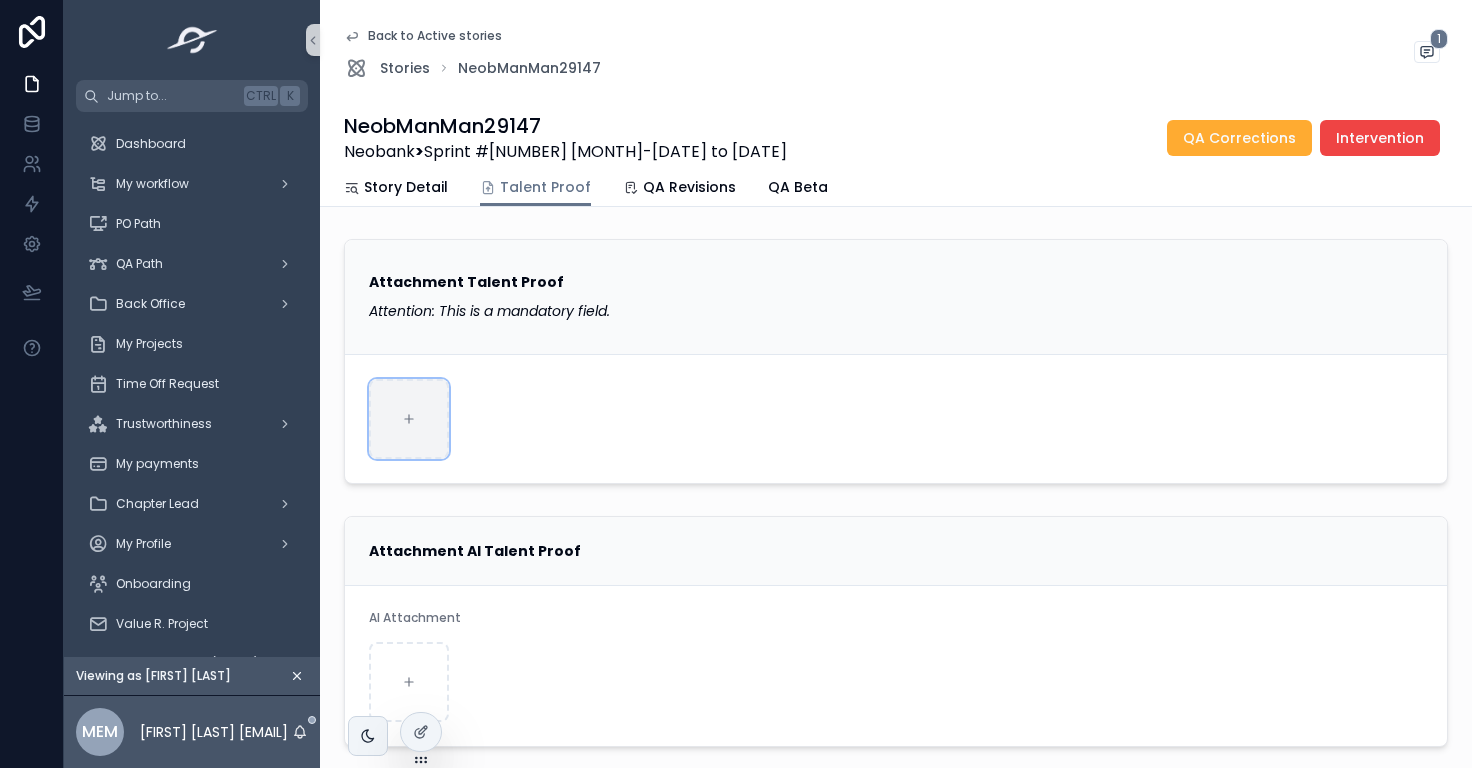 click 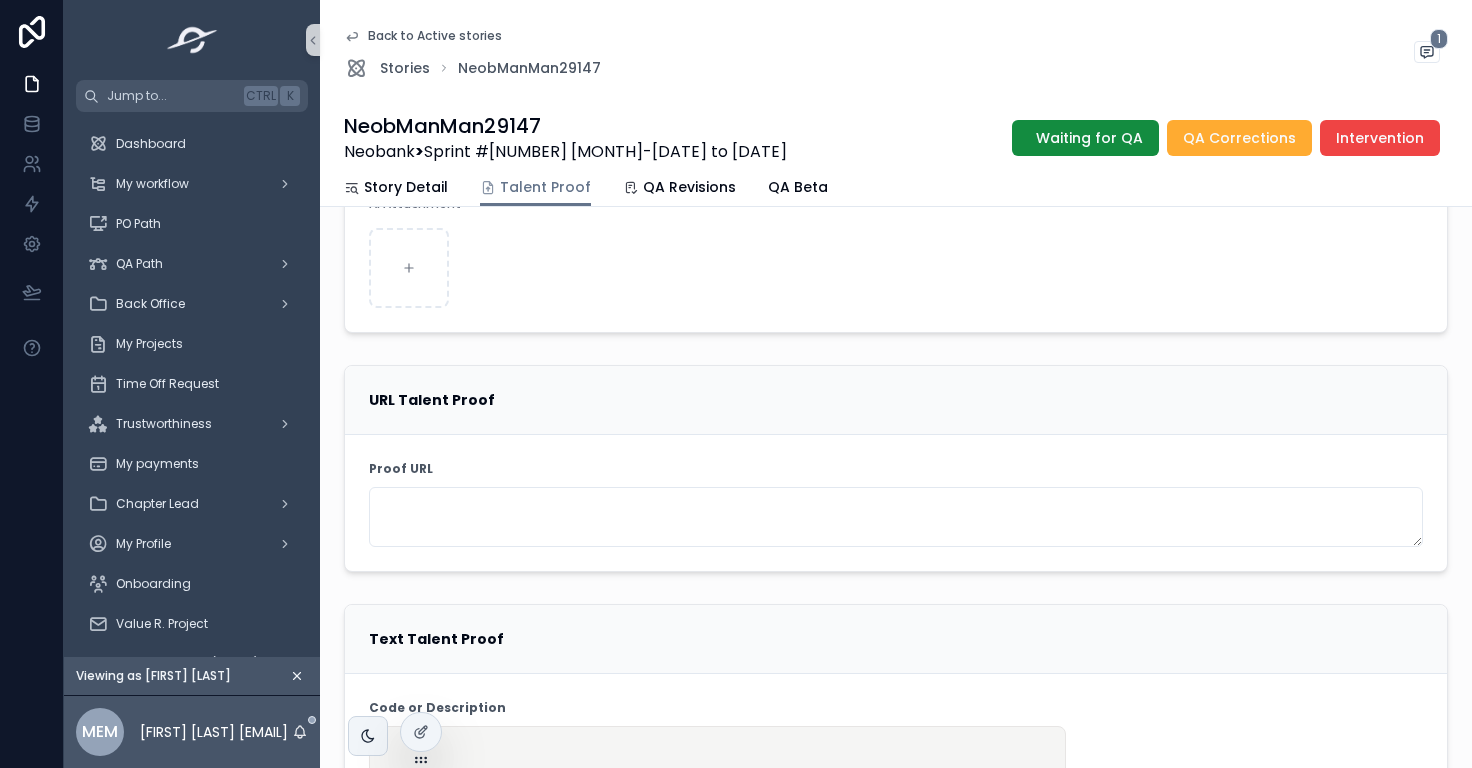 scroll, scrollTop: 426, scrollLeft: 0, axis: vertical 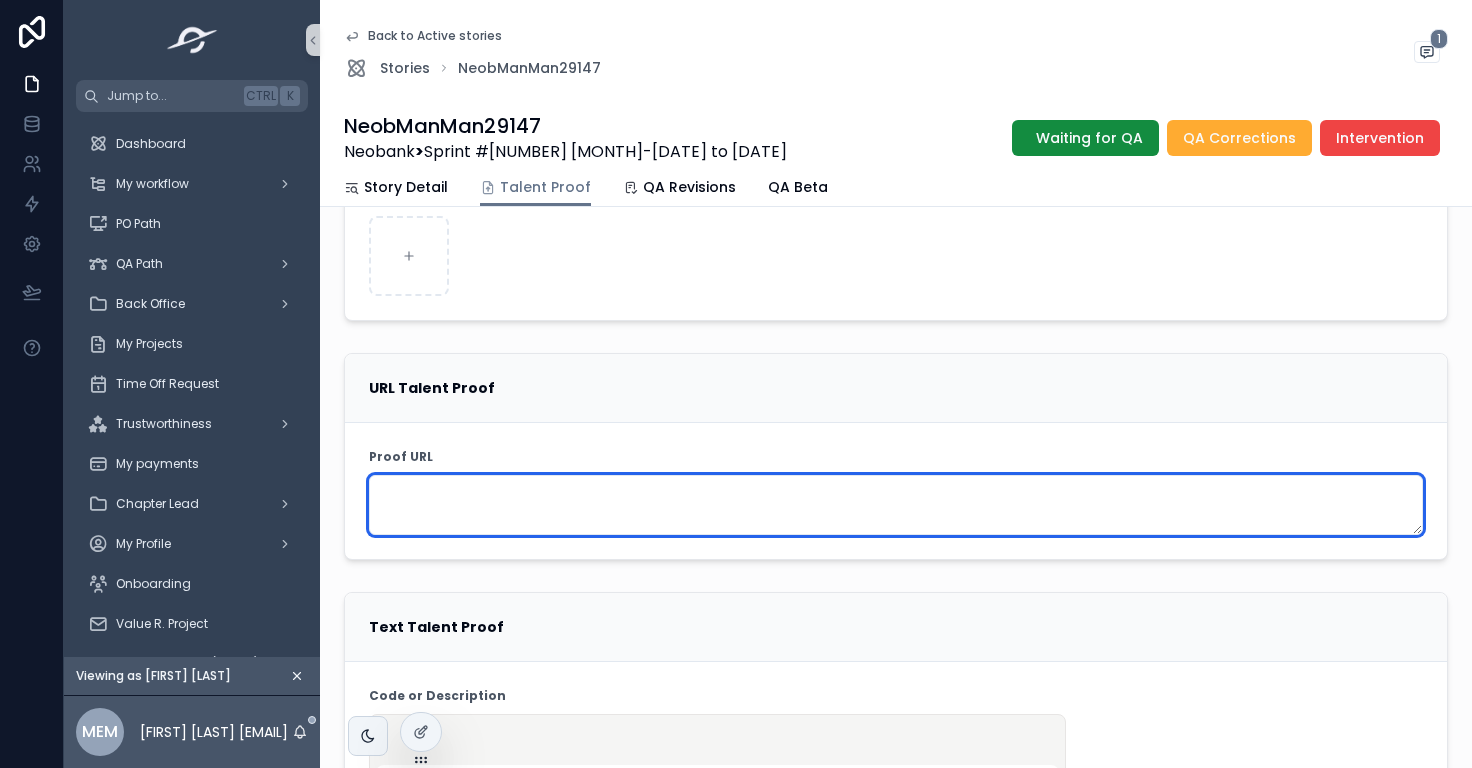 click at bounding box center (896, 505) 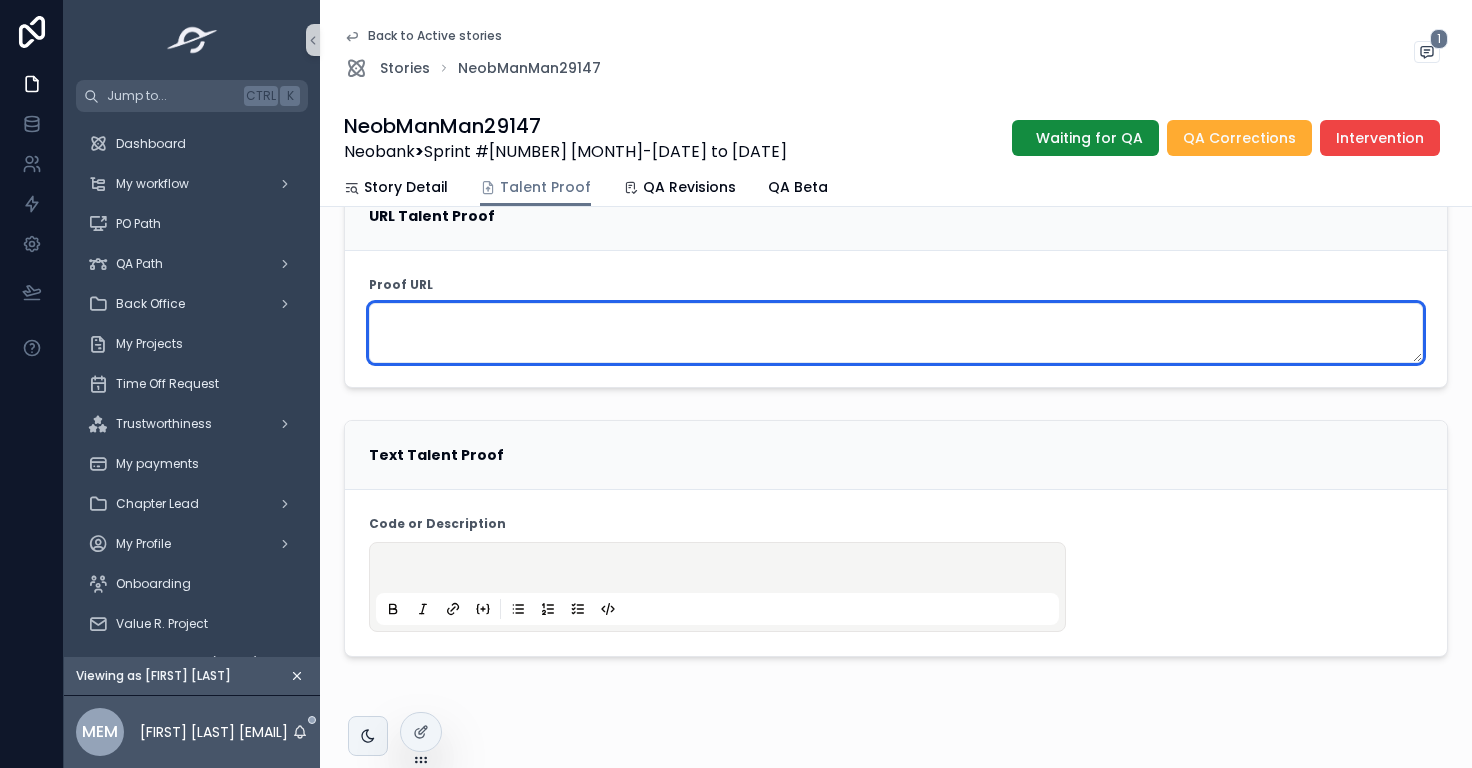 scroll, scrollTop: 620, scrollLeft: 0, axis: vertical 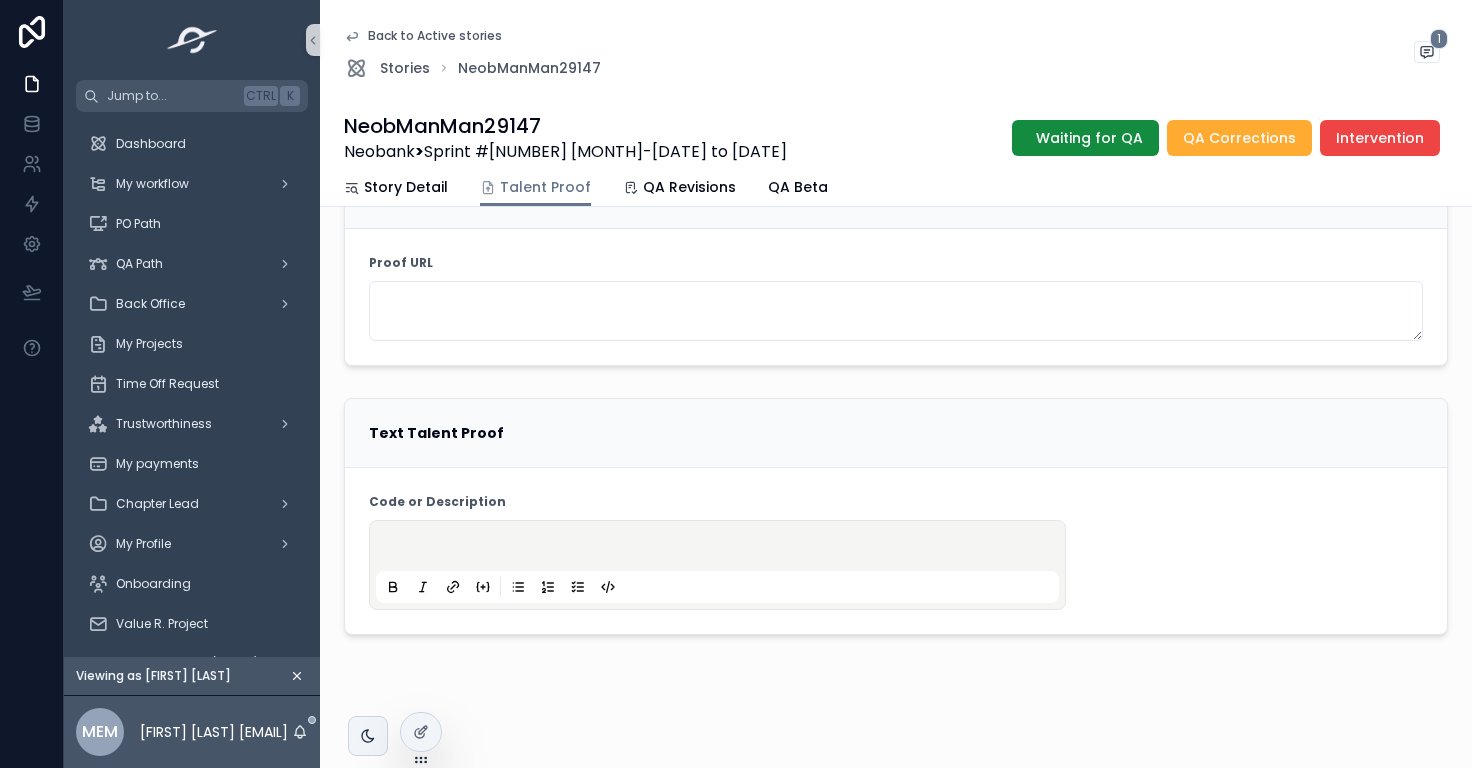click at bounding box center (721, 549) 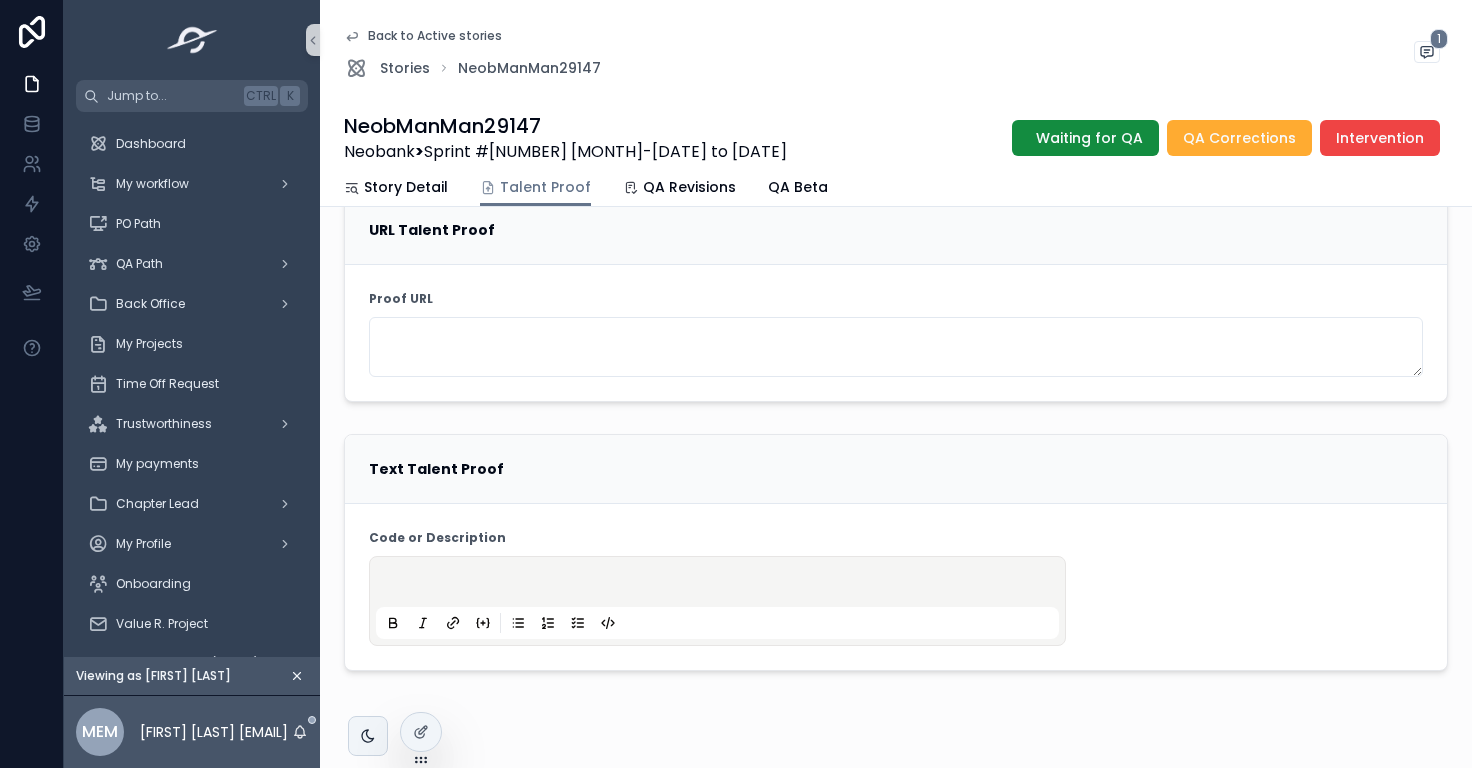 scroll, scrollTop: 620, scrollLeft: 0, axis: vertical 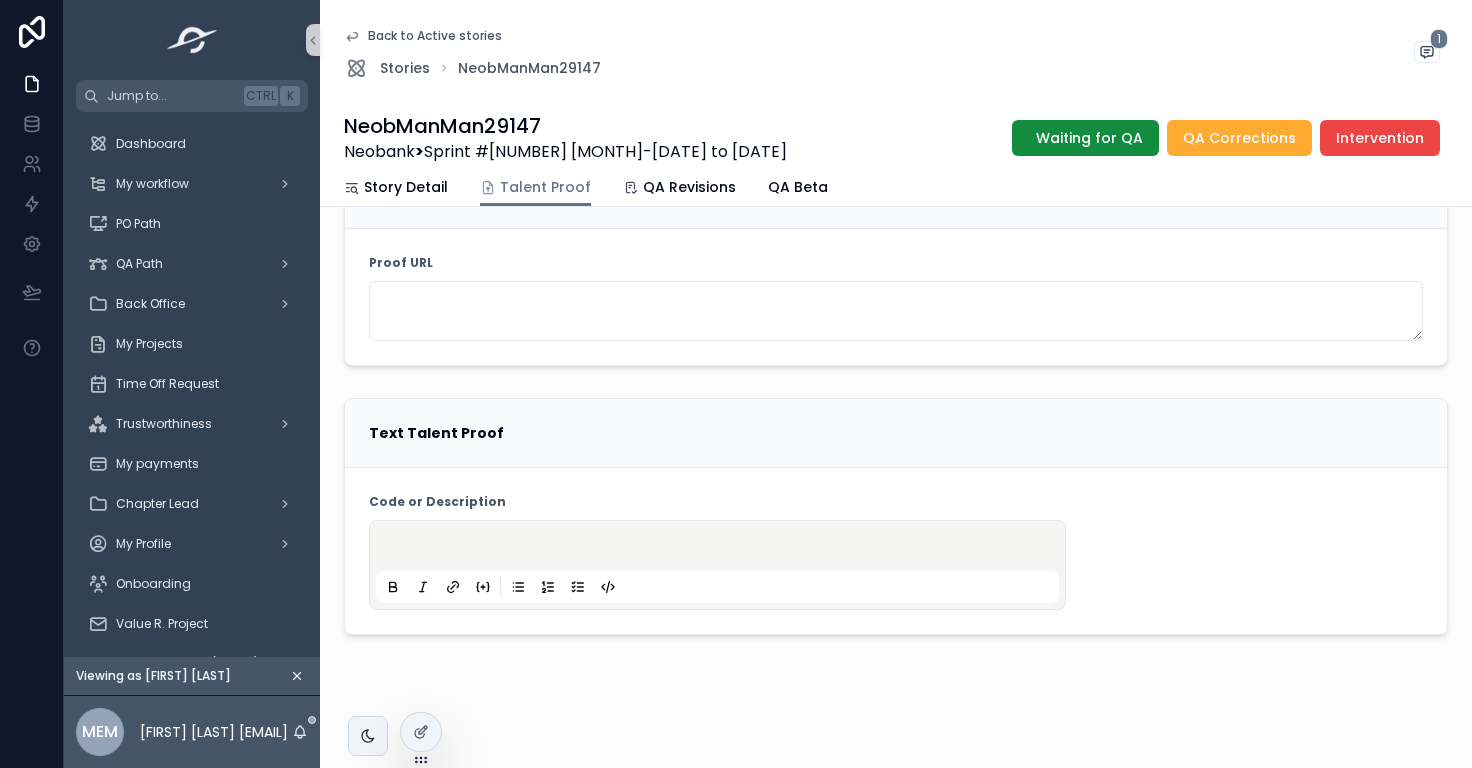 click at bounding box center [721, 549] 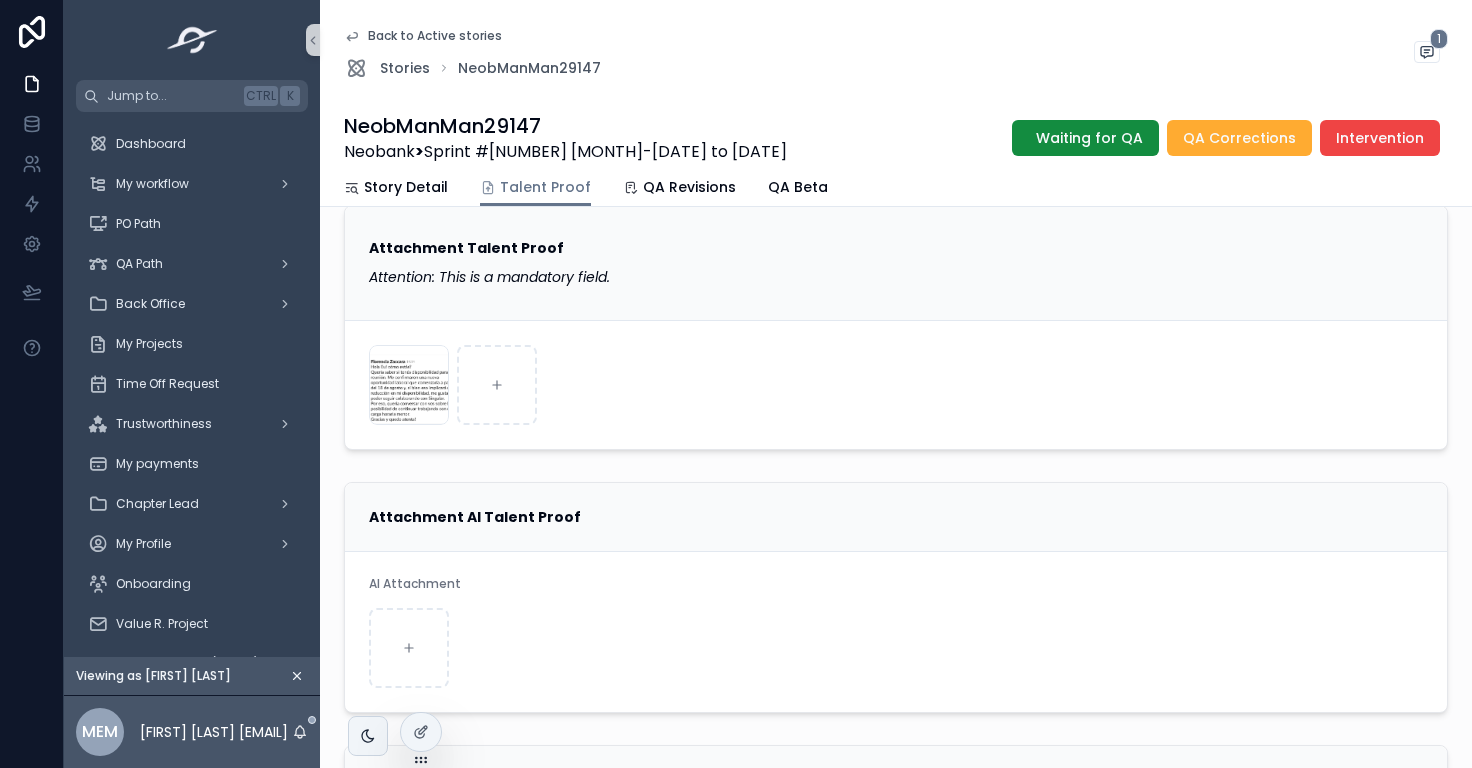 scroll, scrollTop: 0, scrollLeft: 0, axis: both 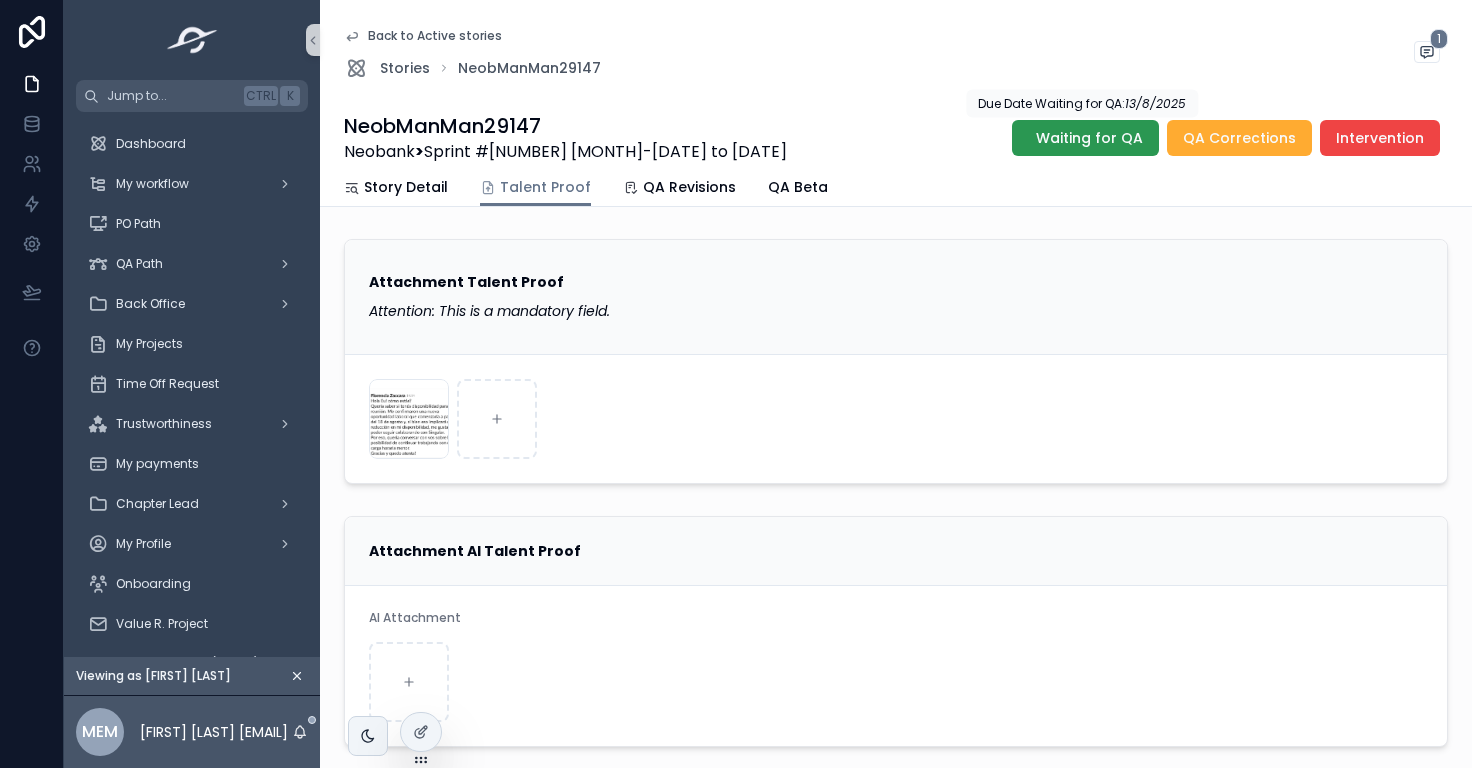 click on "Waiting for QA" at bounding box center [1089, 138] 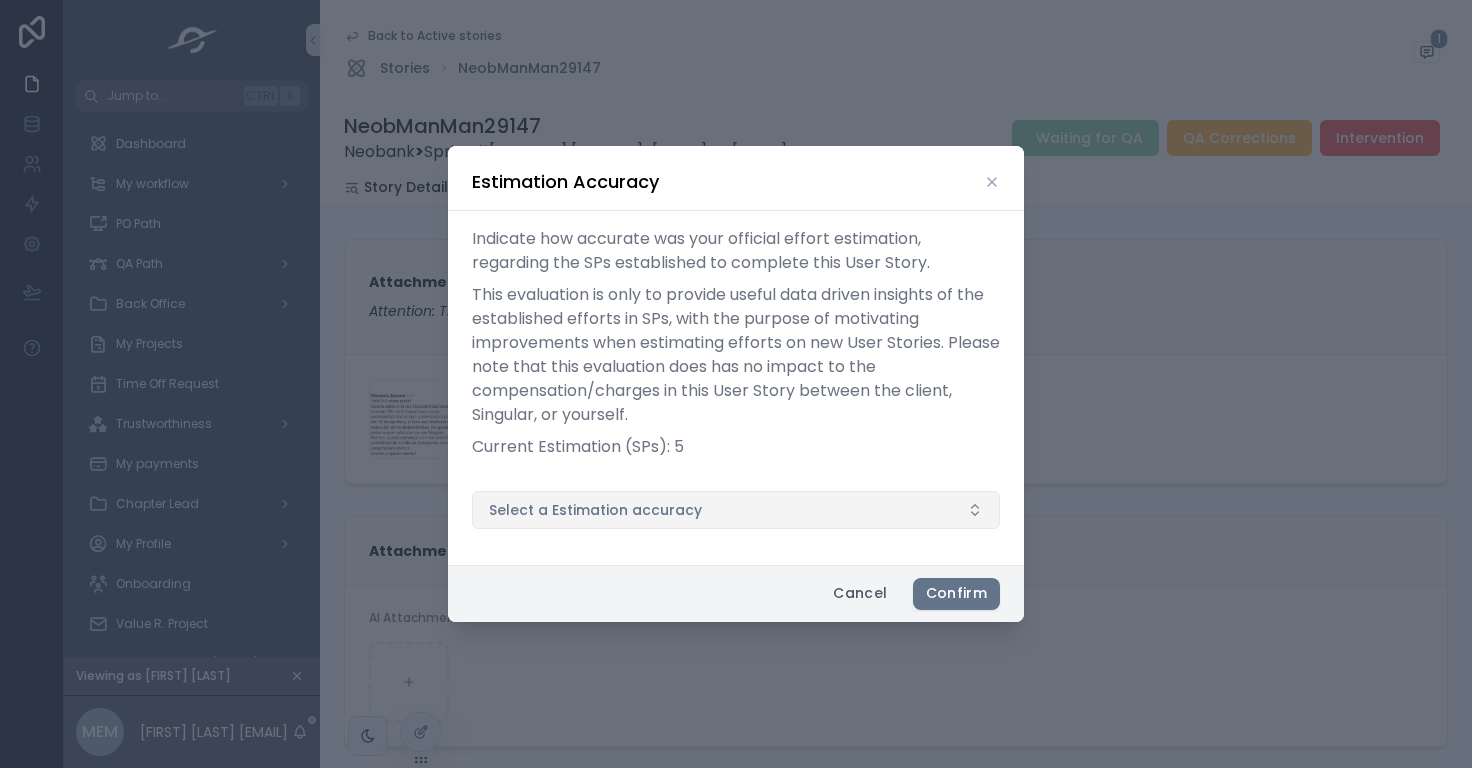 click on "Select a Estimation accuracy" at bounding box center (595, 510) 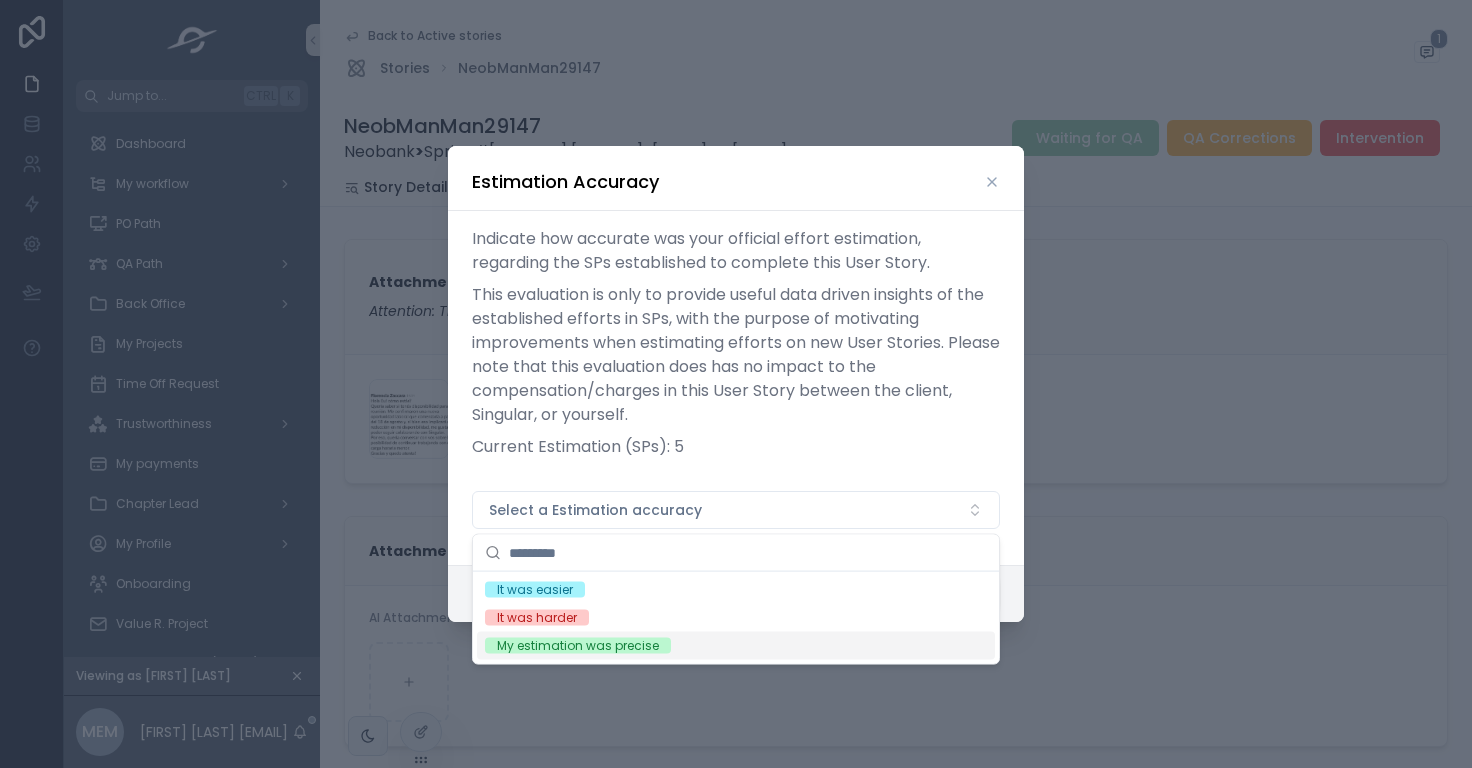 click on "My estimation was precise" at bounding box center (736, 646) 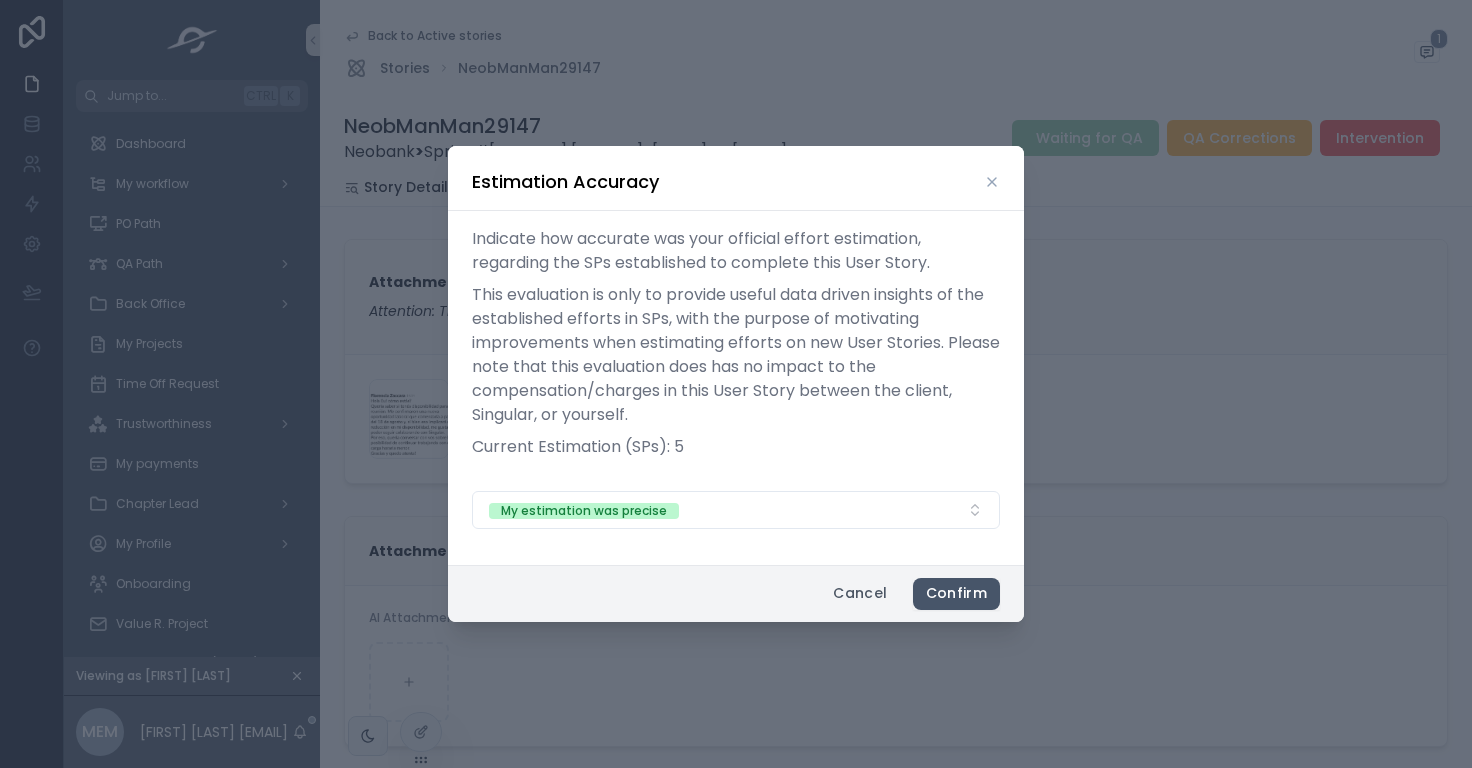 click on "Confirm" at bounding box center (956, 594) 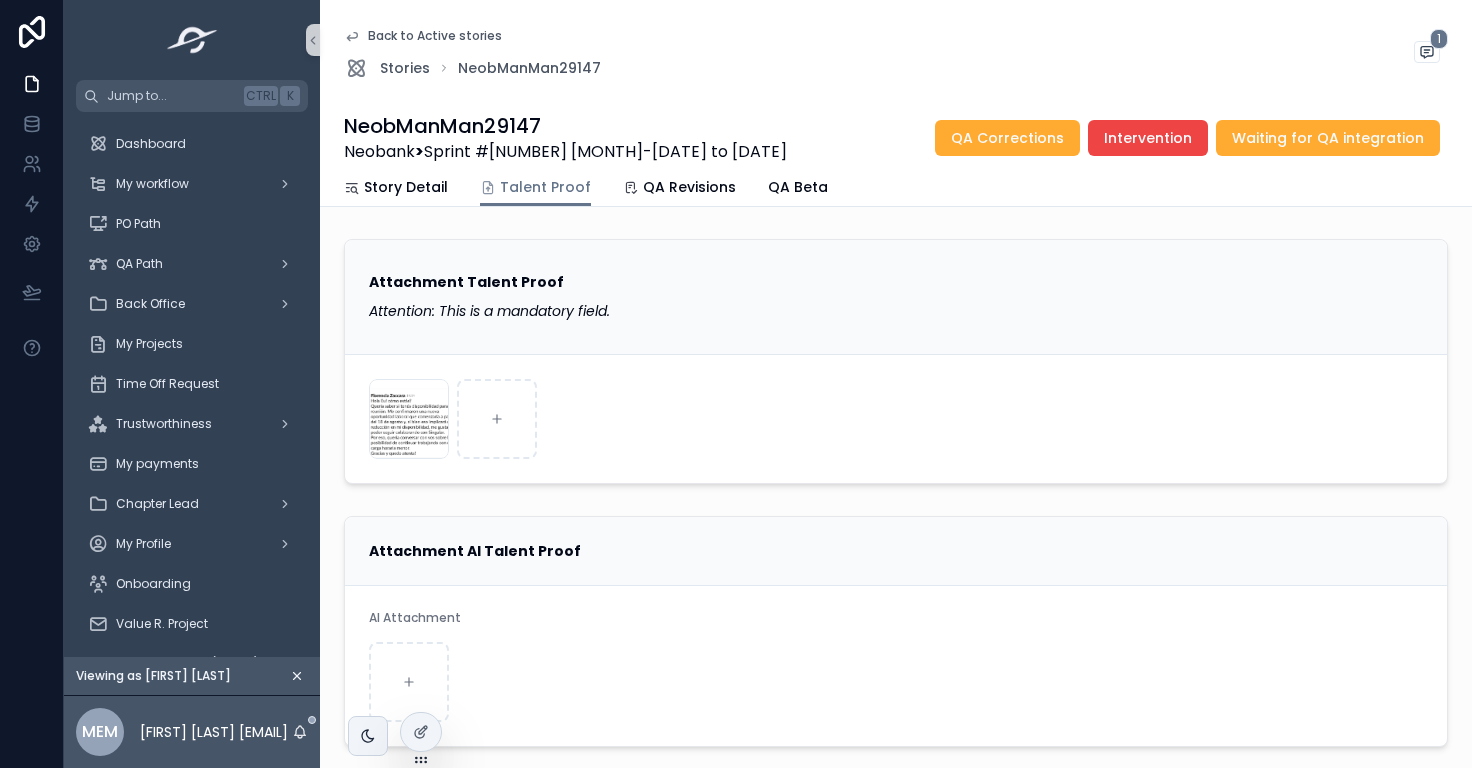 click on "Back to Active stories" at bounding box center [435, 36] 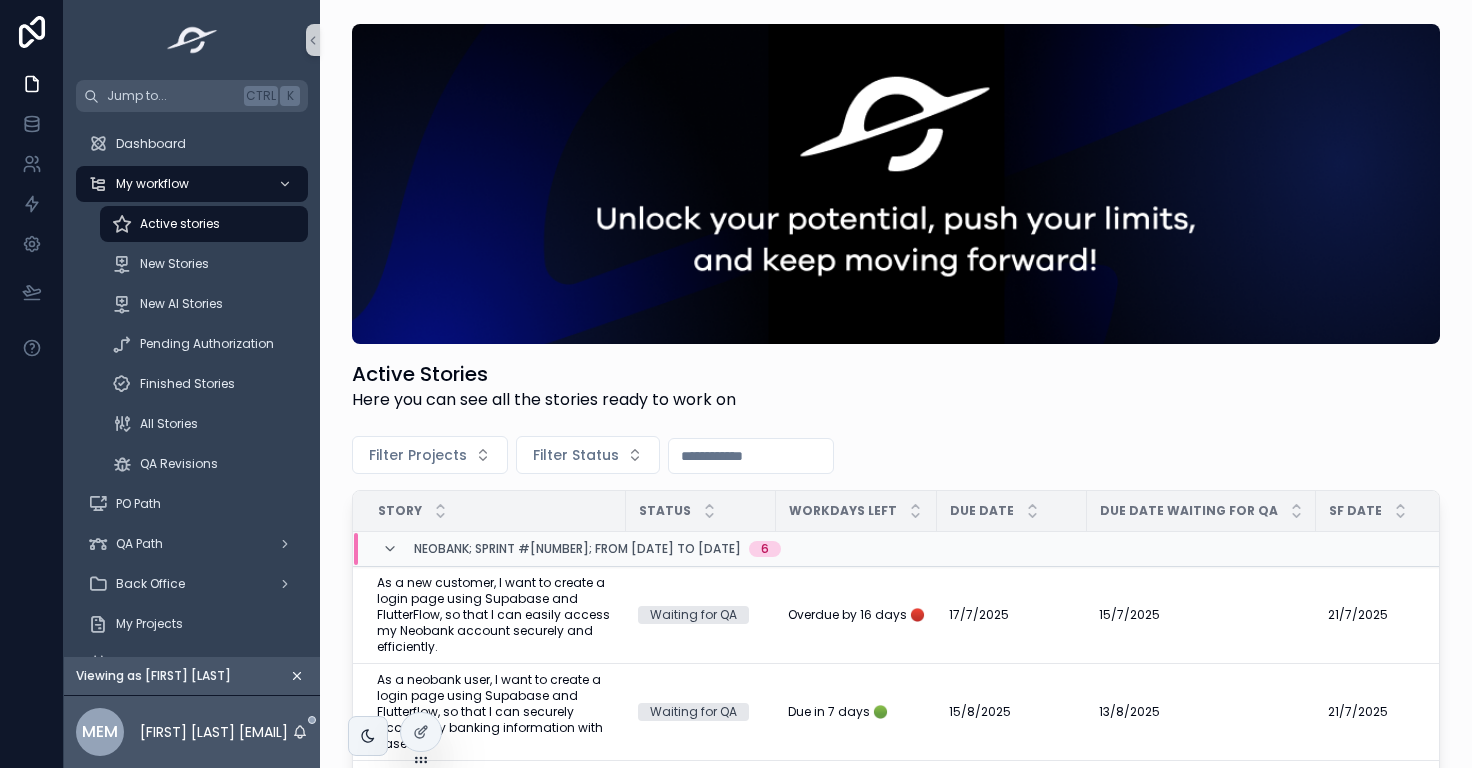 scroll, scrollTop: 204, scrollLeft: 0, axis: vertical 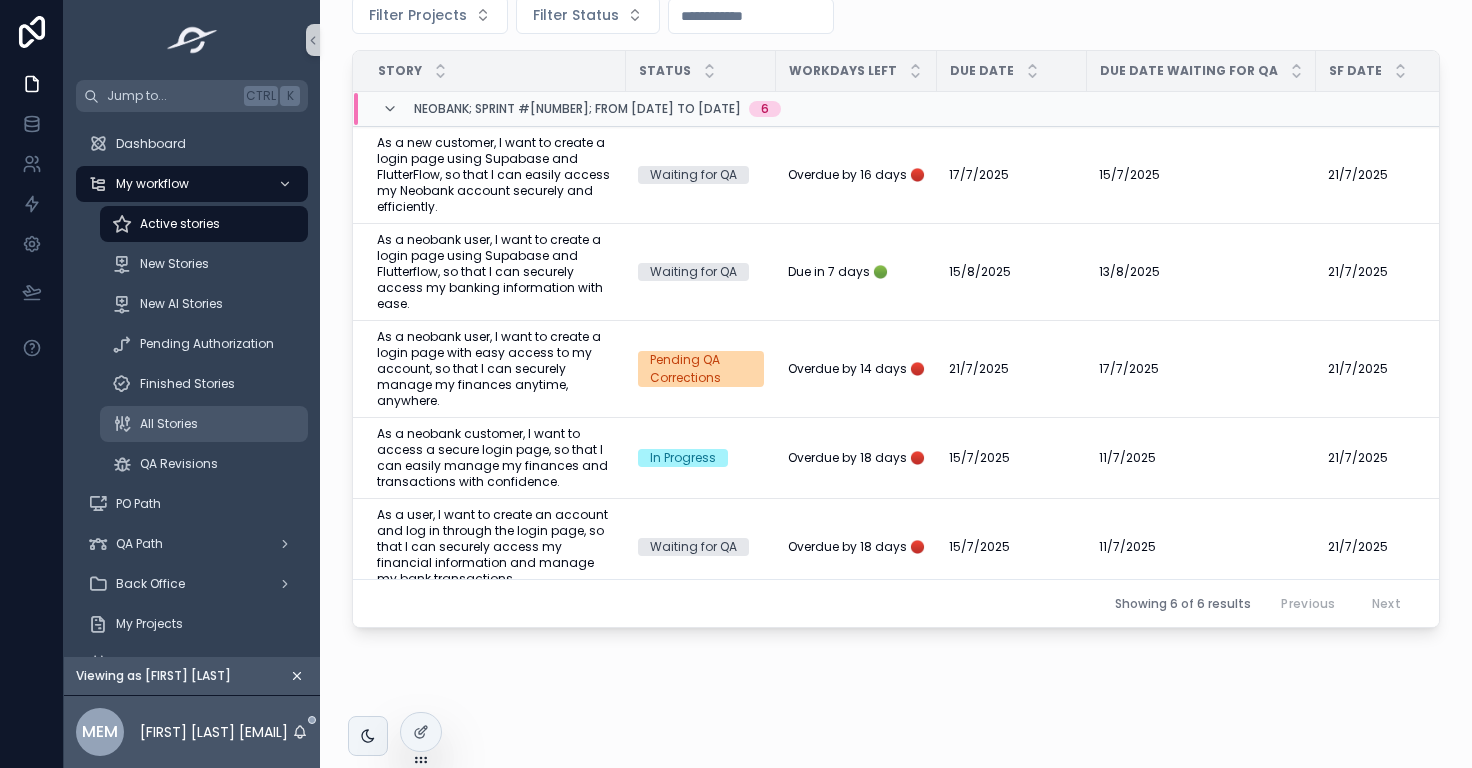 click on "All Stories" at bounding box center (204, 424) 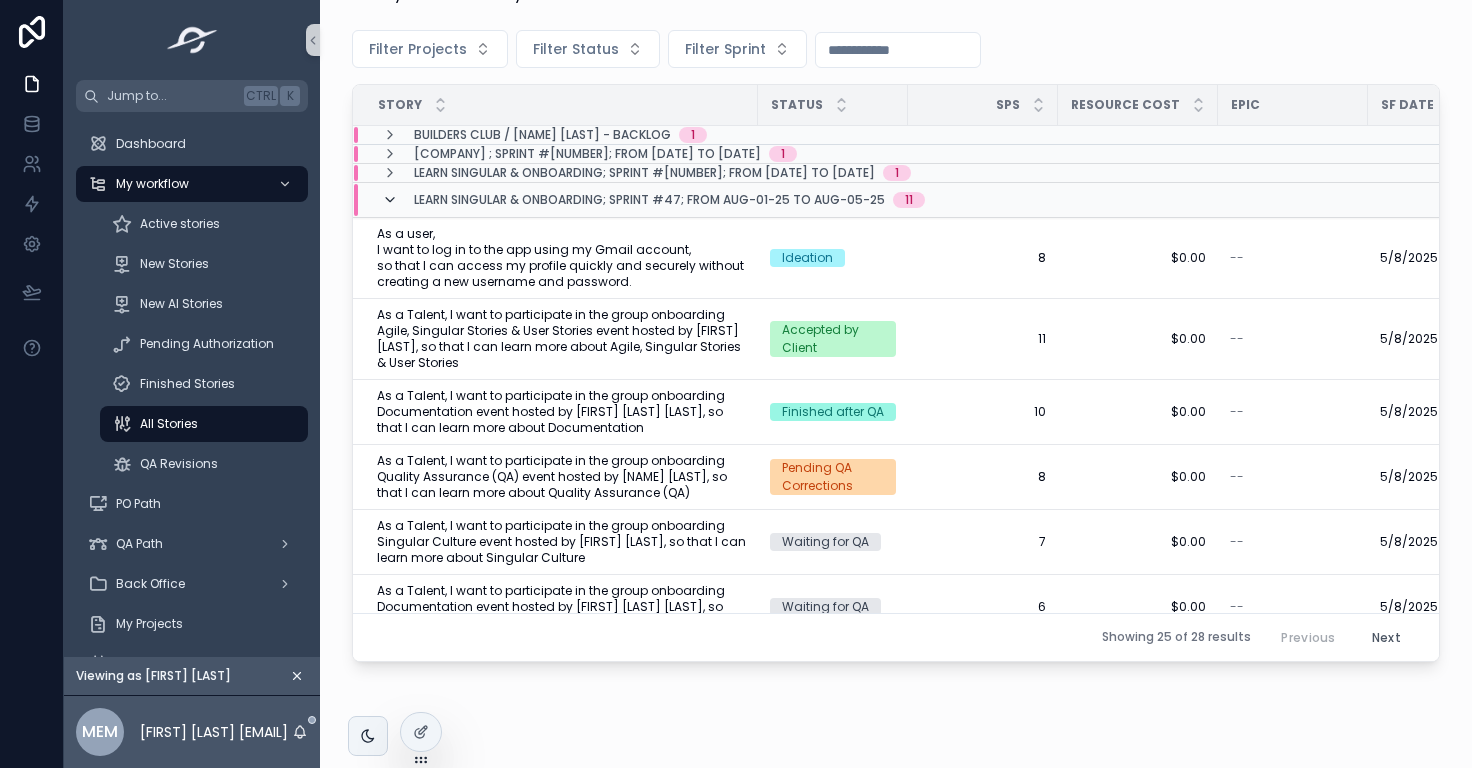 click at bounding box center [390, 200] 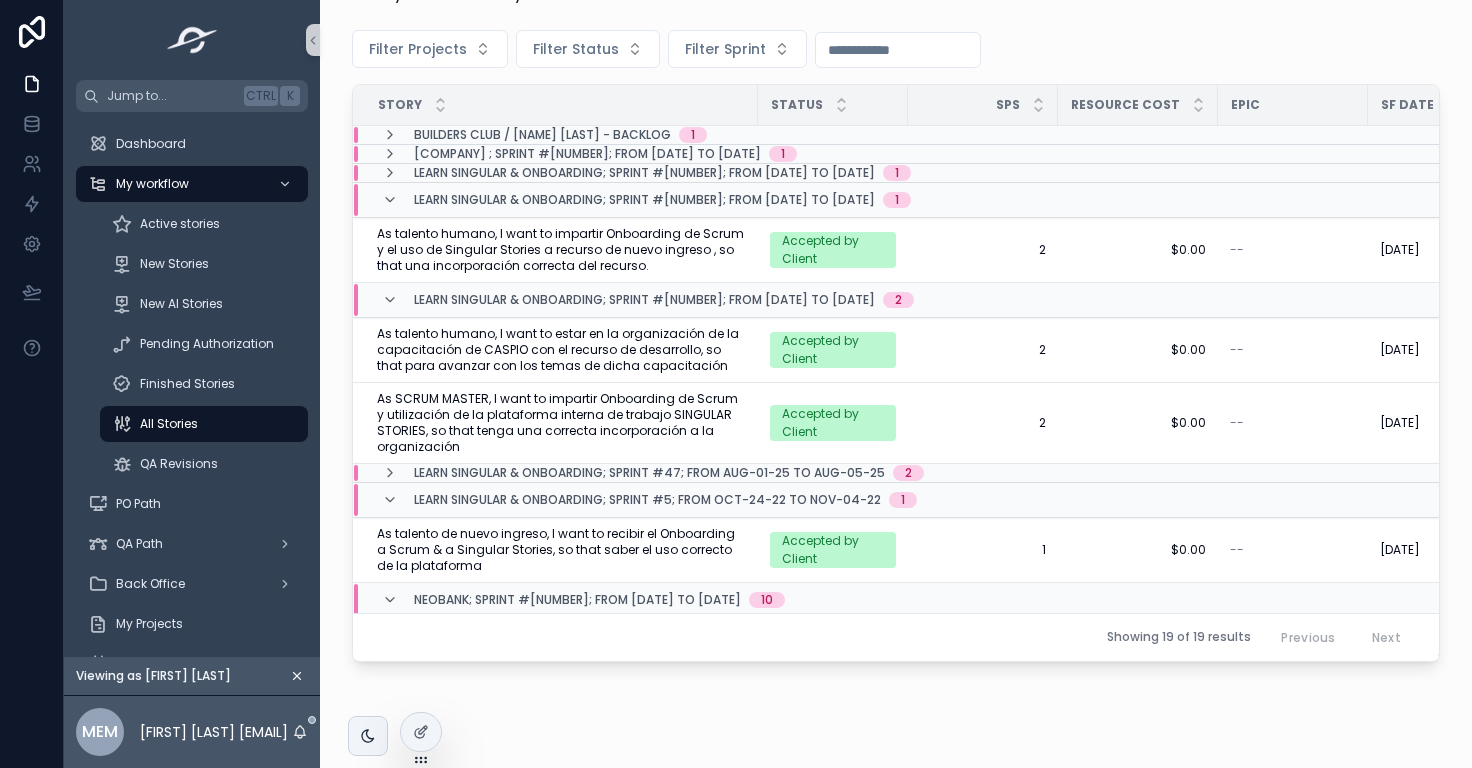 click on "Learn Singular & Onboarding; Sprint #[NUMBER]; From [DATE] to [DATE] [NUMBER]" at bounding box center [646, 200] 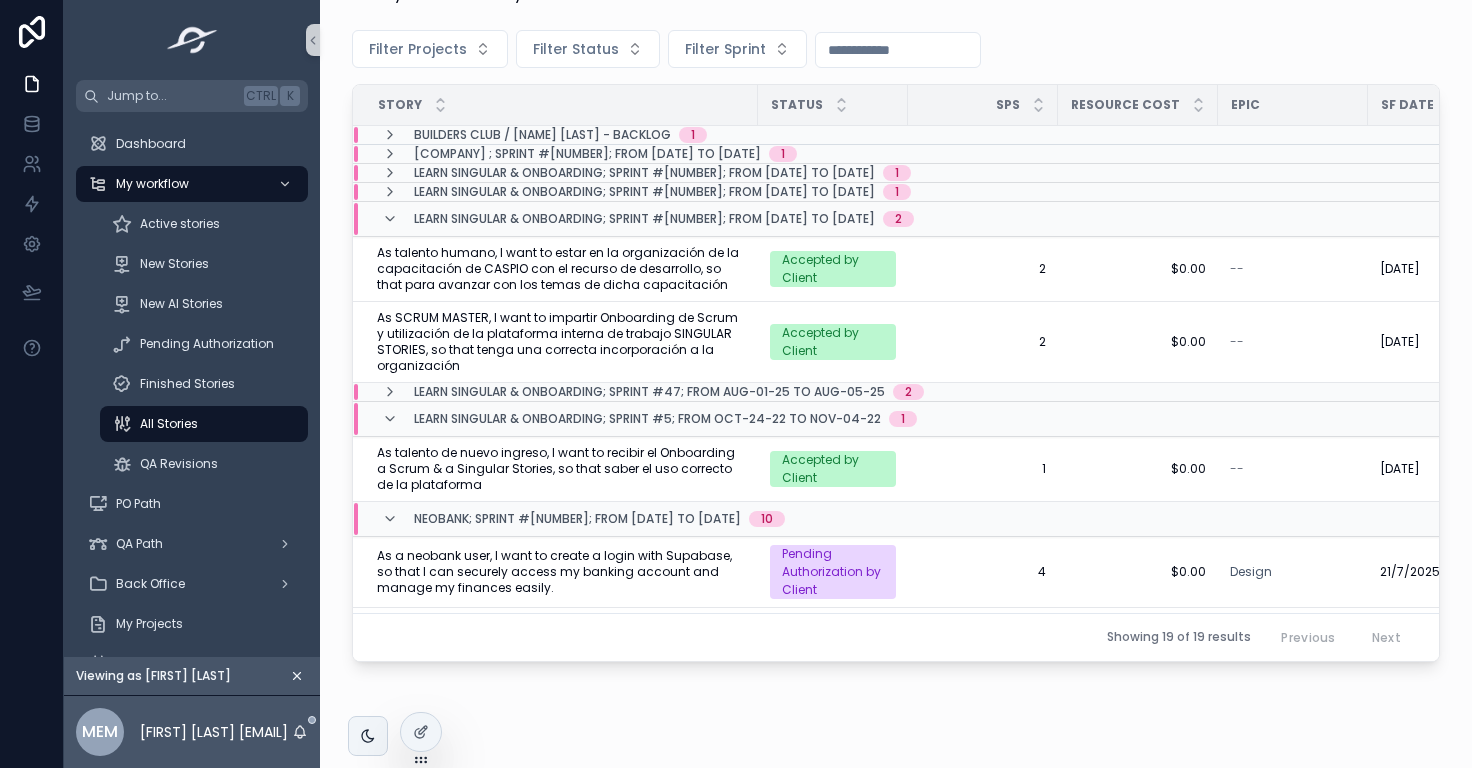 click on "Learn Singular & Onboarding; Sprint #[NUMBER]; From [DATE] to [DATE] 2" at bounding box center (648, 219) 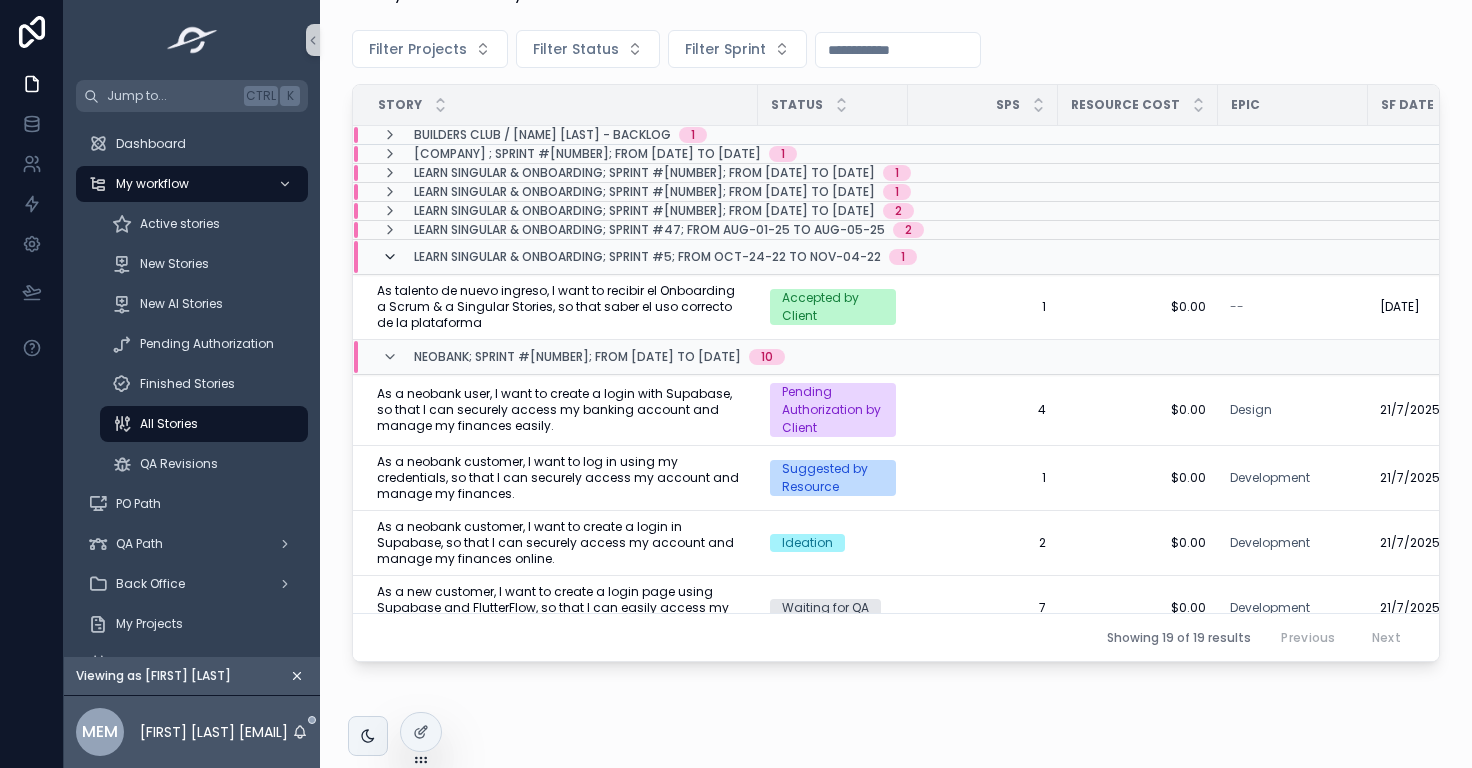 click at bounding box center (390, 257) 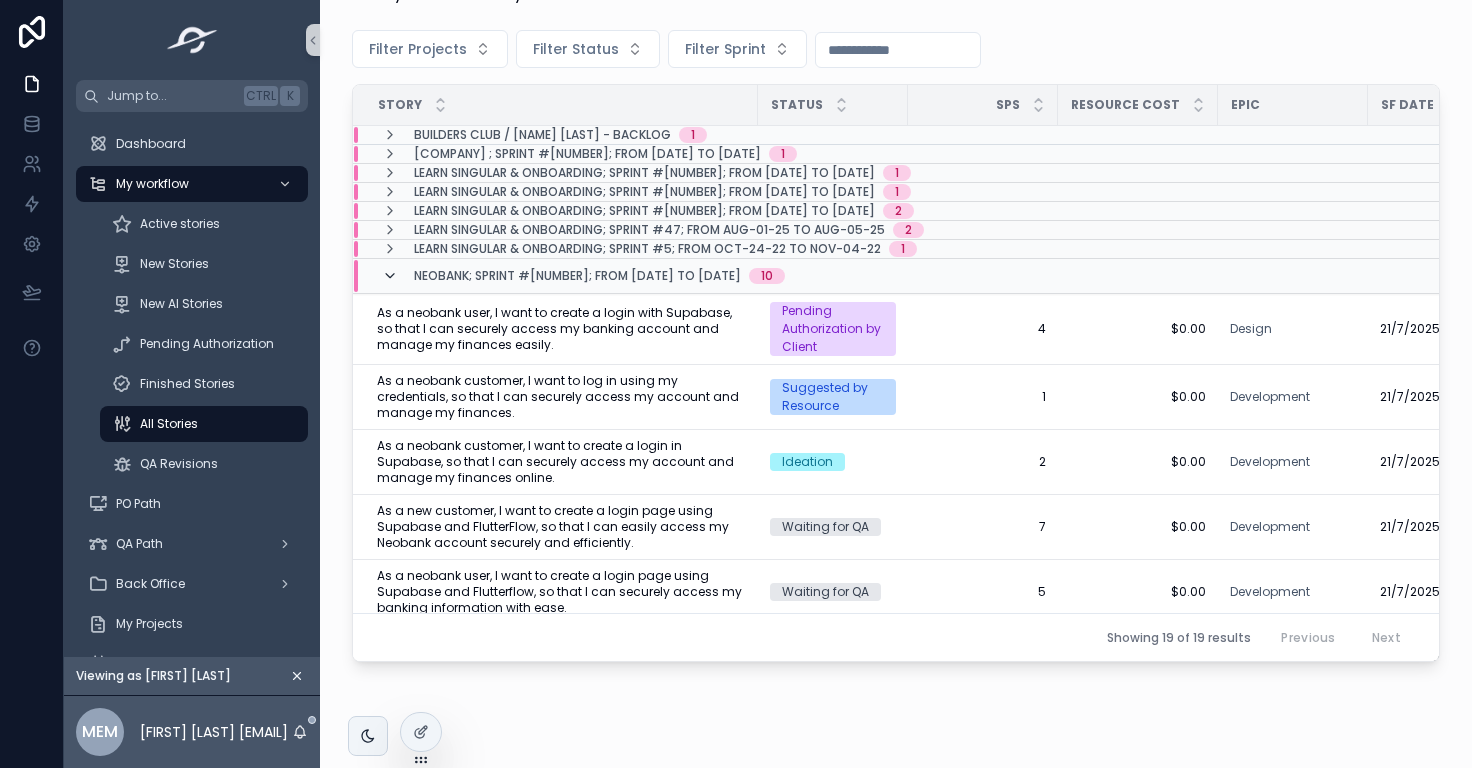 click at bounding box center (390, 276) 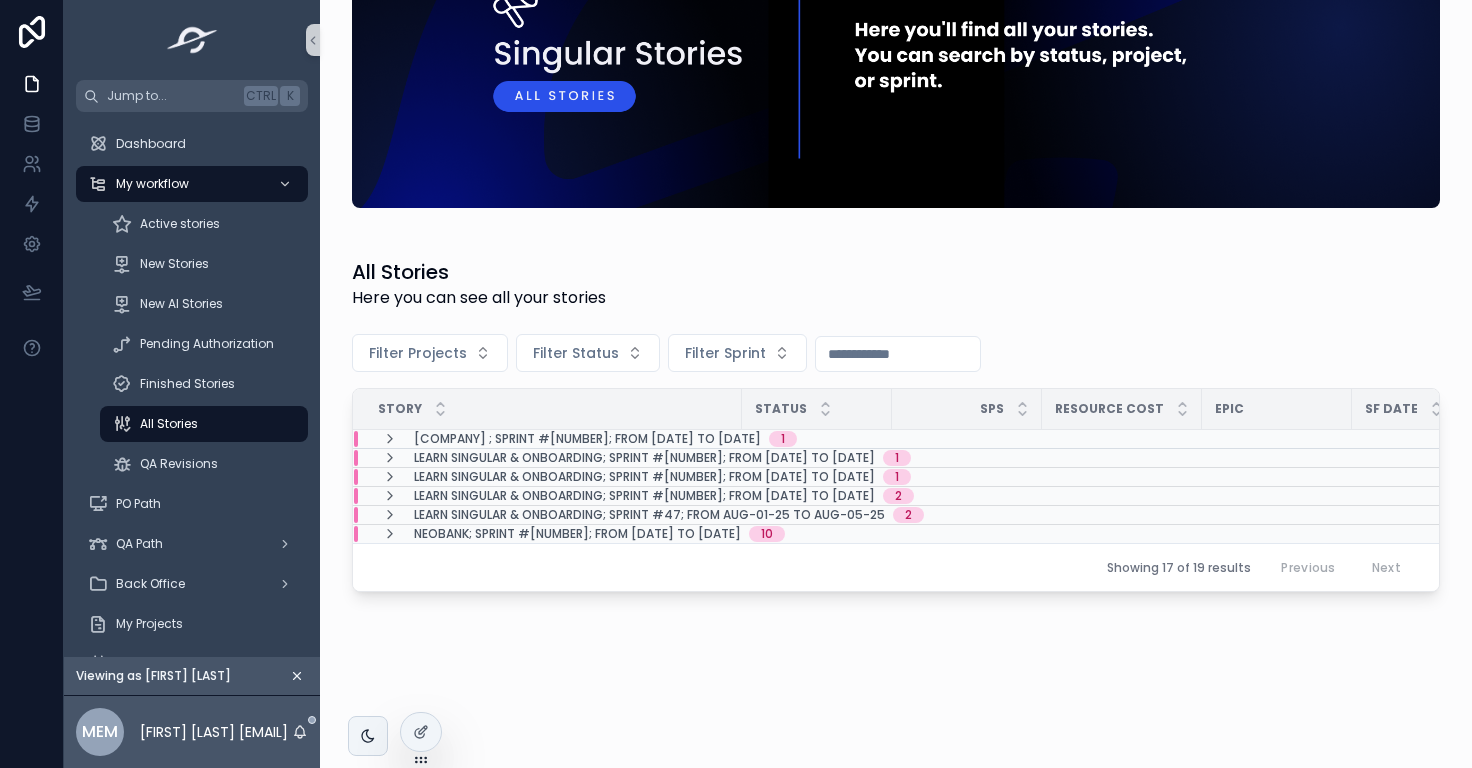 scroll, scrollTop: 185, scrollLeft: 0, axis: vertical 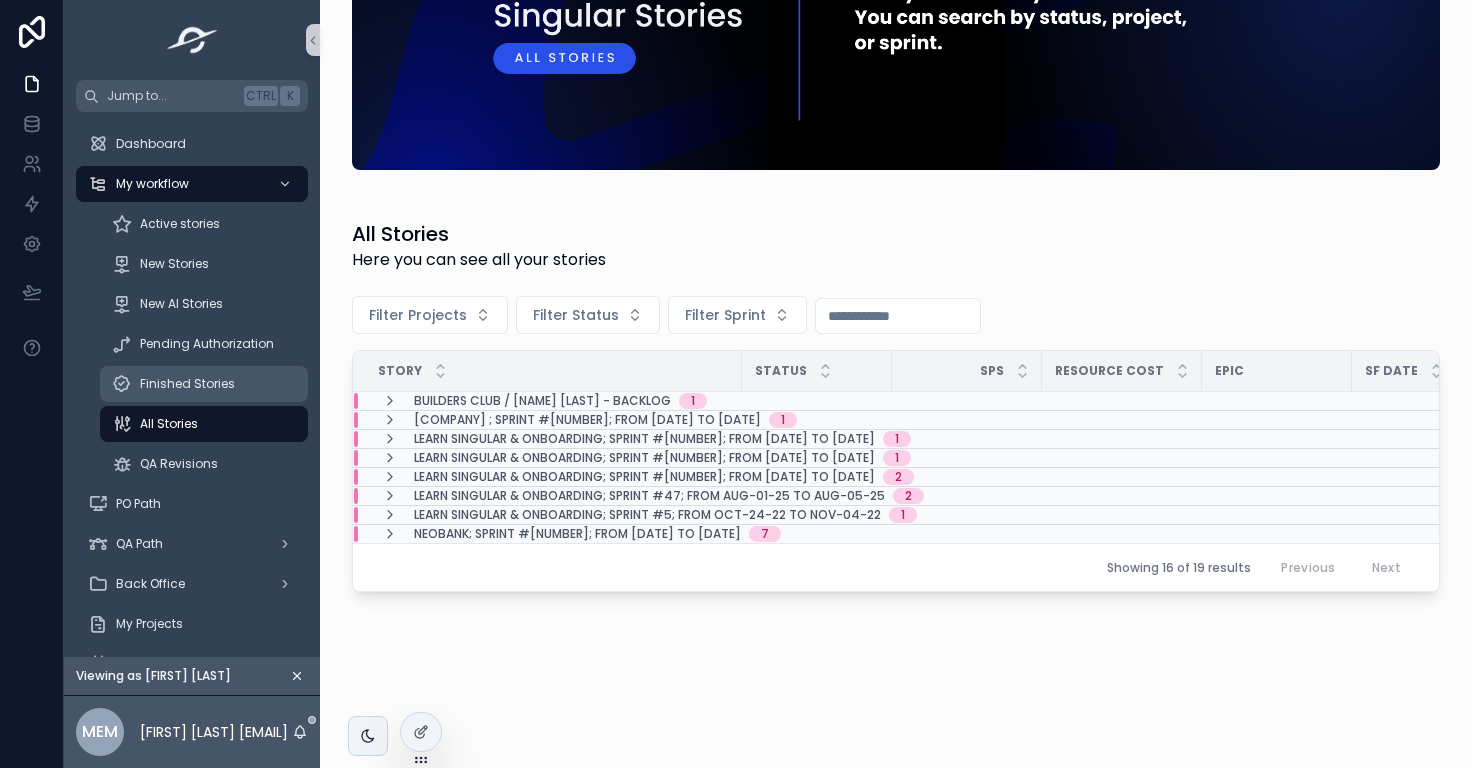 click on "Finished Stories" at bounding box center (204, 384) 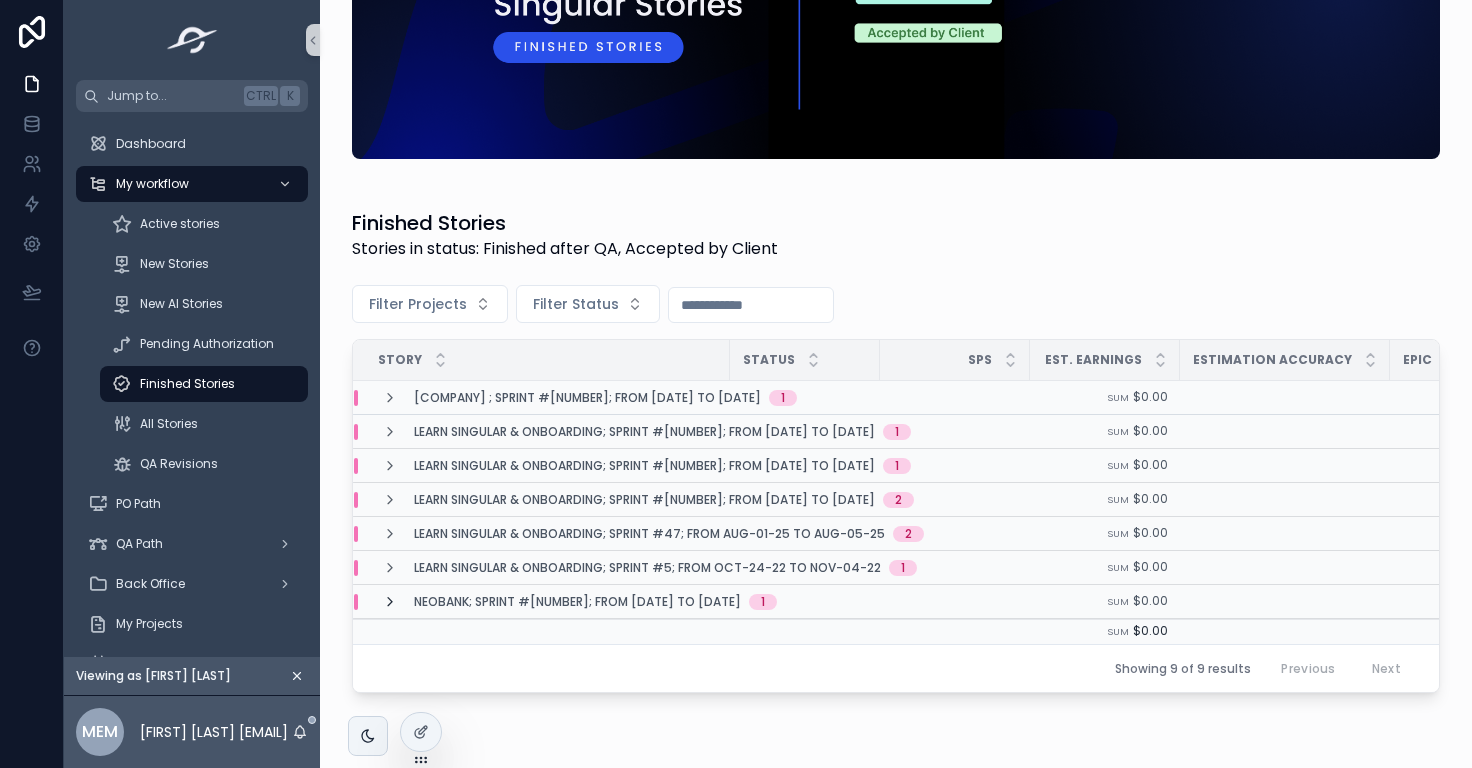 click at bounding box center [390, 602] 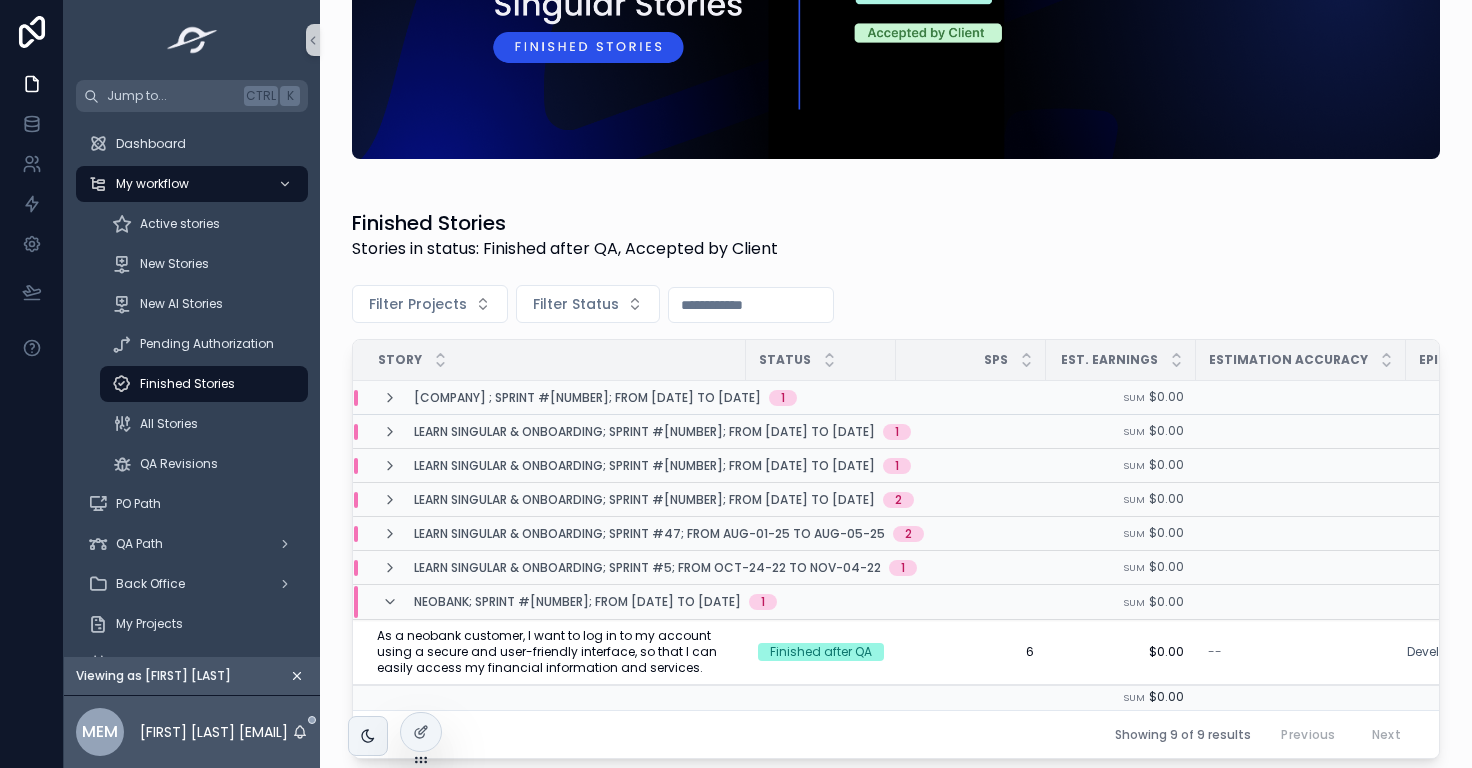 click at bounding box center [390, 602] 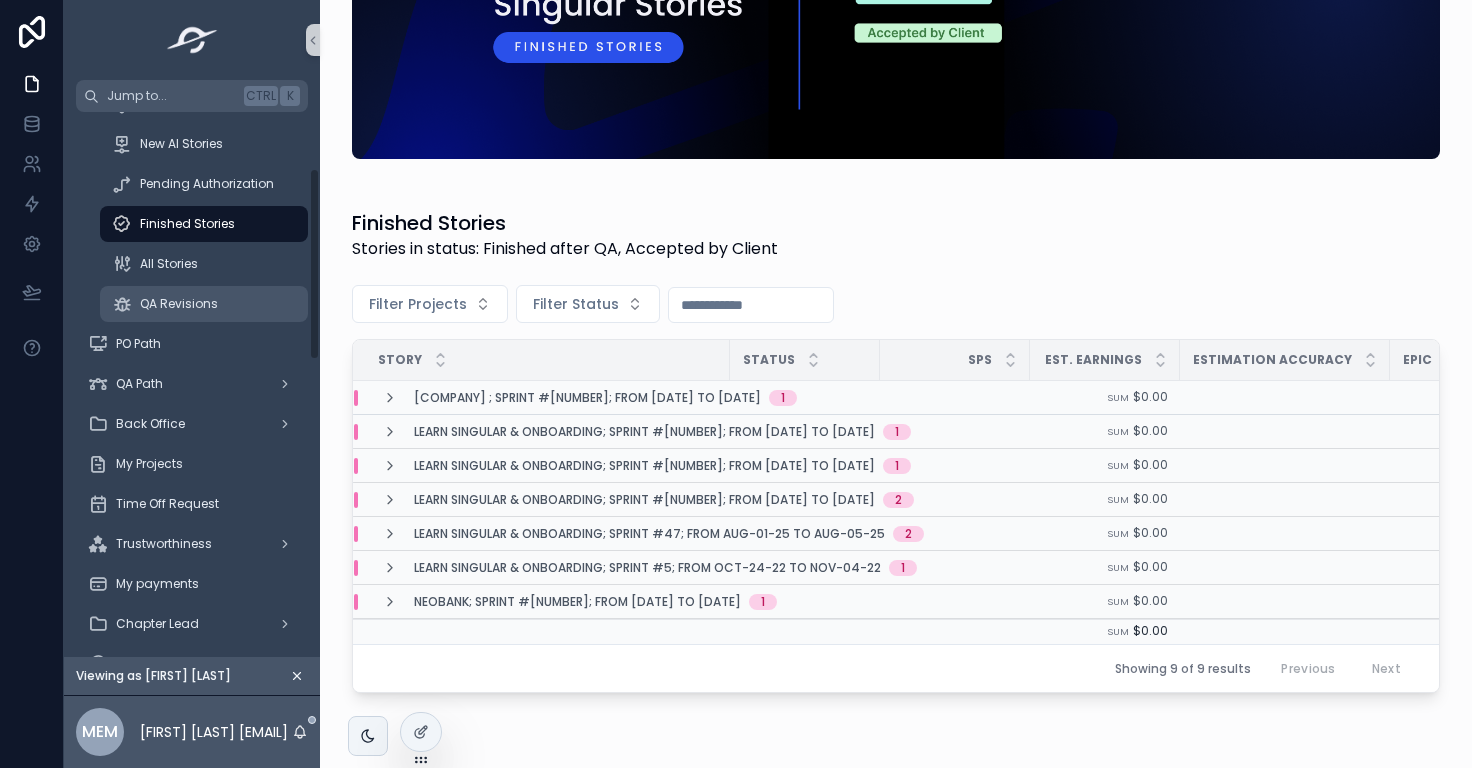 scroll, scrollTop: 164, scrollLeft: 0, axis: vertical 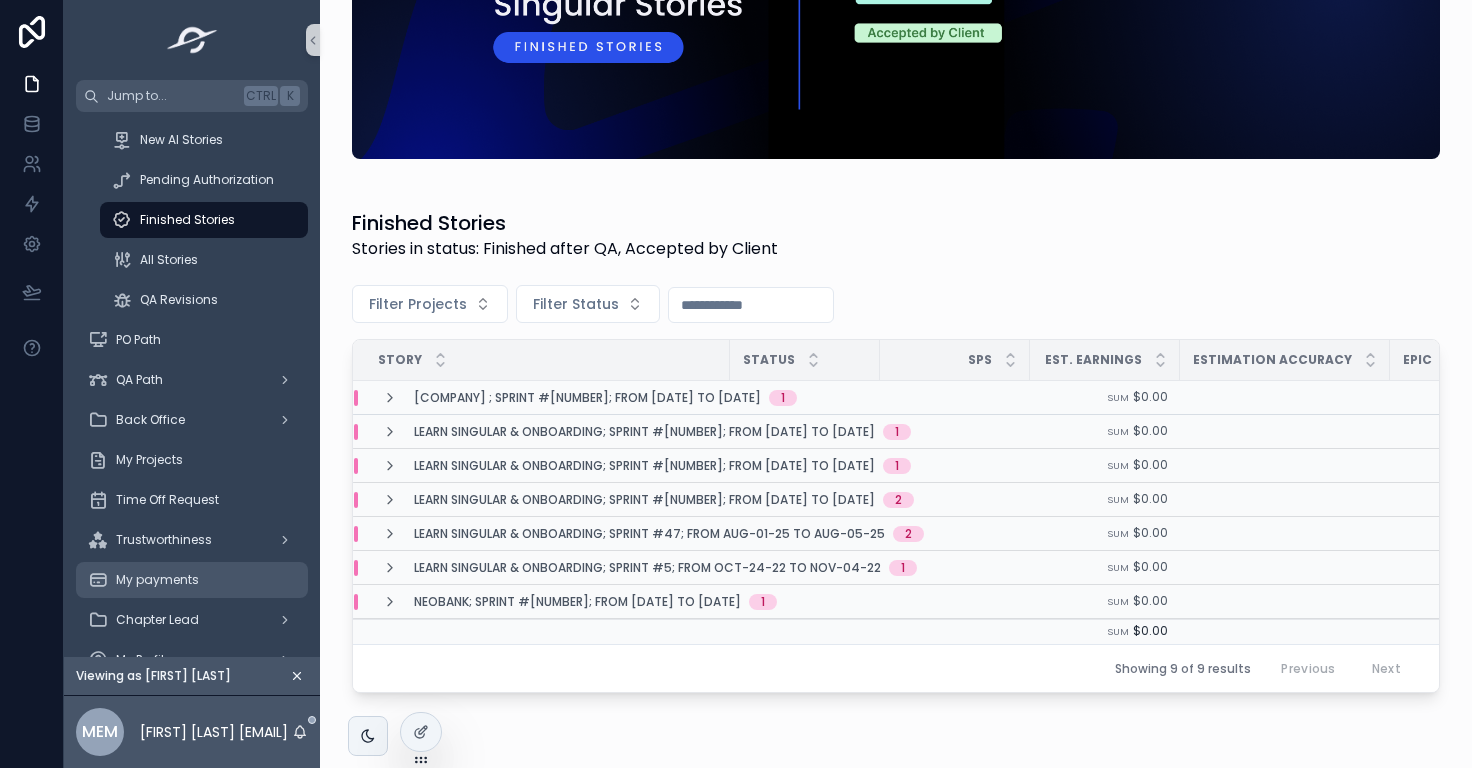 click on "My payments" at bounding box center [157, 580] 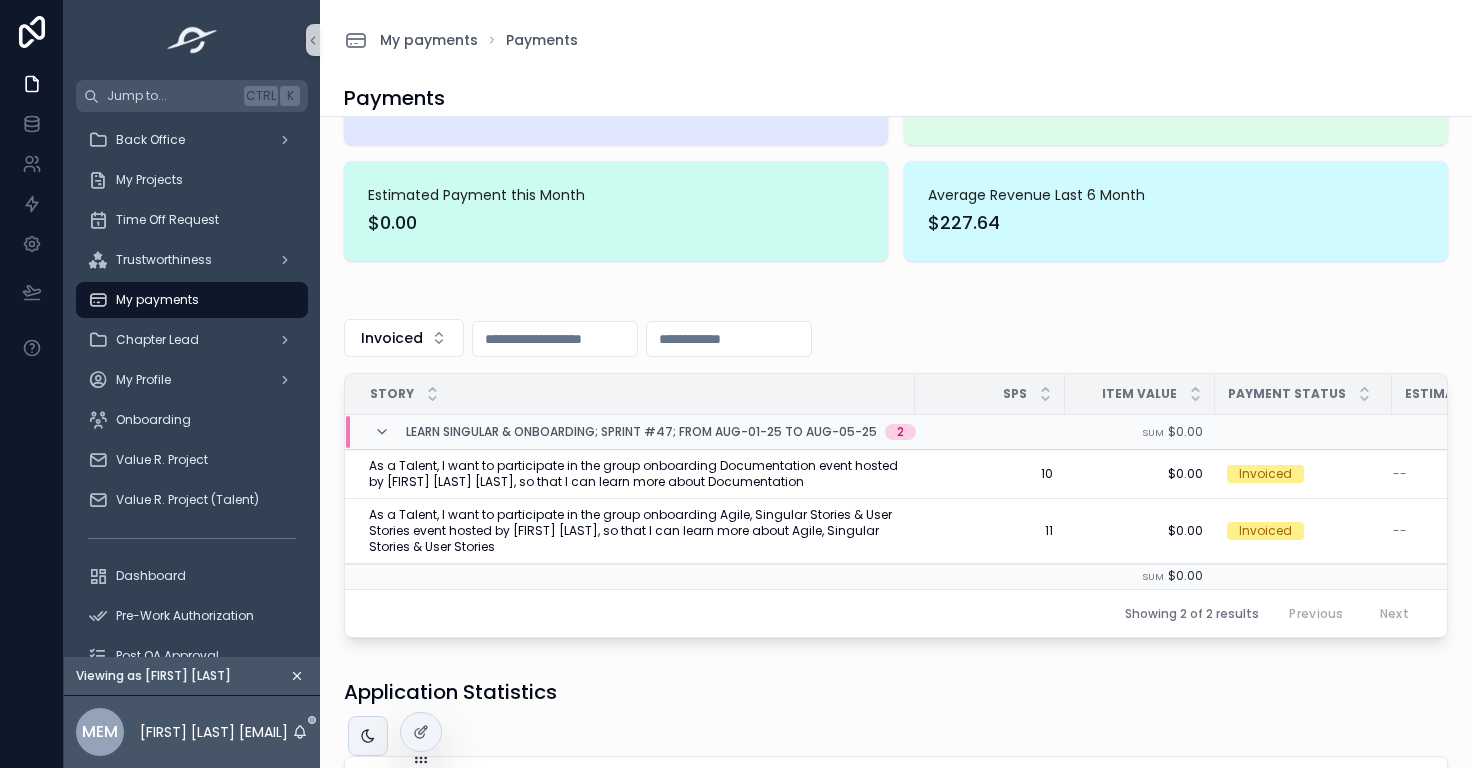 scroll, scrollTop: 198, scrollLeft: 0, axis: vertical 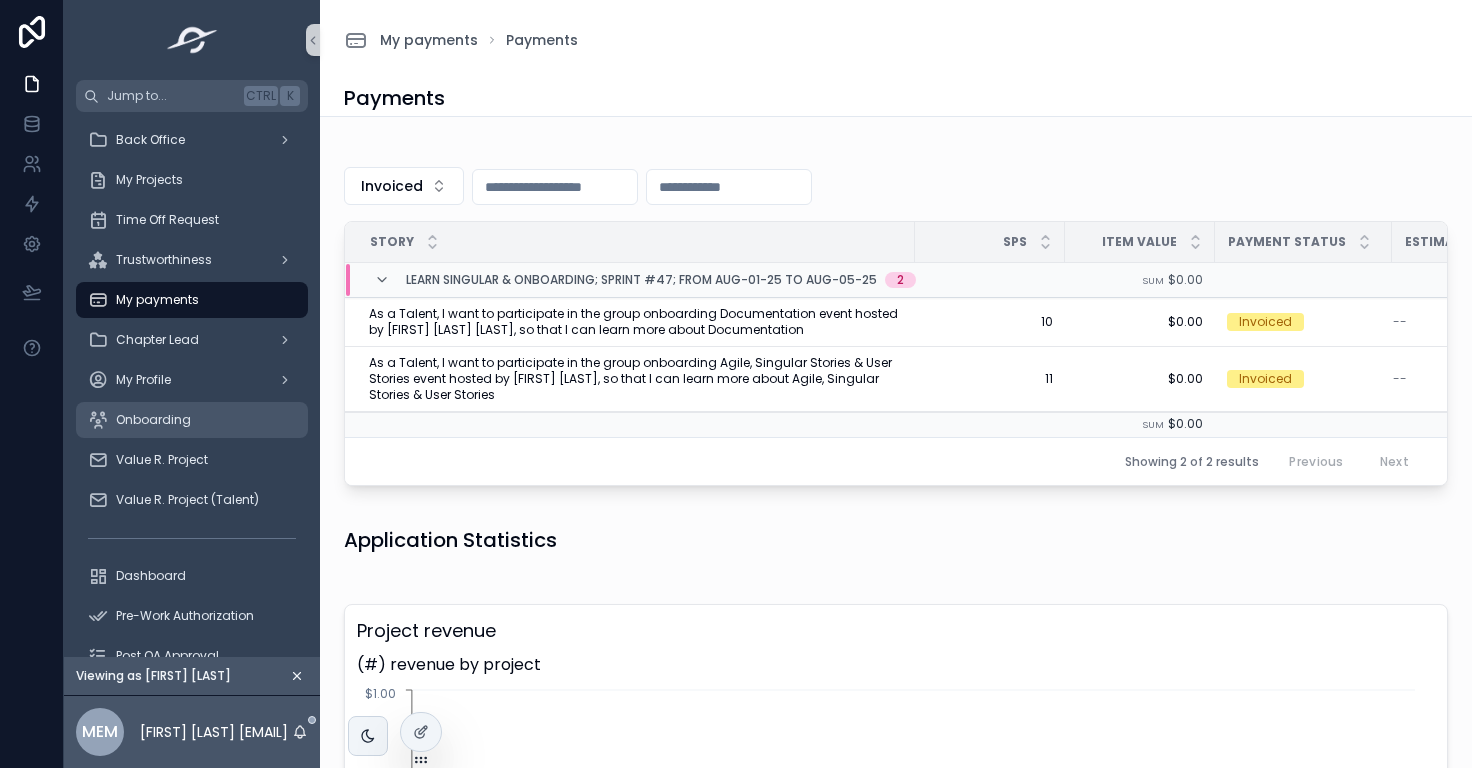 click on "Onboarding" at bounding box center [153, 420] 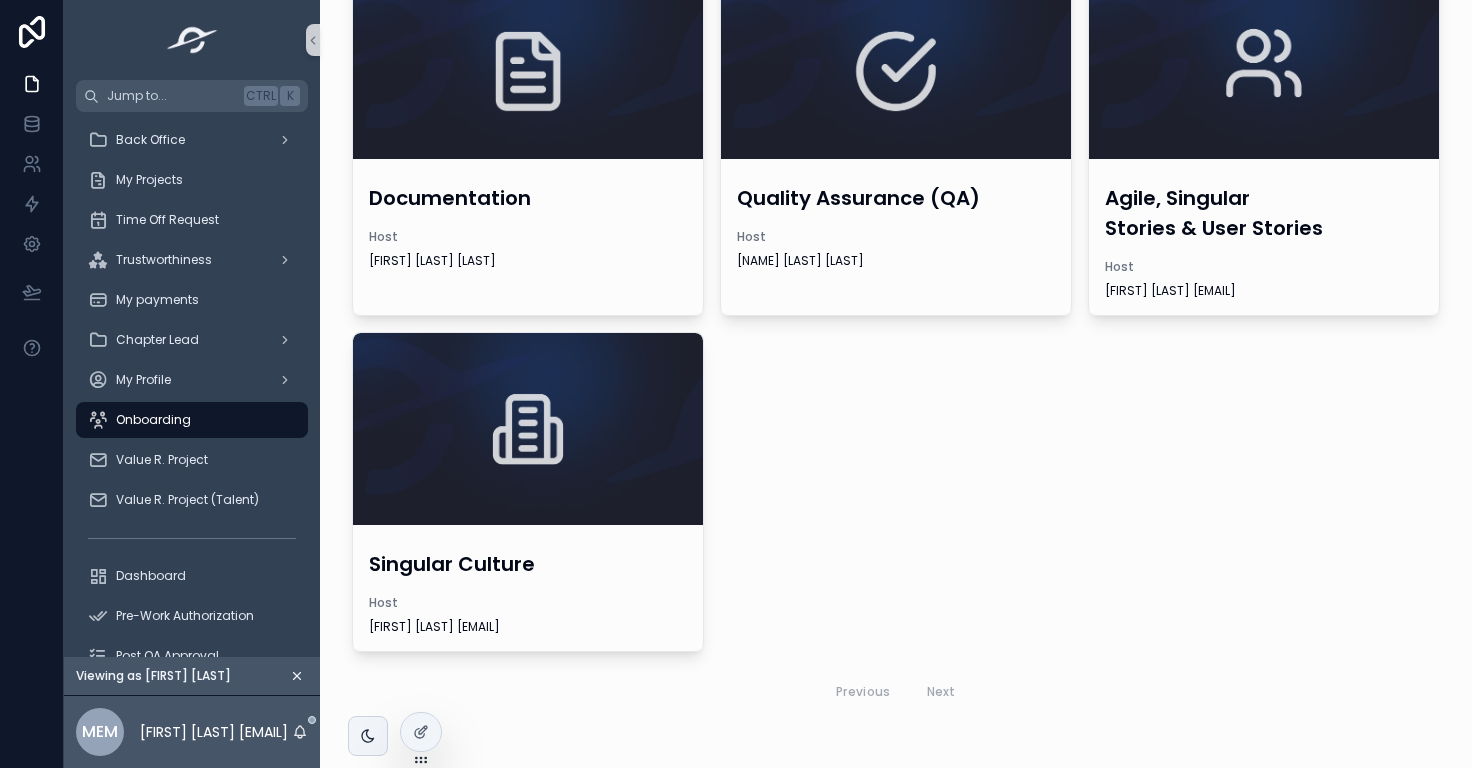 scroll, scrollTop: 431, scrollLeft: 0, axis: vertical 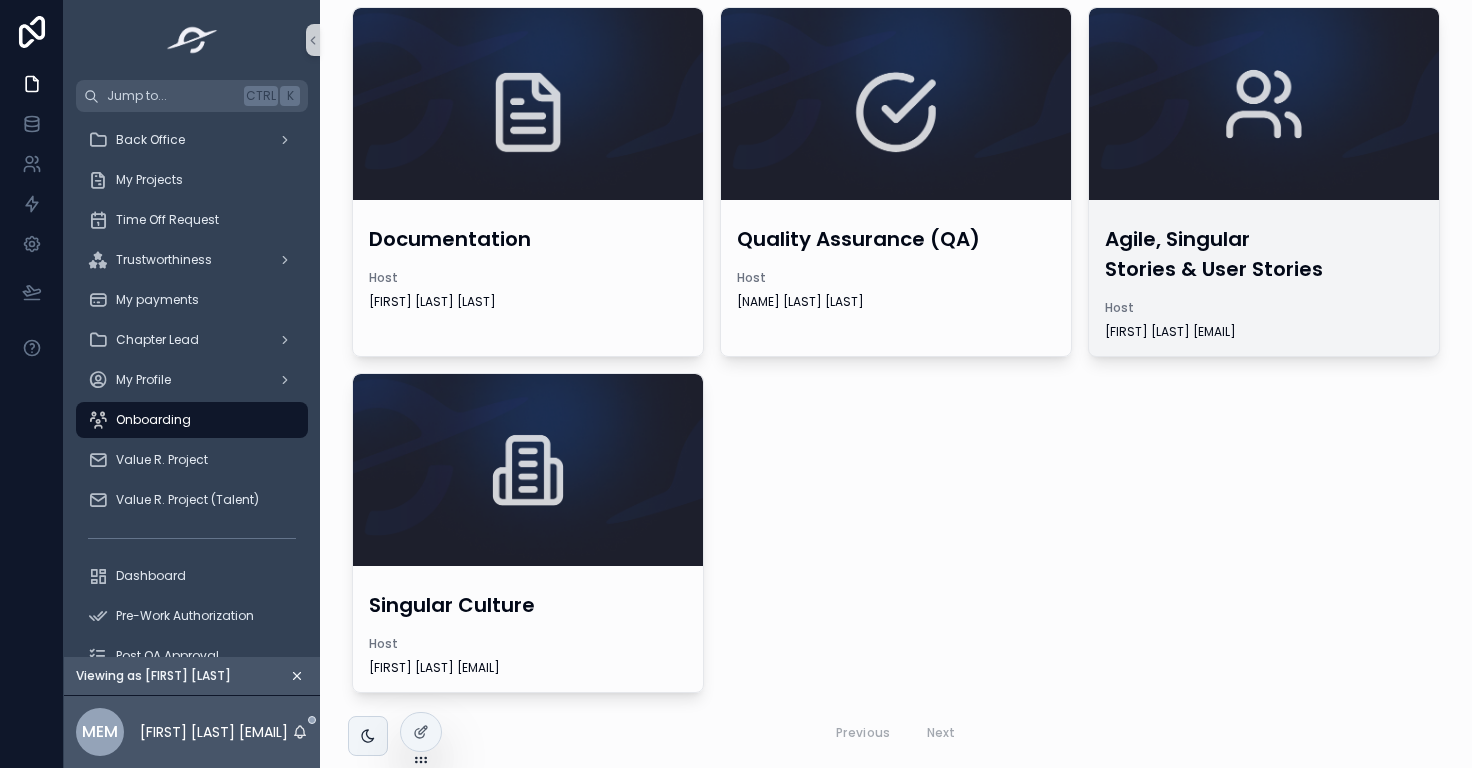 click on "Agile, Singular Stories & User Stories Host [NAME] [EMAIL]" at bounding box center (1264, 282) 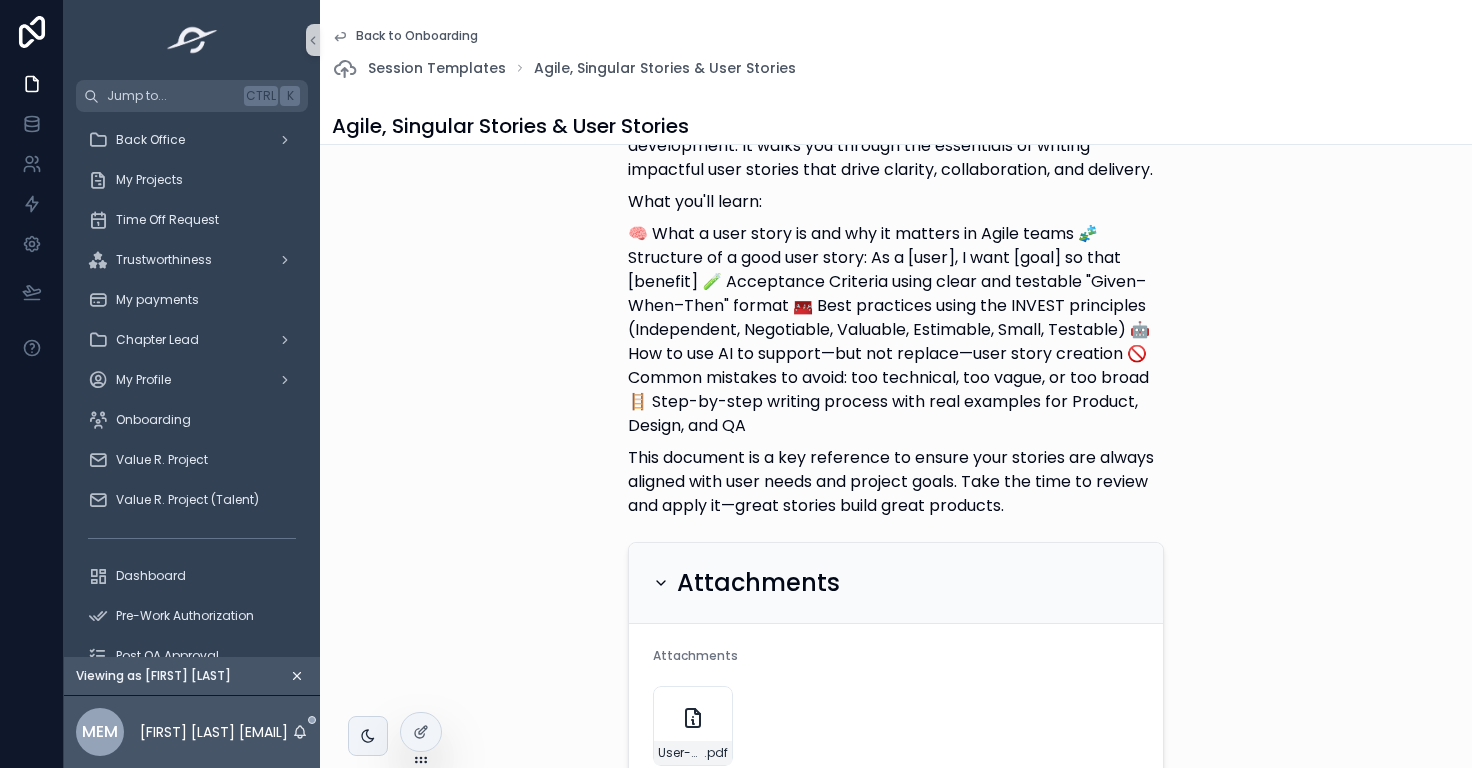 scroll, scrollTop: 208, scrollLeft: 0, axis: vertical 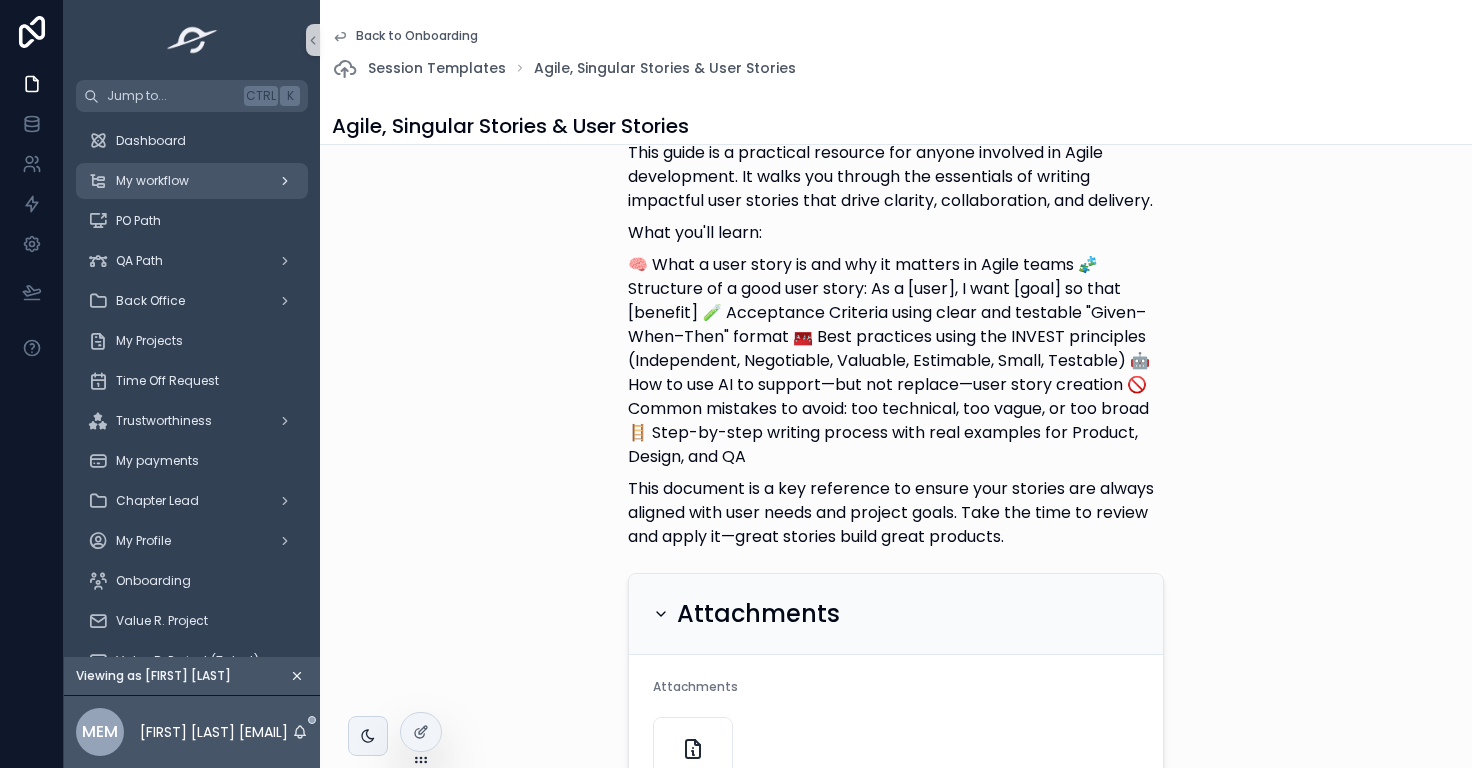 click on "My workflow" at bounding box center [192, 181] 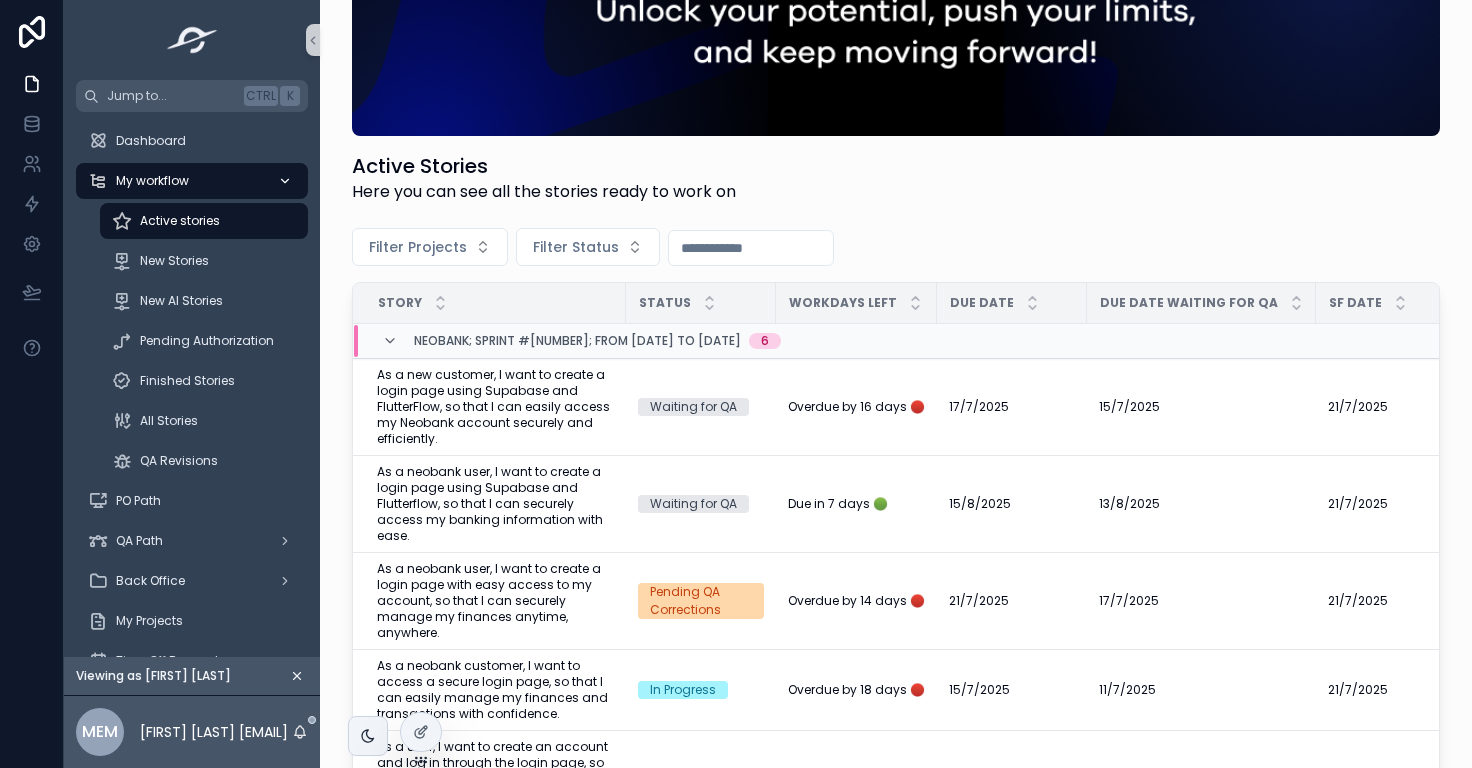 scroll, scrollTop: 0, scrollLeft: 0, axis: both 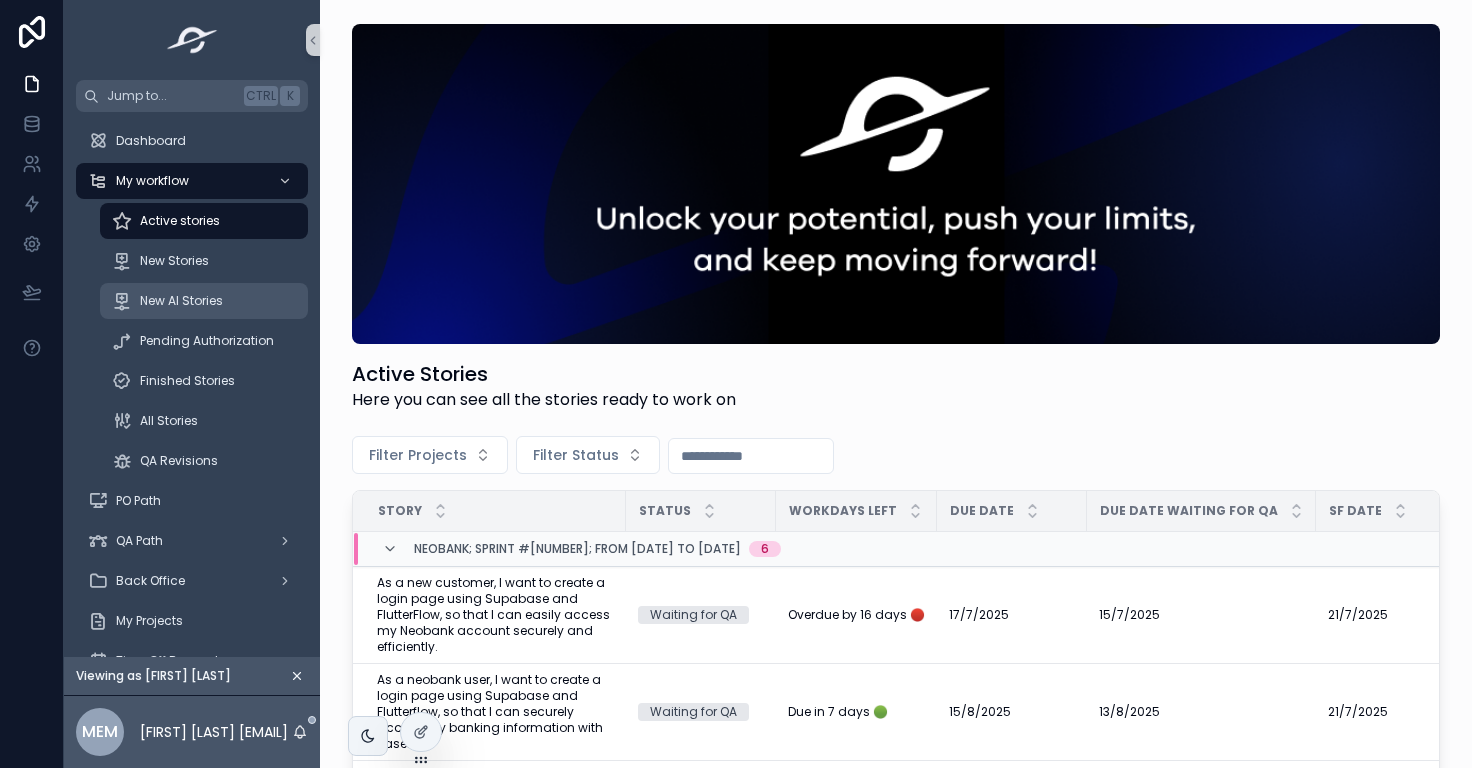 click on "New AI Stories" at bounding box center (204, 301) 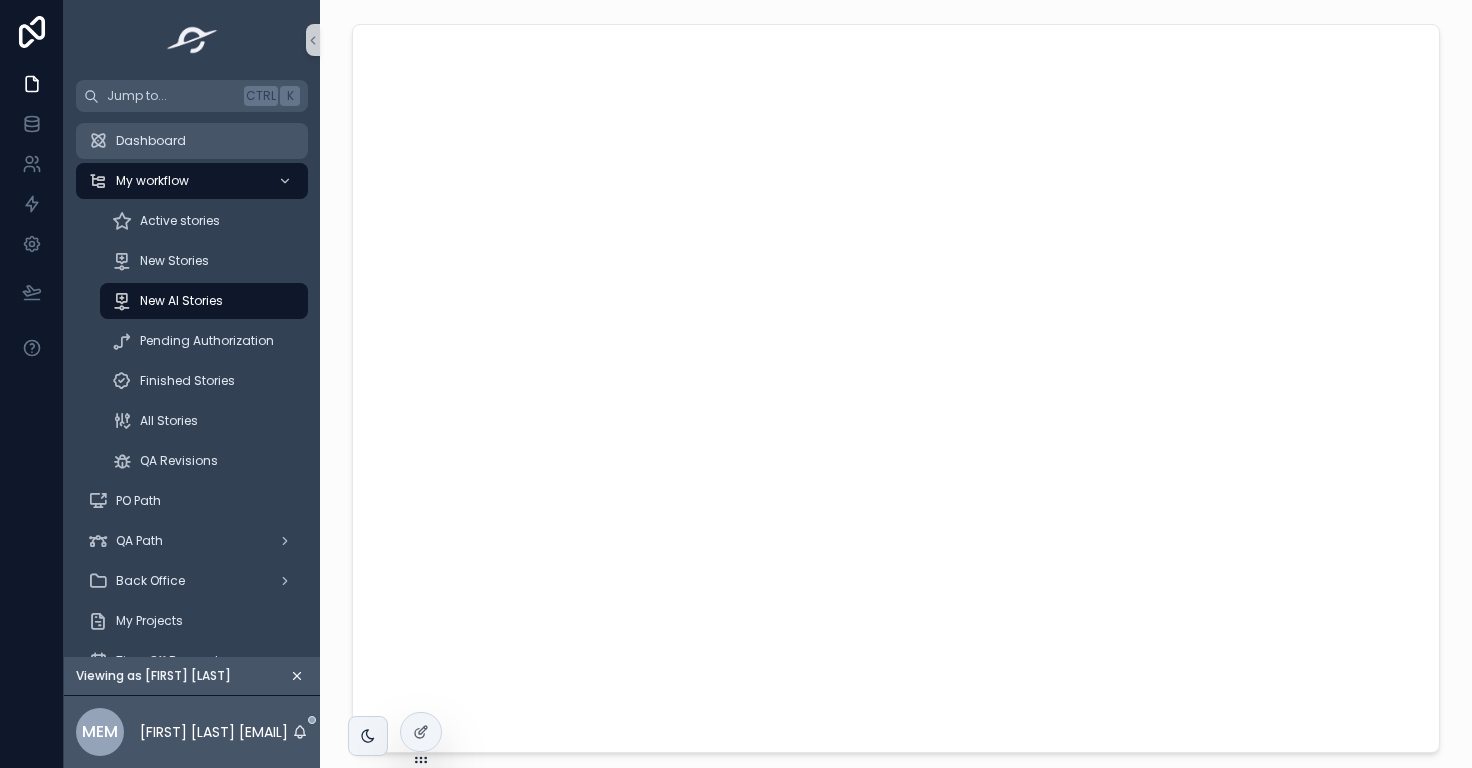 click on "Dashboard" at bounding box center (192, 141) 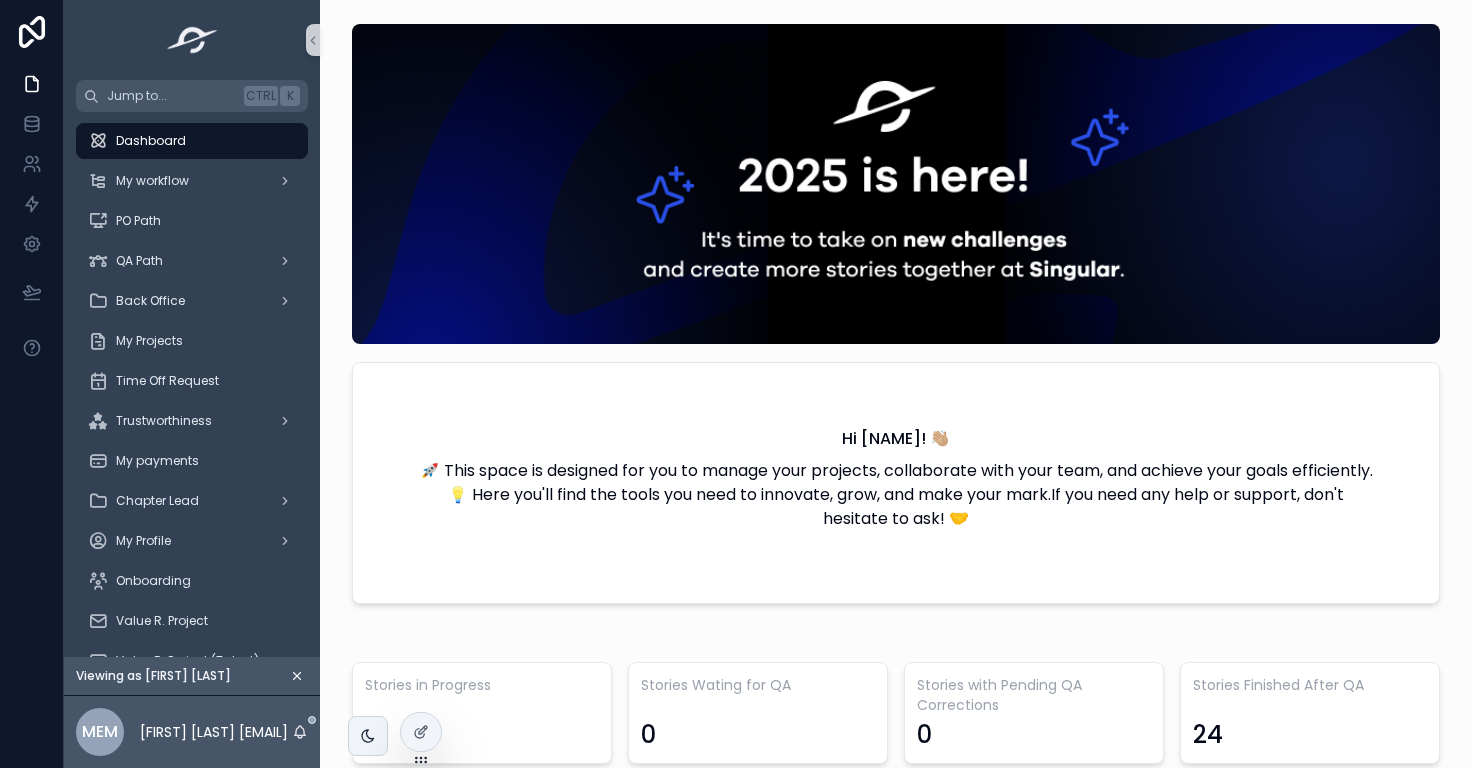 scroll, scrollTop: 0, scrollLeft: 1404, axis: horizontal 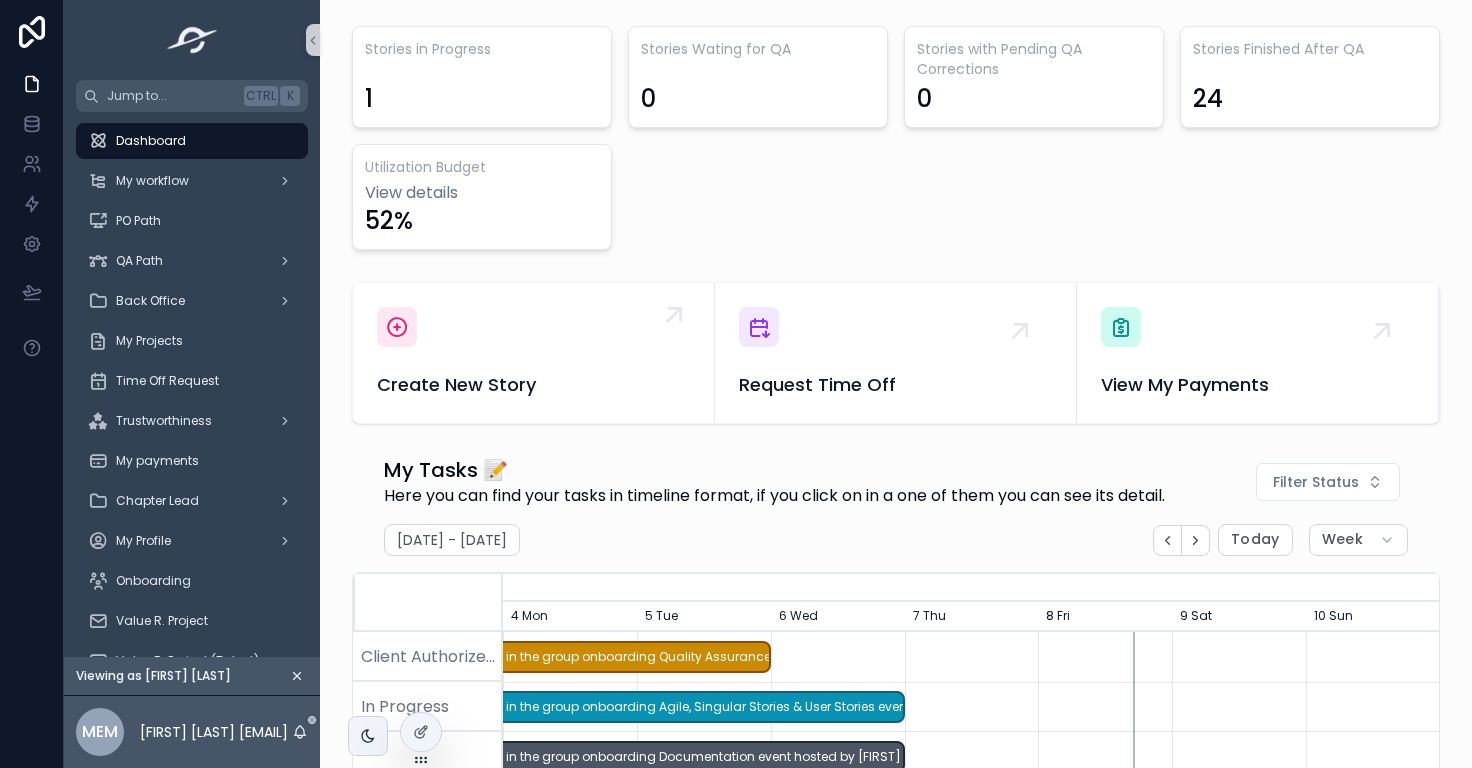 click on "Create New Story" at bounding box center [533, 385] 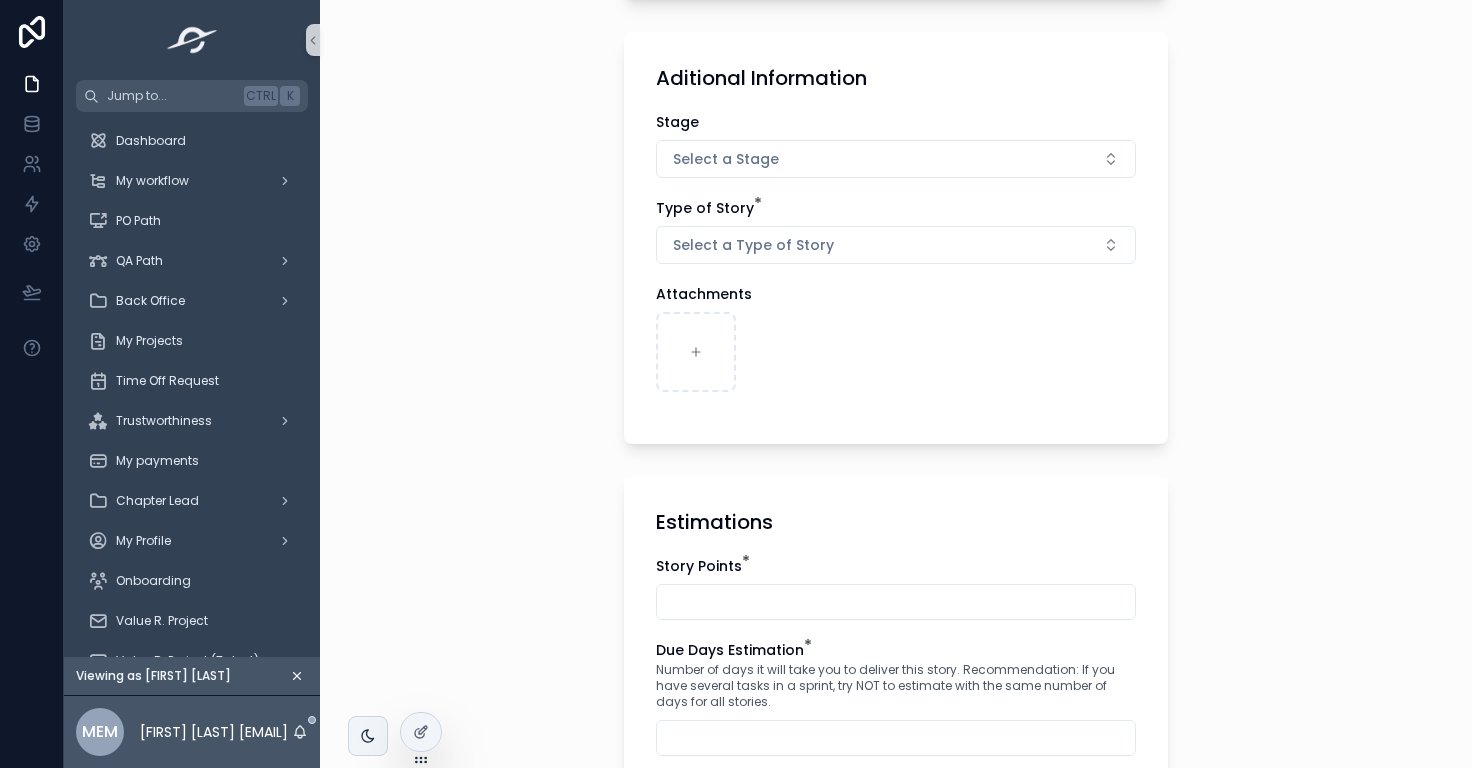 click on "Stories Create a Stories Create a Stories Start with the main information 🖐🏼 ATTENTION! Acceptance Criteria can only be created by AI in the next step, you can edit them by clicking on the edit button. Talent * Select your user Project *  Select the project for this story Story * Remember to comply with the criteria and good story writing practices and follow the "As an, I want to, So that" format.  Aditional Information Stage Select a Stage Type of Story * Select a Type of Story Attachments Estimations Story Points * Due Days Estimation * Number of days it will take you to deliver this story. Recommendation: If you have several tasks in a sprint, try NOT to estimate with the same number of days for all stories. Does this story involve AI-powered features? Terms and conditions* By clicking the "Save" button, you acknowledge and agree to the following:
1 - I have thoroughly reviewed the task description and understand the requirements. ✅ Thank you for your cooperation. 🙏 Save" at bounding box center (896, 384) 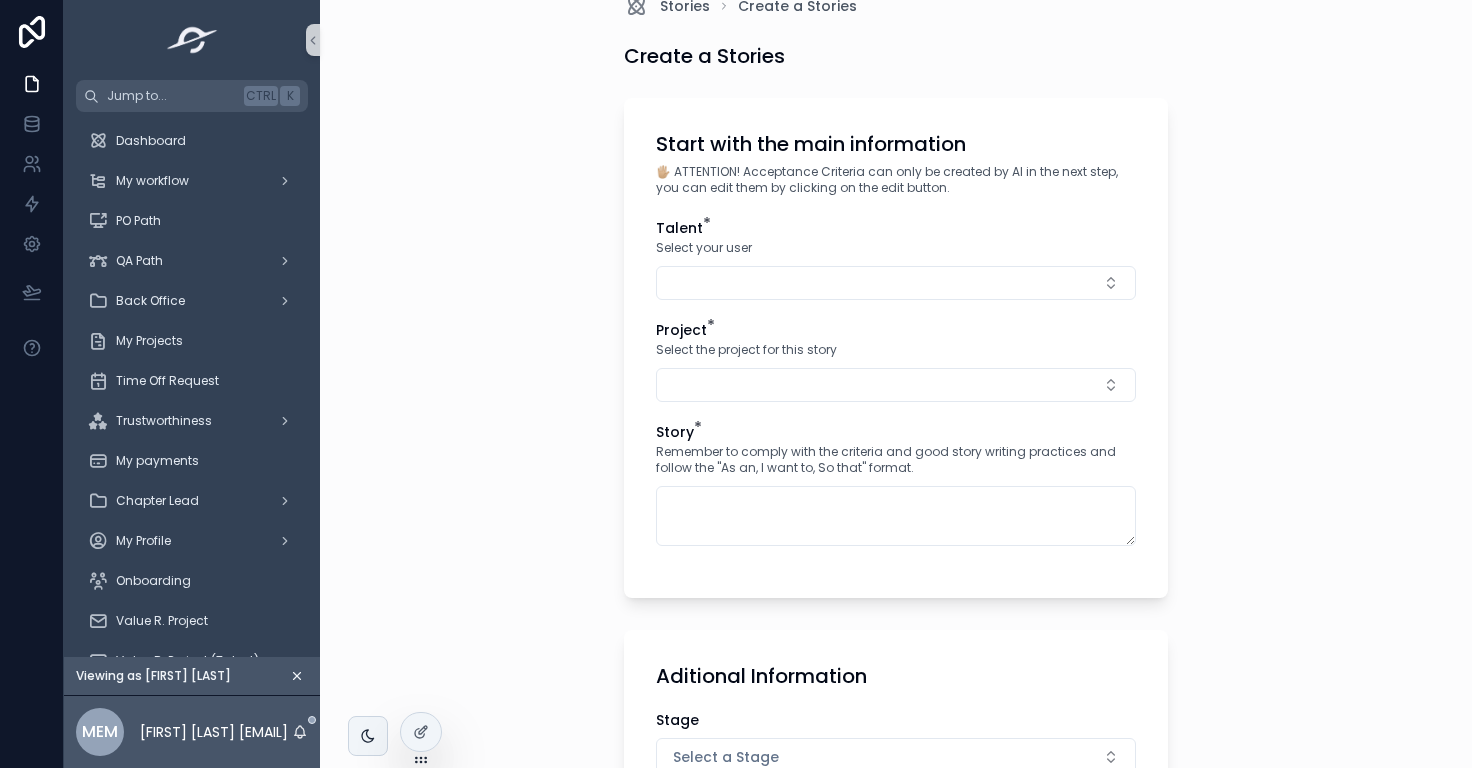 scroll, scrollTop: 0, scrollLeft: 0, axis: both 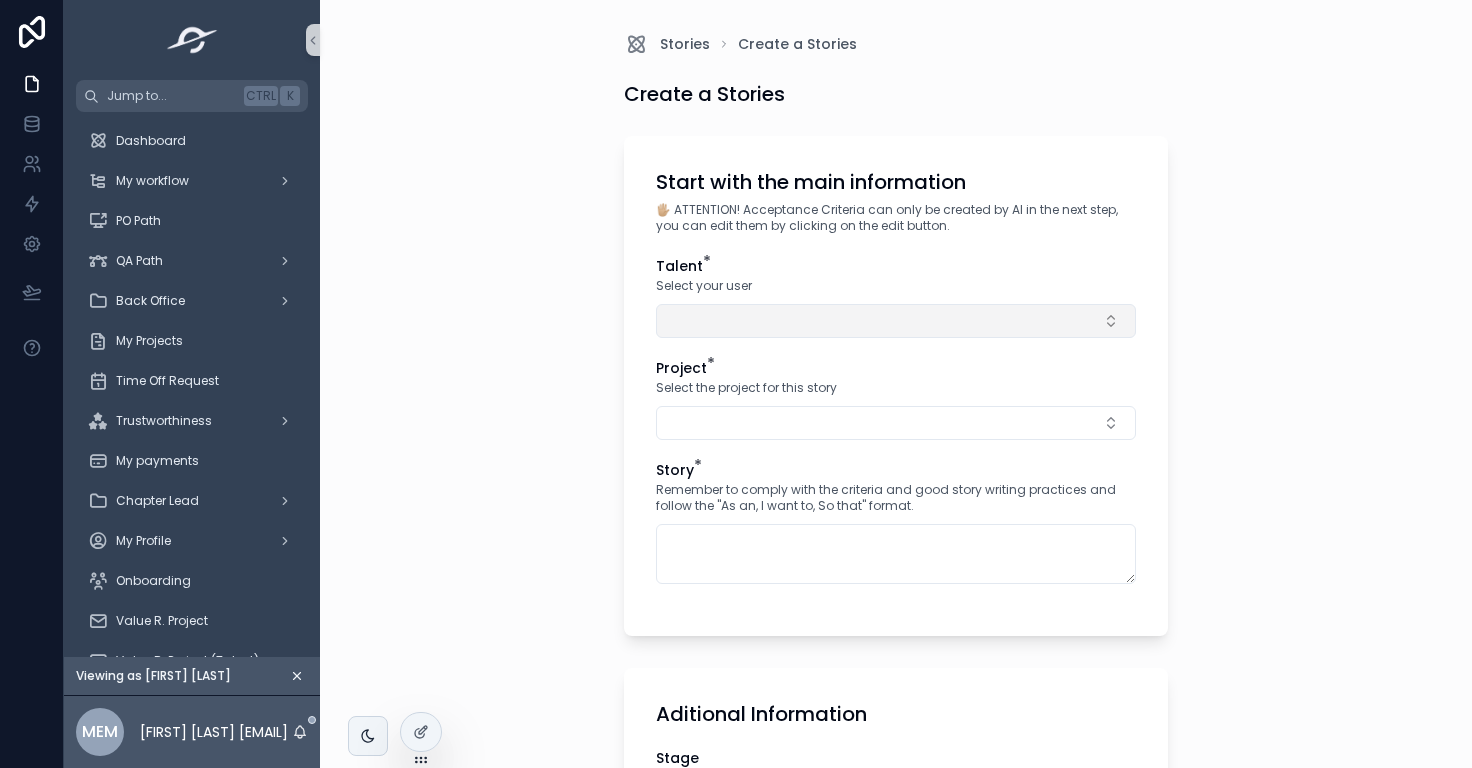 click at bounding box center (896, 321) 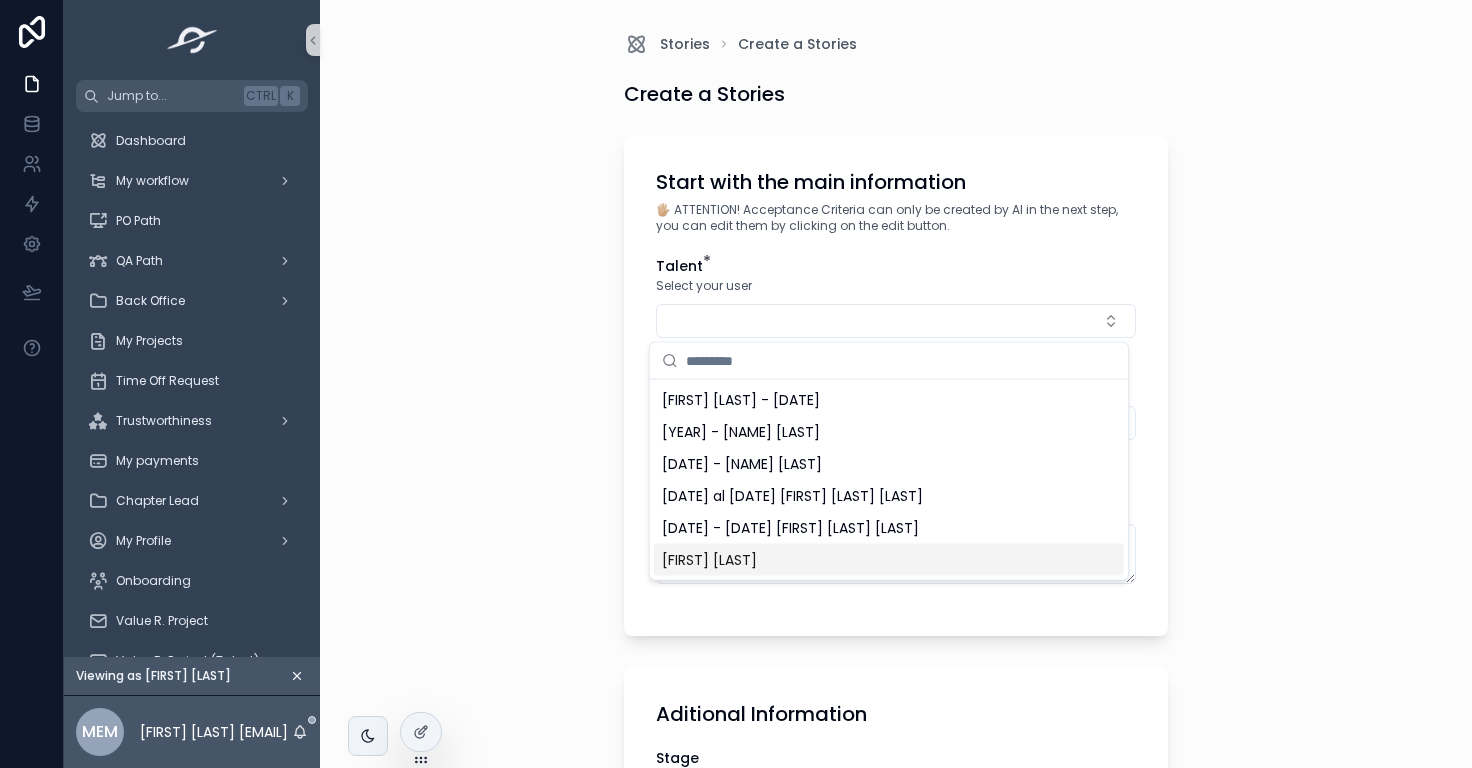 click on "[FIRST] [LAST]" at bounding box center (709, 560) 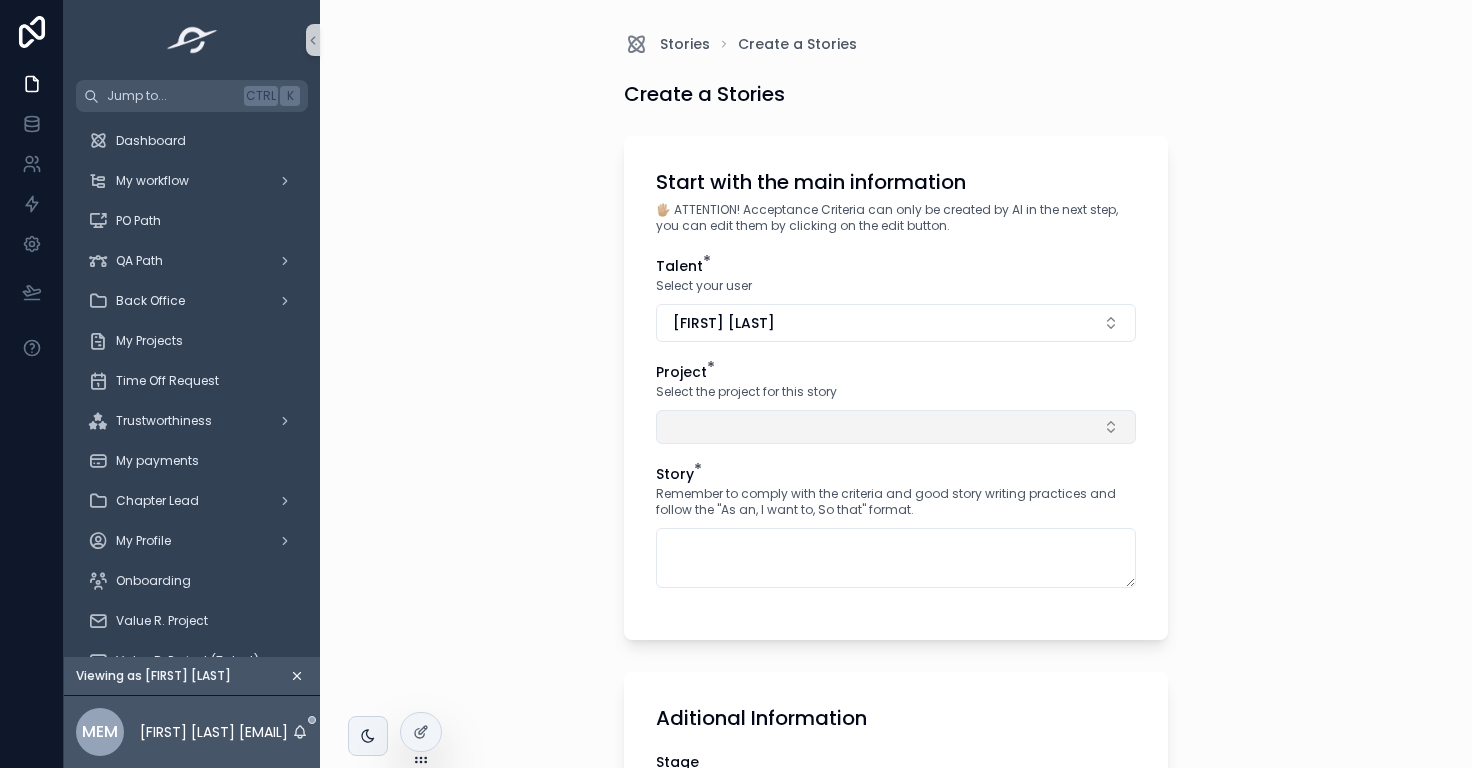 click at bounding box center [896, 427] 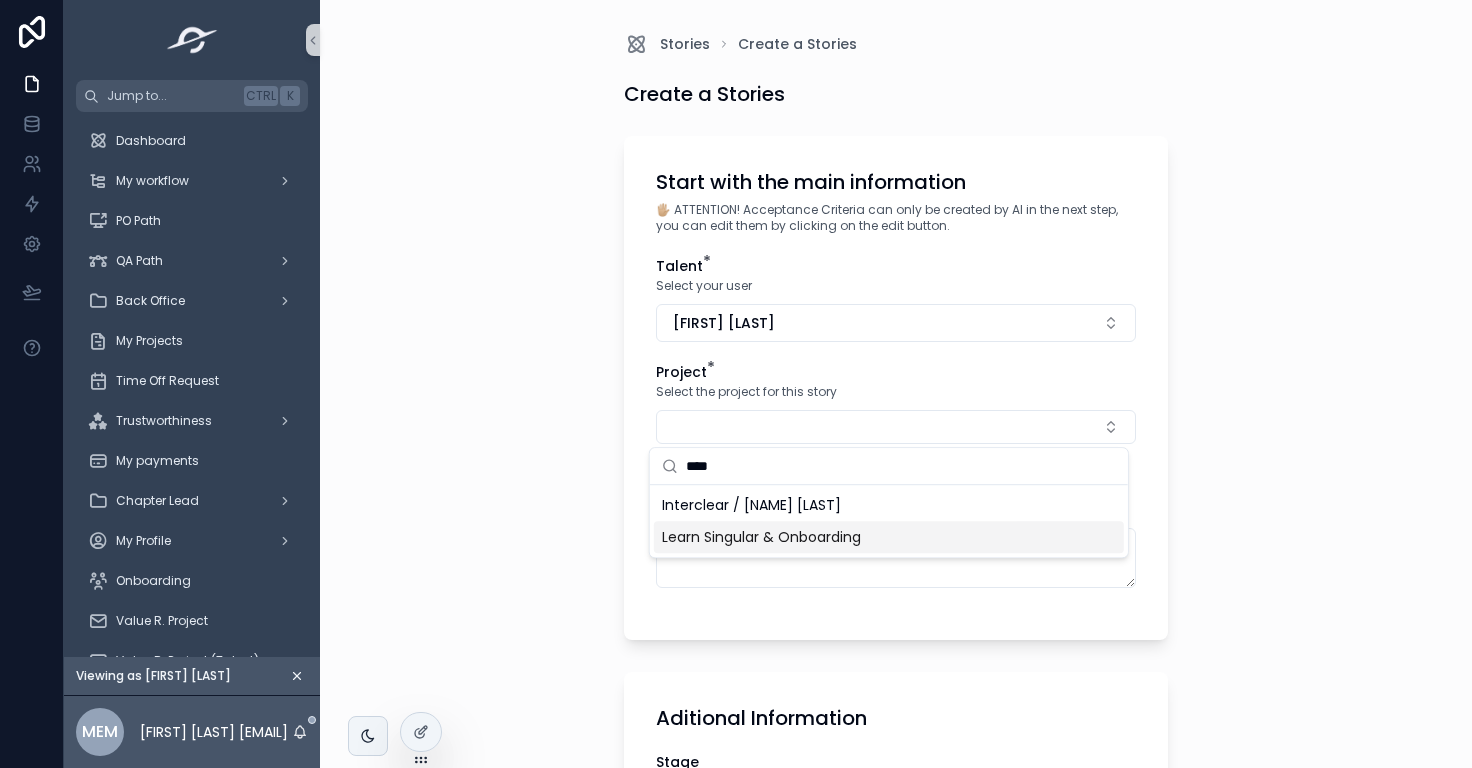type on "****" 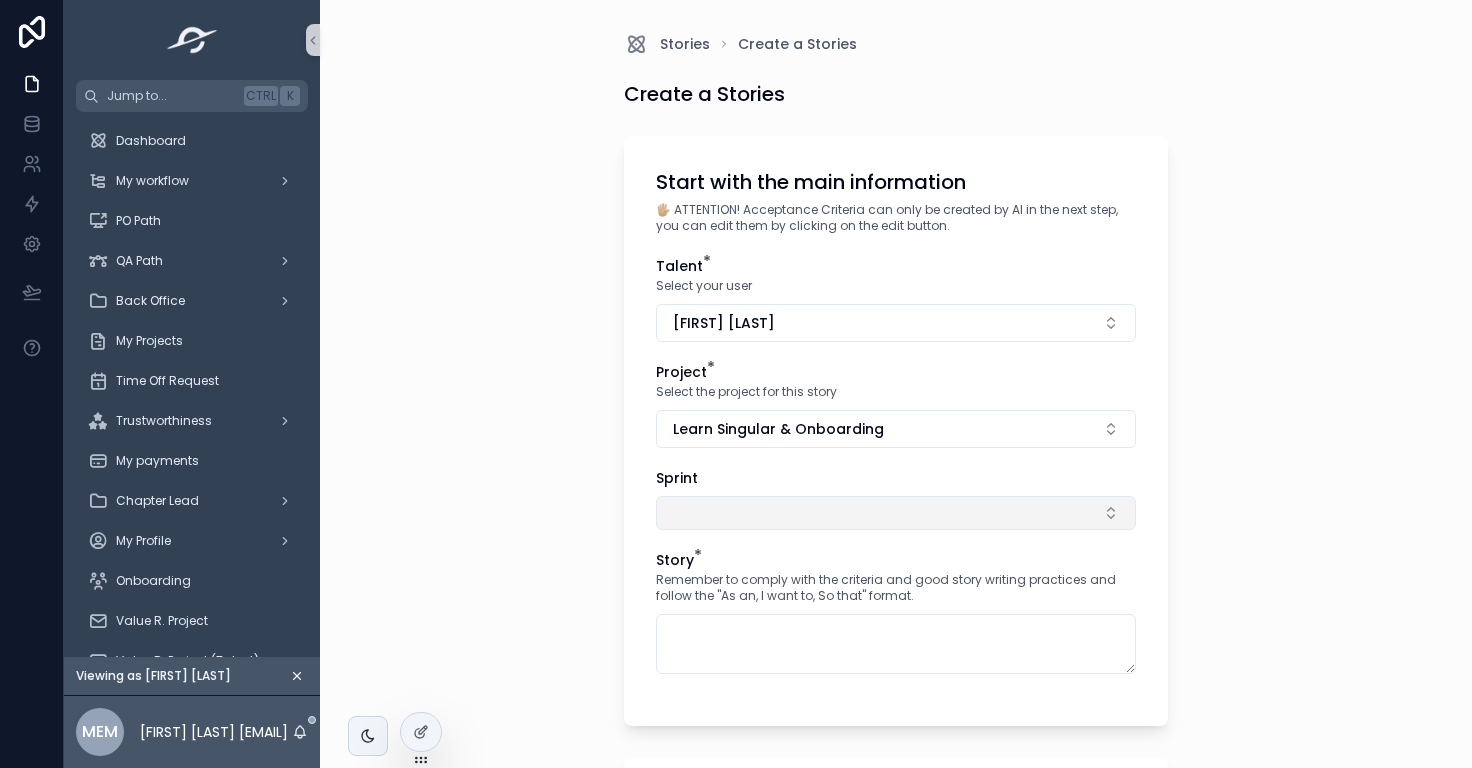 click at bounding box center (896, 513) 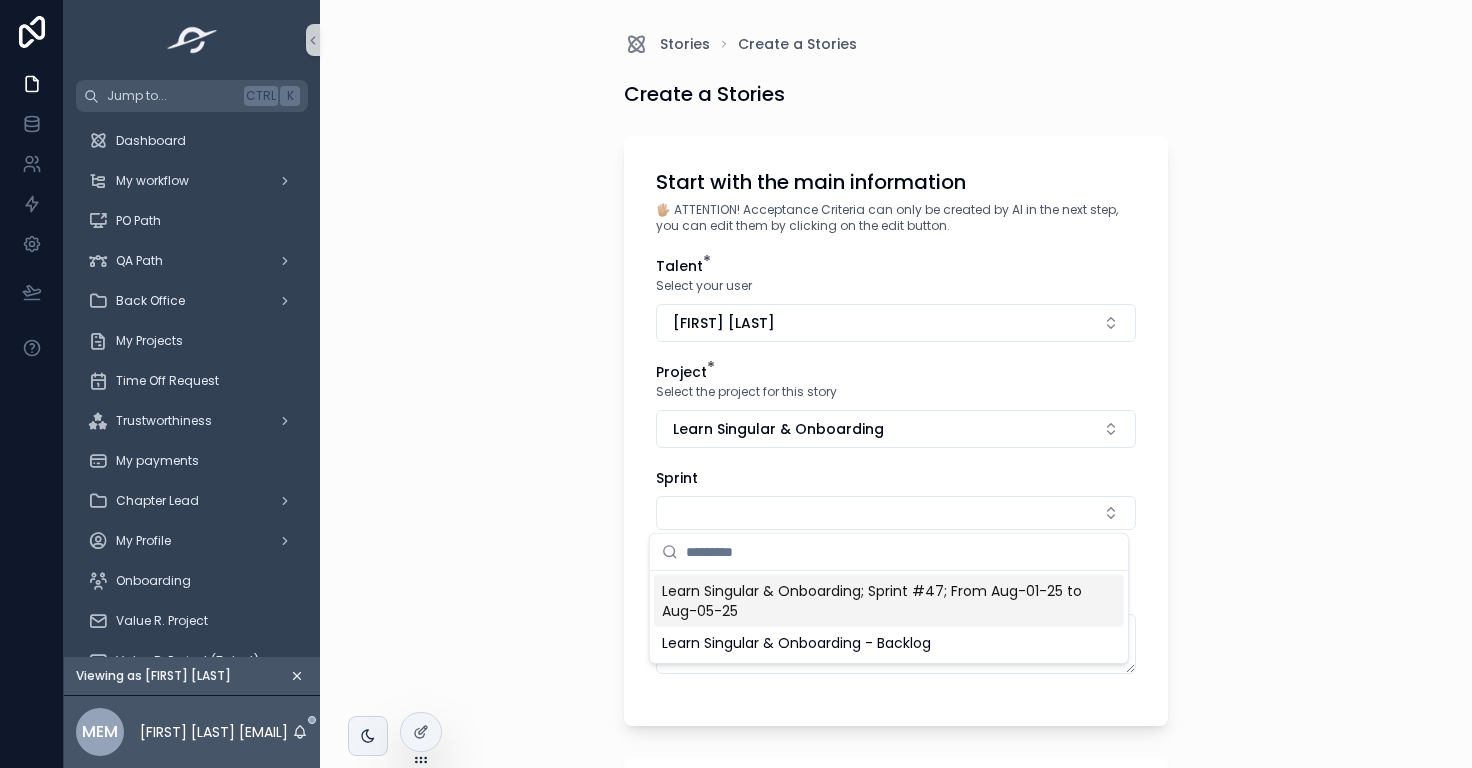 click on "Learn Singular & Onboarding; Sprint #47; From Aug-01-25 to Aug-05-25" at bounding box center (877, 601) 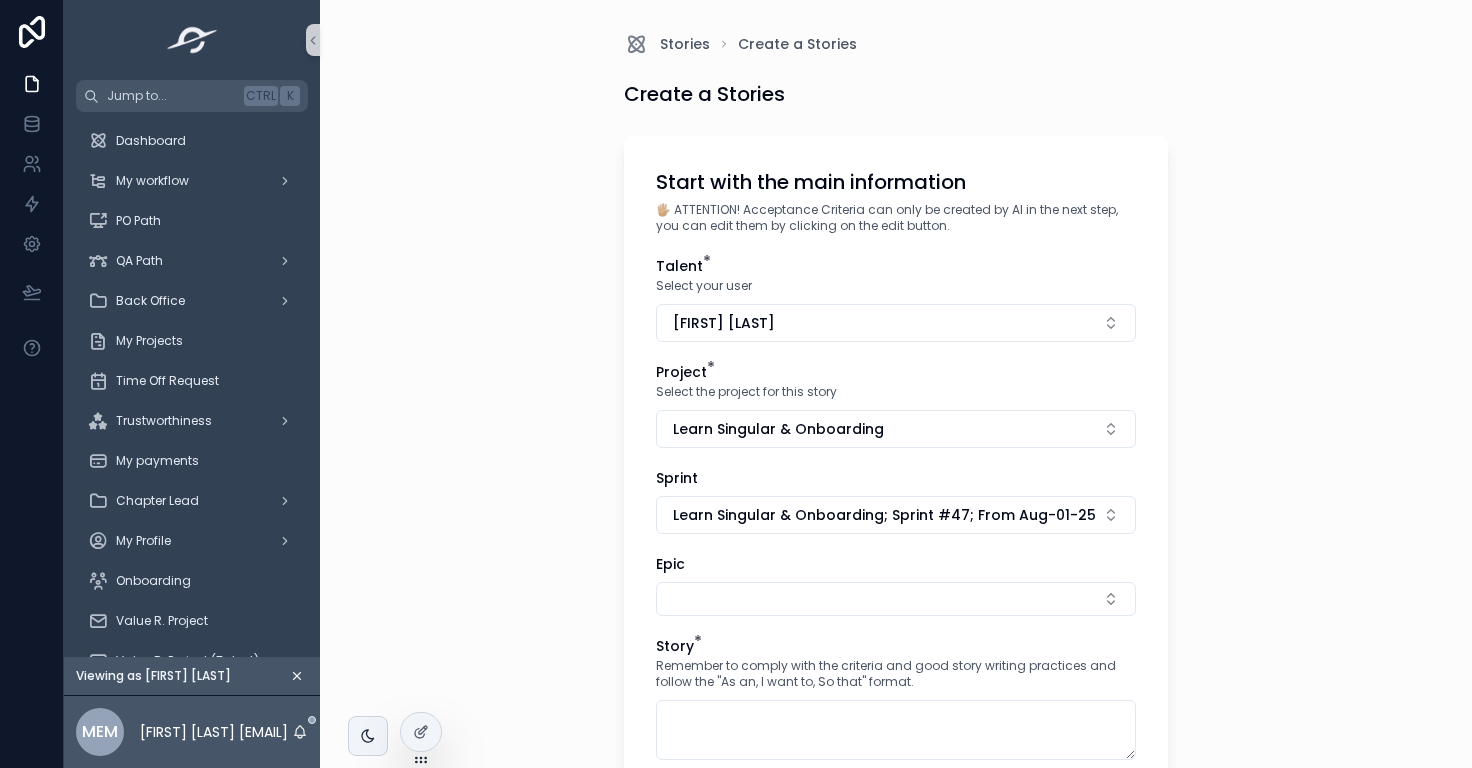 click on "Stories Create a Stories Create a Stories Start with the main information 🖐🏼 ATTENTION! Acceptance Criteria can only be created by AI in the next step, you can edit them by clicking on the edit button. Talent * Select your user [NAME] [NAME] [NAME]  Project *  Select the project for this story Learn Singular & Onboarding Sprint Learn Singular & Onboarding; Sprint #47; From [DATE] to [DATE] Epic Story * Remember to comply with the criteria and good story writing practices and follow the "As an, I want to, So that" format.  Aditional Information Stage Select a Stage Type of Story * Select a Type of Story Attachments Estimations Story Points * Due Days Estimation * Number of days it will take you to deliver this story. Recommendation: If you have several tasks in a sprint, try NOT to estimate with the same number of days for all stories. Does this story involve AI-powered features? Terms and conditions* By clicking the "Save" button, you acknowledge and agree to the following:
Save" at bounding box center (896, 384) 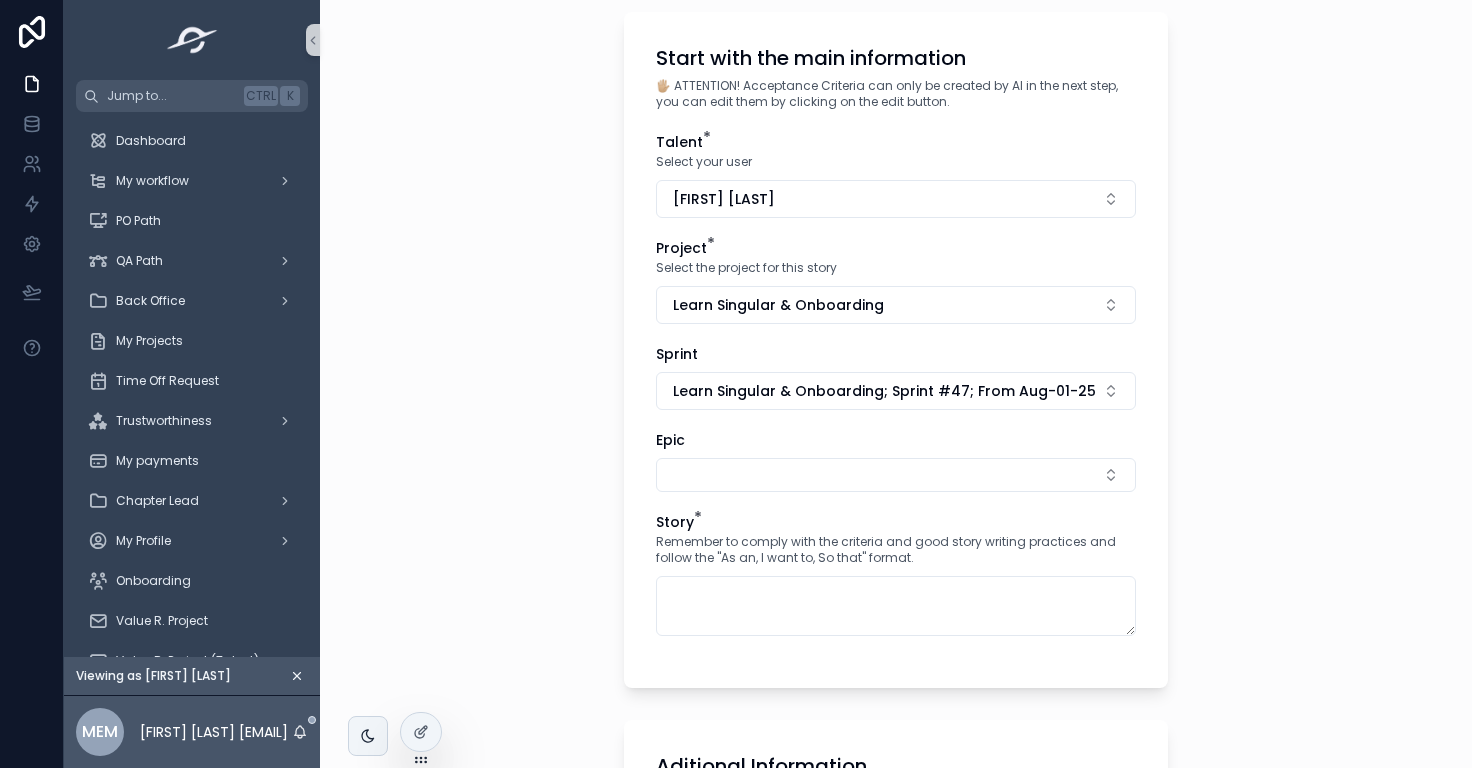 scroll, scrollTop: 140, scrollLeft: 0, axis: vertical 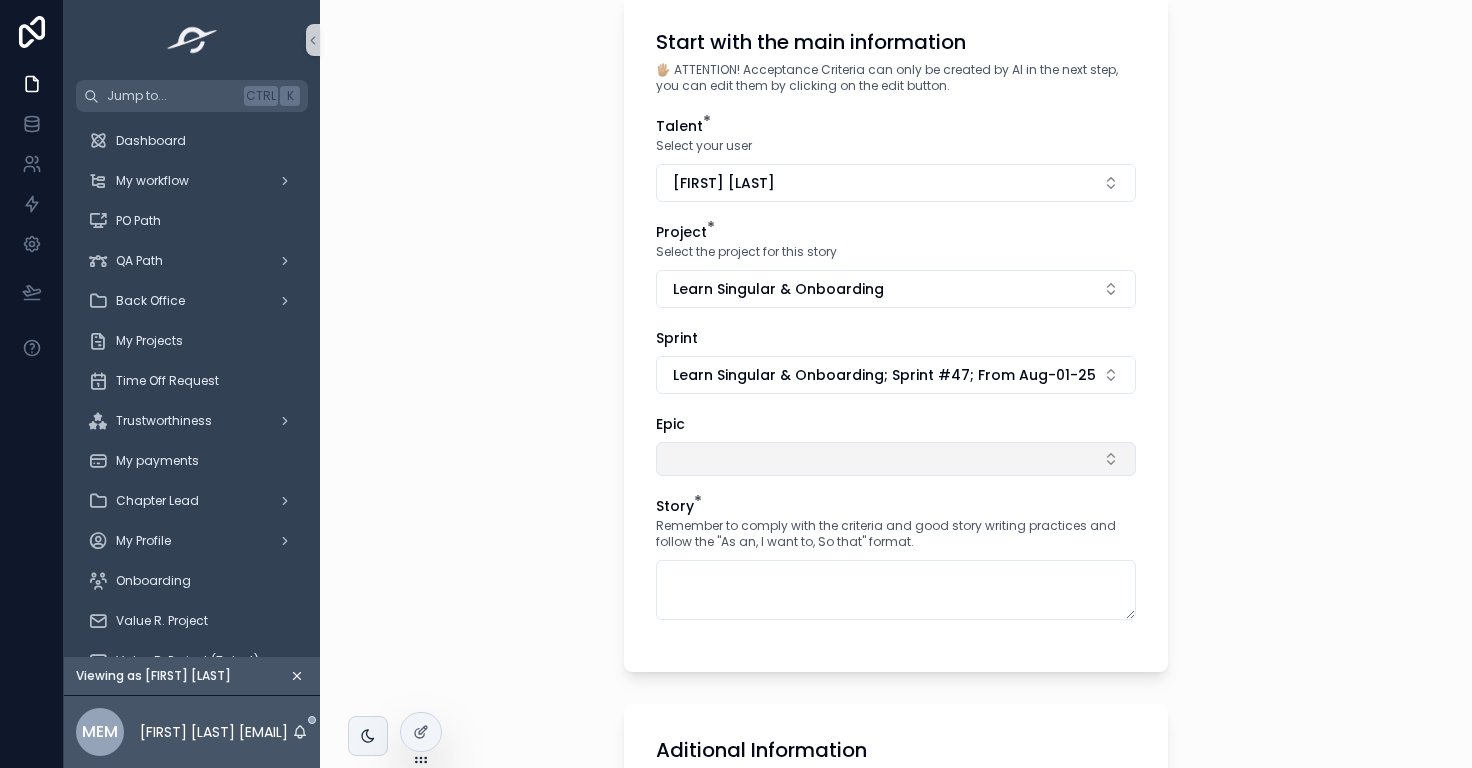 click at bounding box center (896, 459) 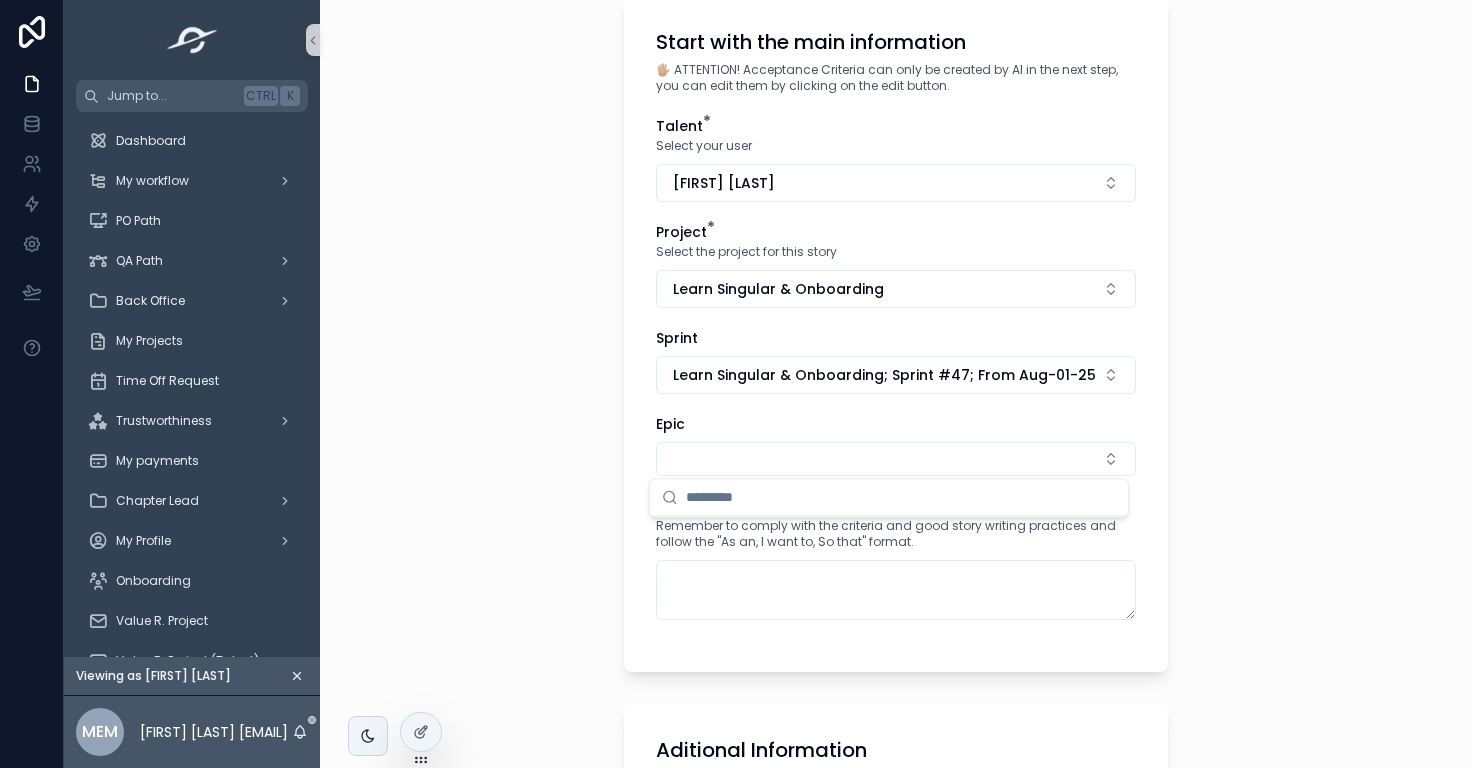 click on "Stories Create a Stories Create a Stories Start with the main information 🖐🏼 ATTENTION! Acceptance Criteria can only be created by AI in the next step, you can edit them by clicking on the edit button. Talent * Select your user [NAME] [NAME] [NAME]  Project *  Select the project for this story Learn Singular & Onboarding Sprint Learn Singular & Onboarding; Sprint #47; From [DATE] to [DATE] Epic Story * Remember to comply with the criteria and good story writing practices and follow the "As an, I want to, So that" format.  Aditional Information Stage Select a Stage Type of Story * Select a Type of Story Attachments Estimations Story Points * Due Days Estimation * Number of days it will take you to deliver this story. Recommendation: If you have several tasks in a sprint, try NOT to estimate with the same number of days for all stories. Does this story involve AI-powered features? Terms and conditions* By clicking the "Save" button, you acknowledge and agree to the following:
Save" at bounding box center [896, 244] 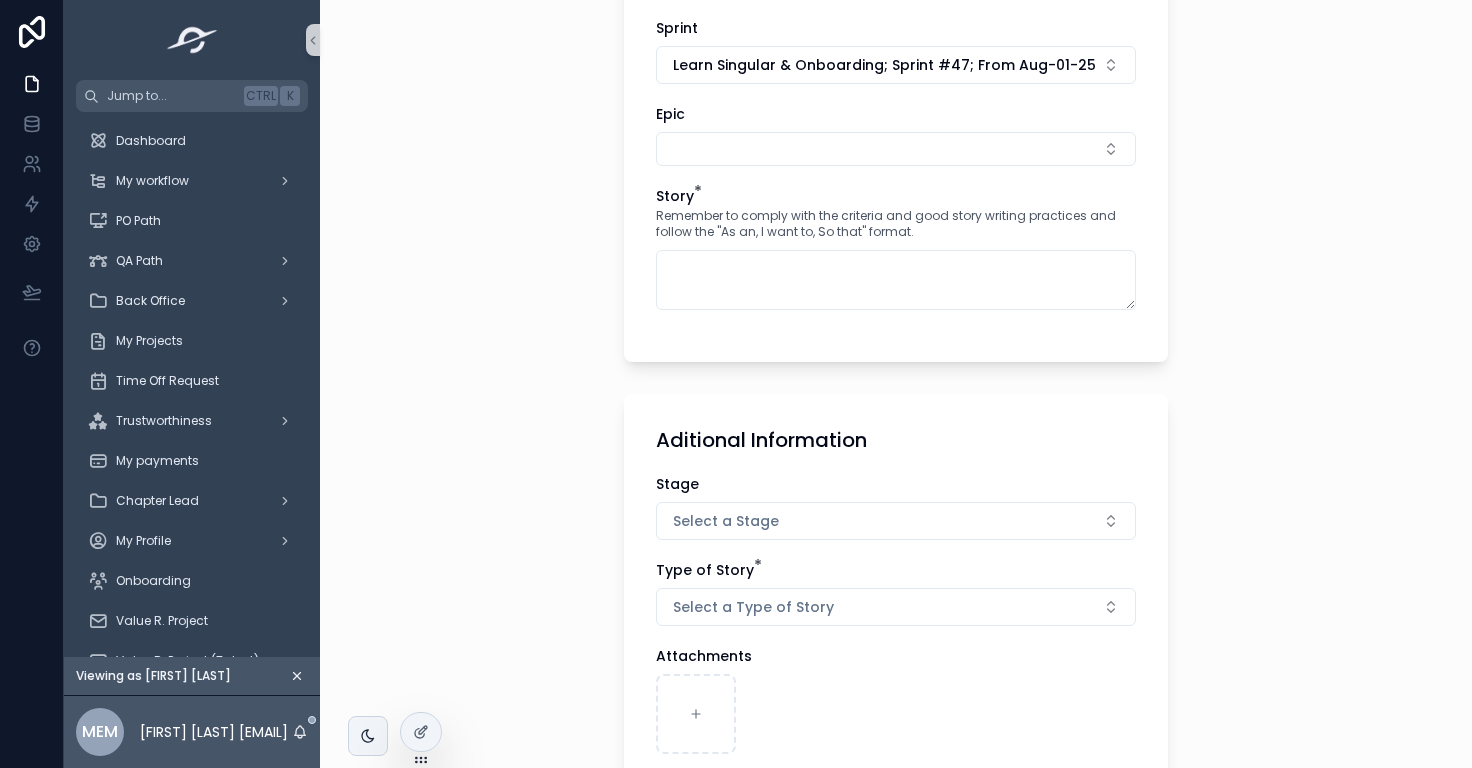 scroll, scrollTop: 456, scrollLeft: 0, axis: vertical 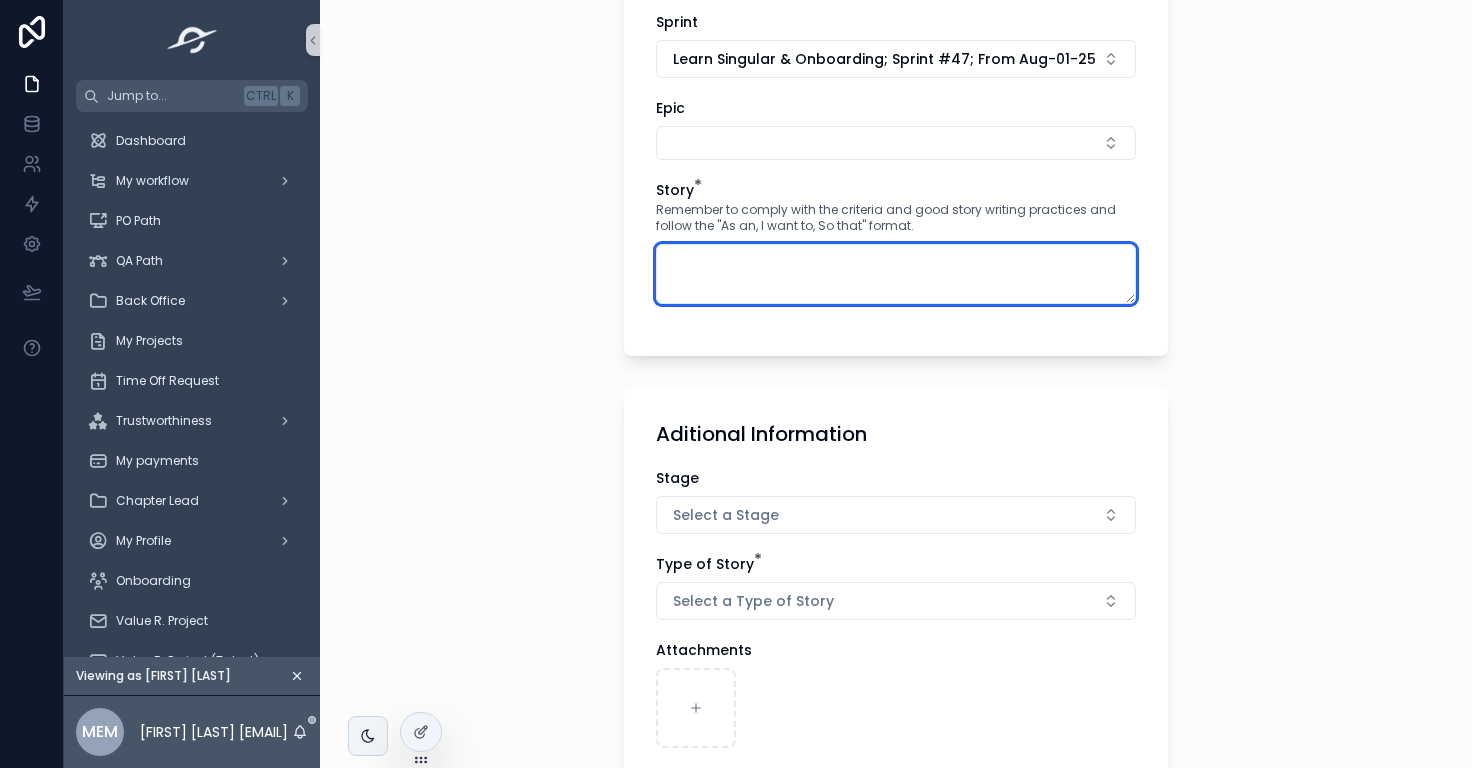 click at bounding box center (896, 274) 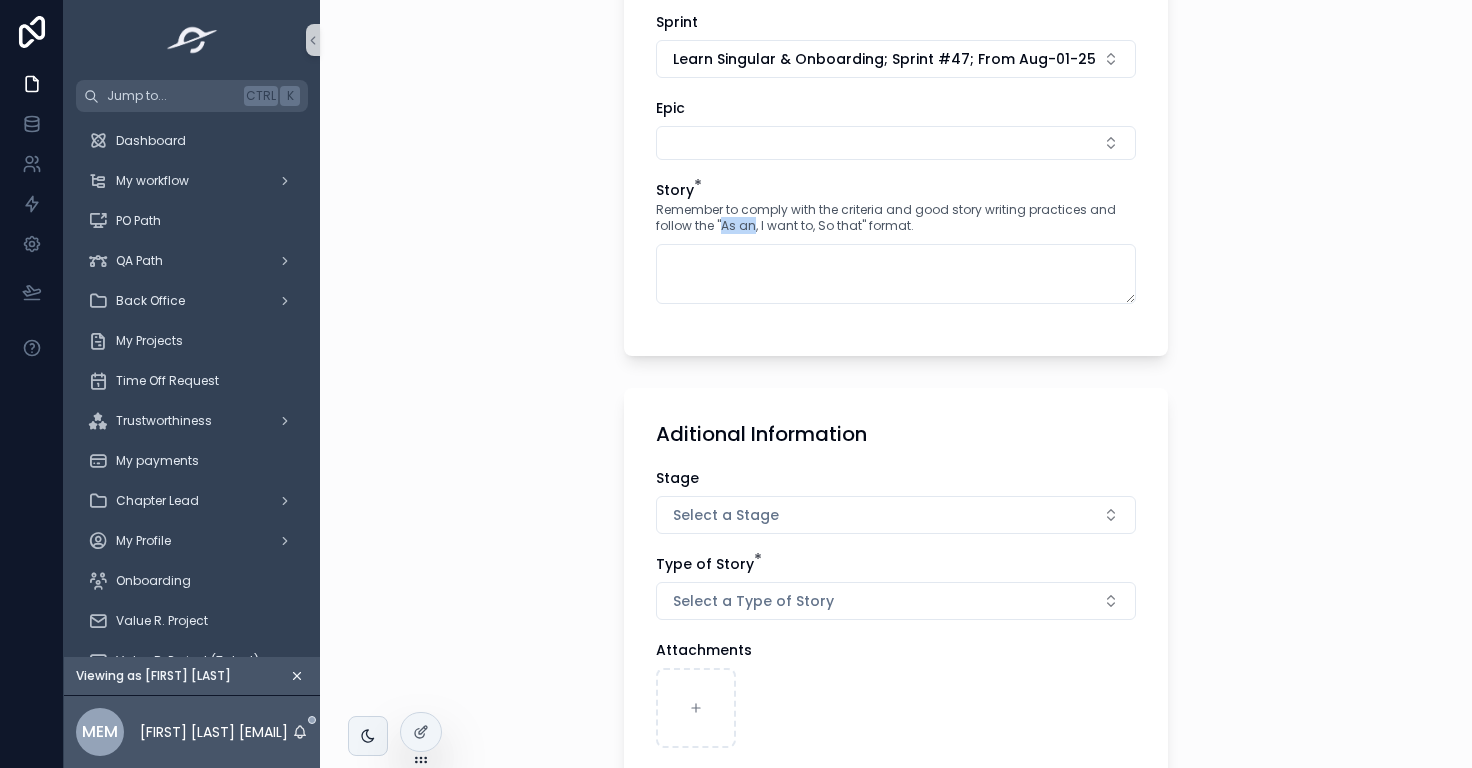 drag, startPoint x: 744, startPoint y: 223, endPoint x: 715, endPoint y: 220, distance: 29.15476 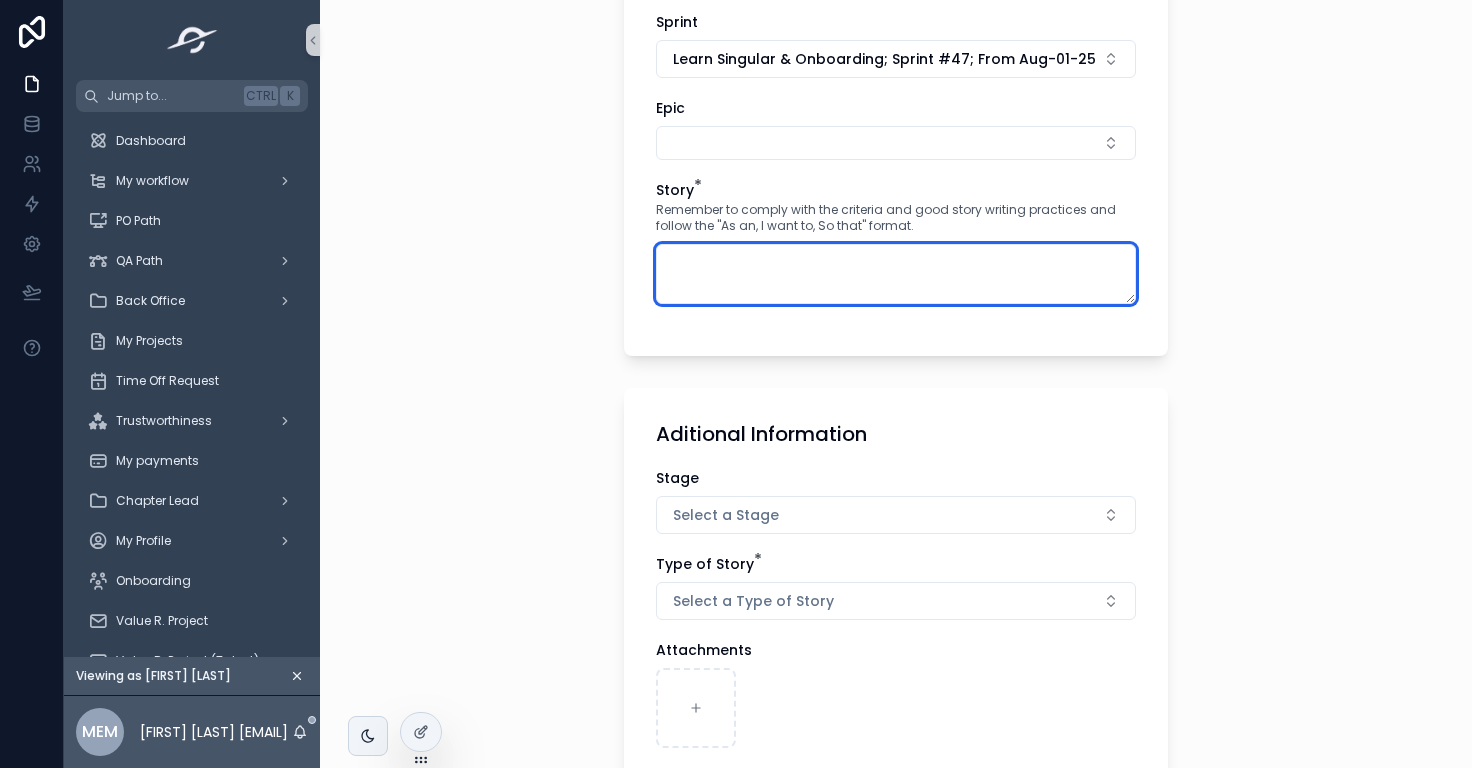 click at bounding box center [896, 274] 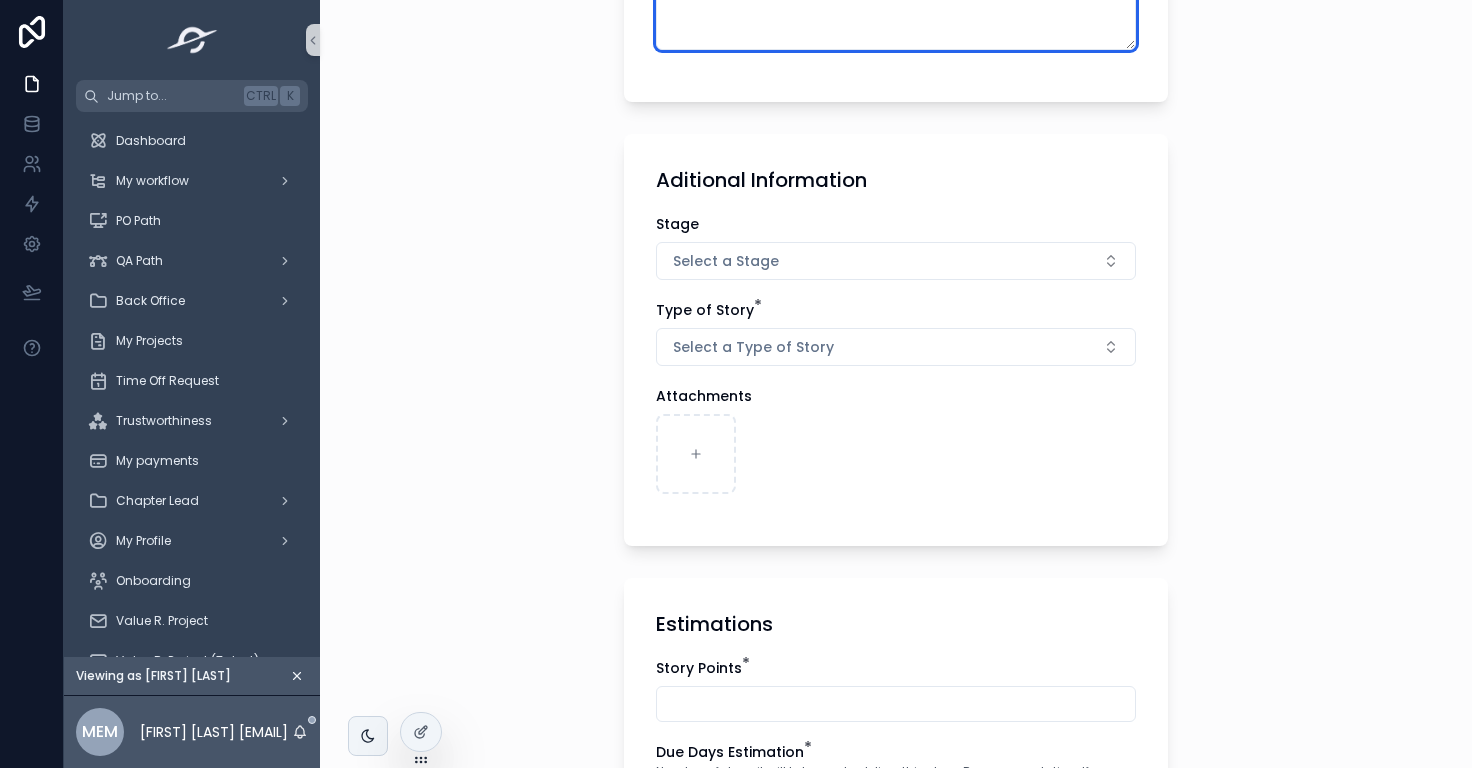 scroll, scrollTop: 711, scrollLeft: 0, axis: vertical 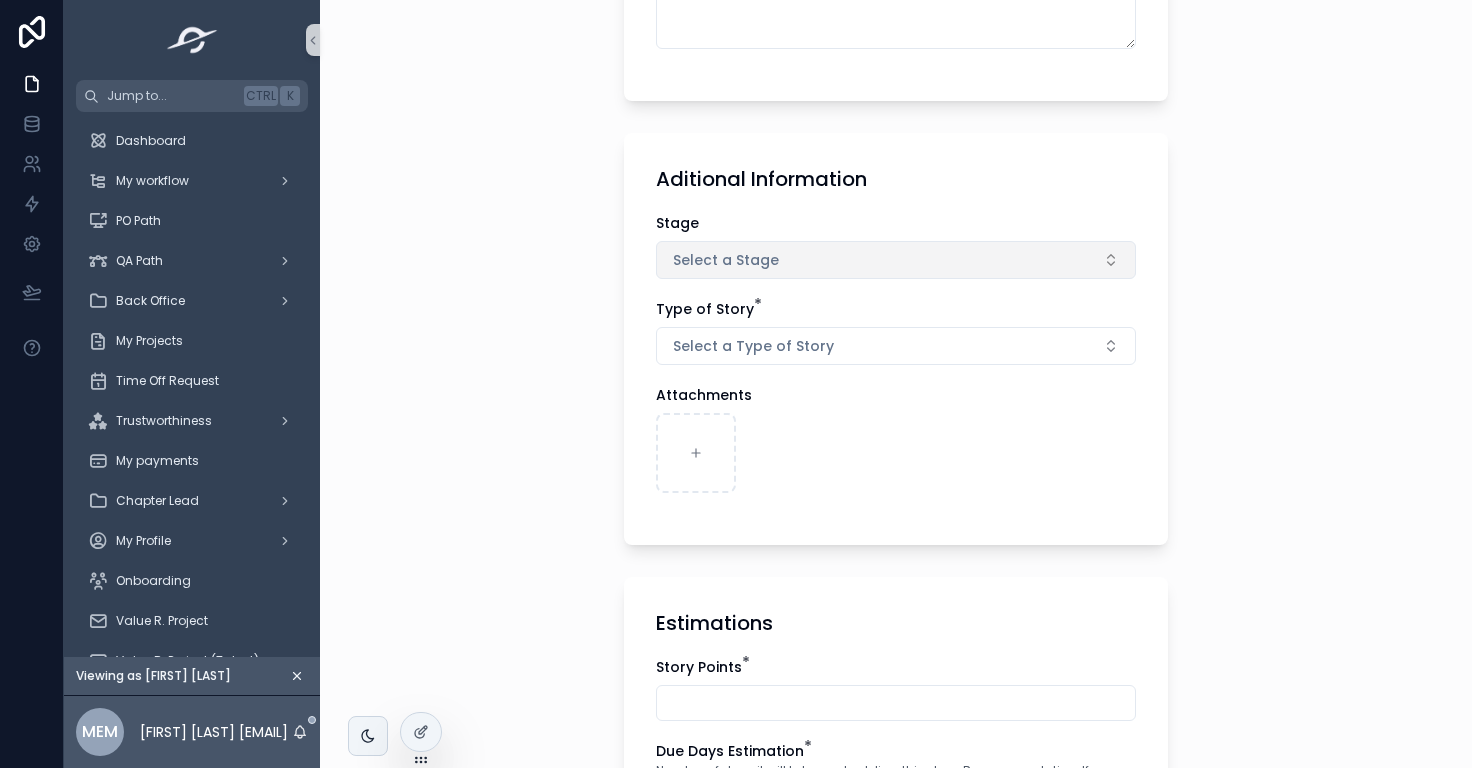 click on "Select a Stage" at bounding box center (896, 260) 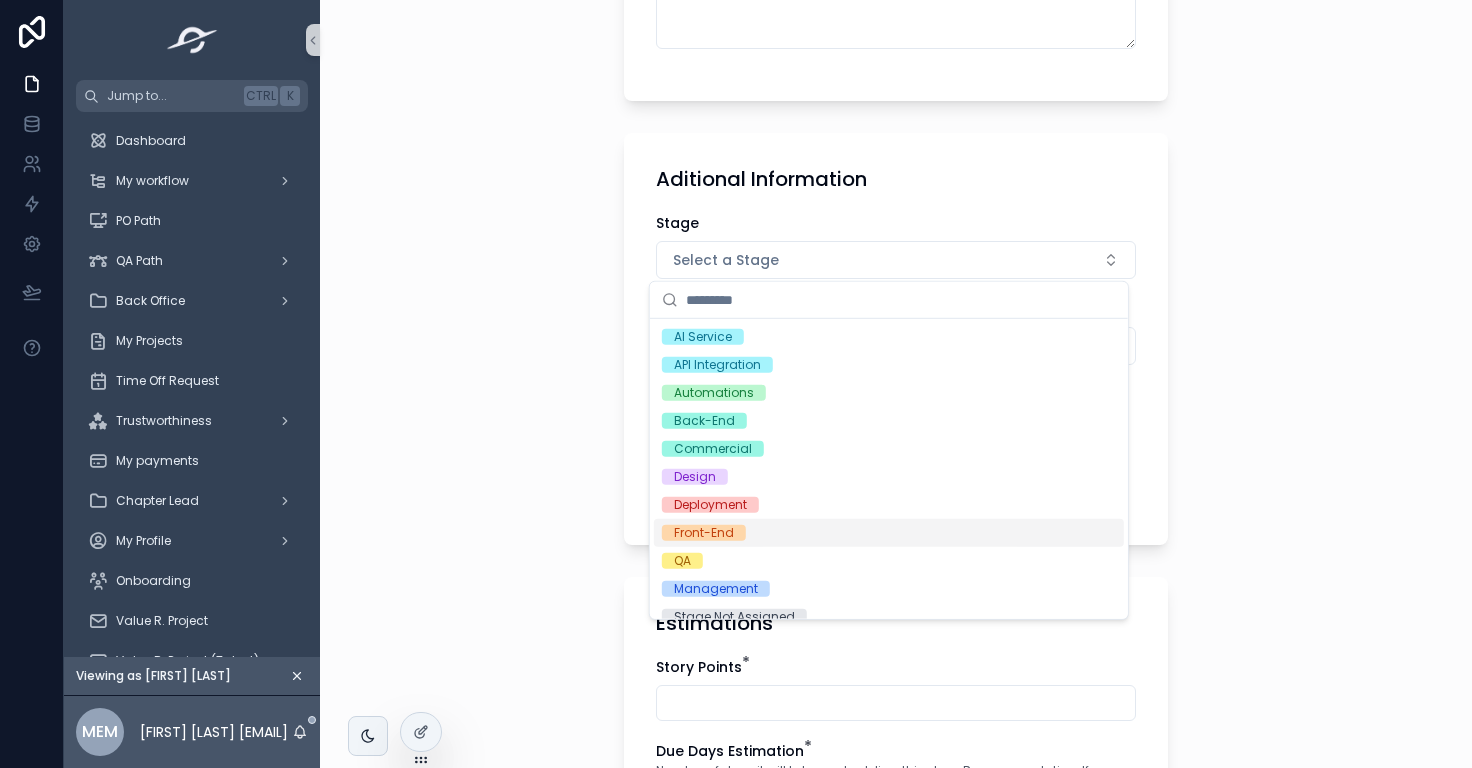 scroll, scrollTop: 72, scrollLeft: 0, axis: vertical 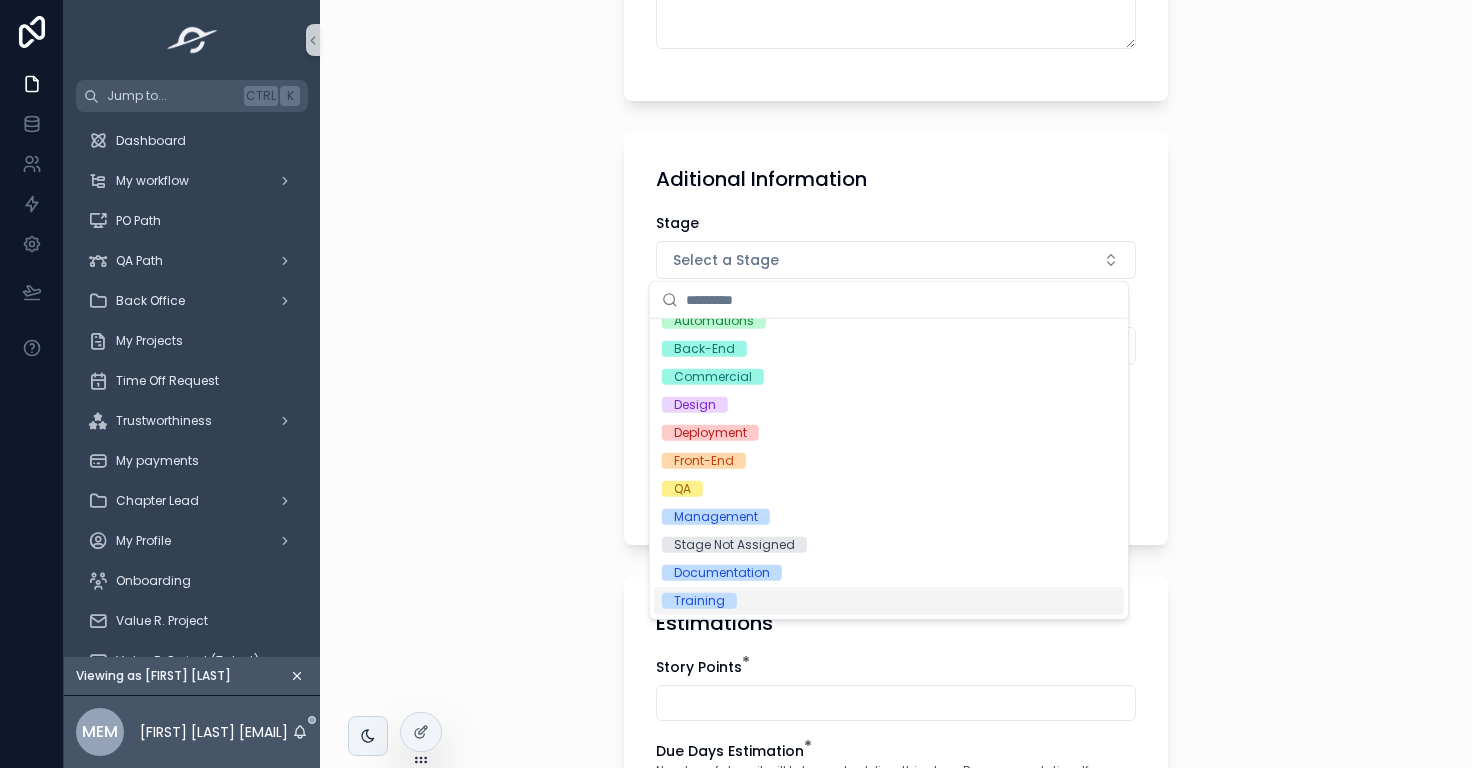 click on "Training" at bounding box center [889, 601] 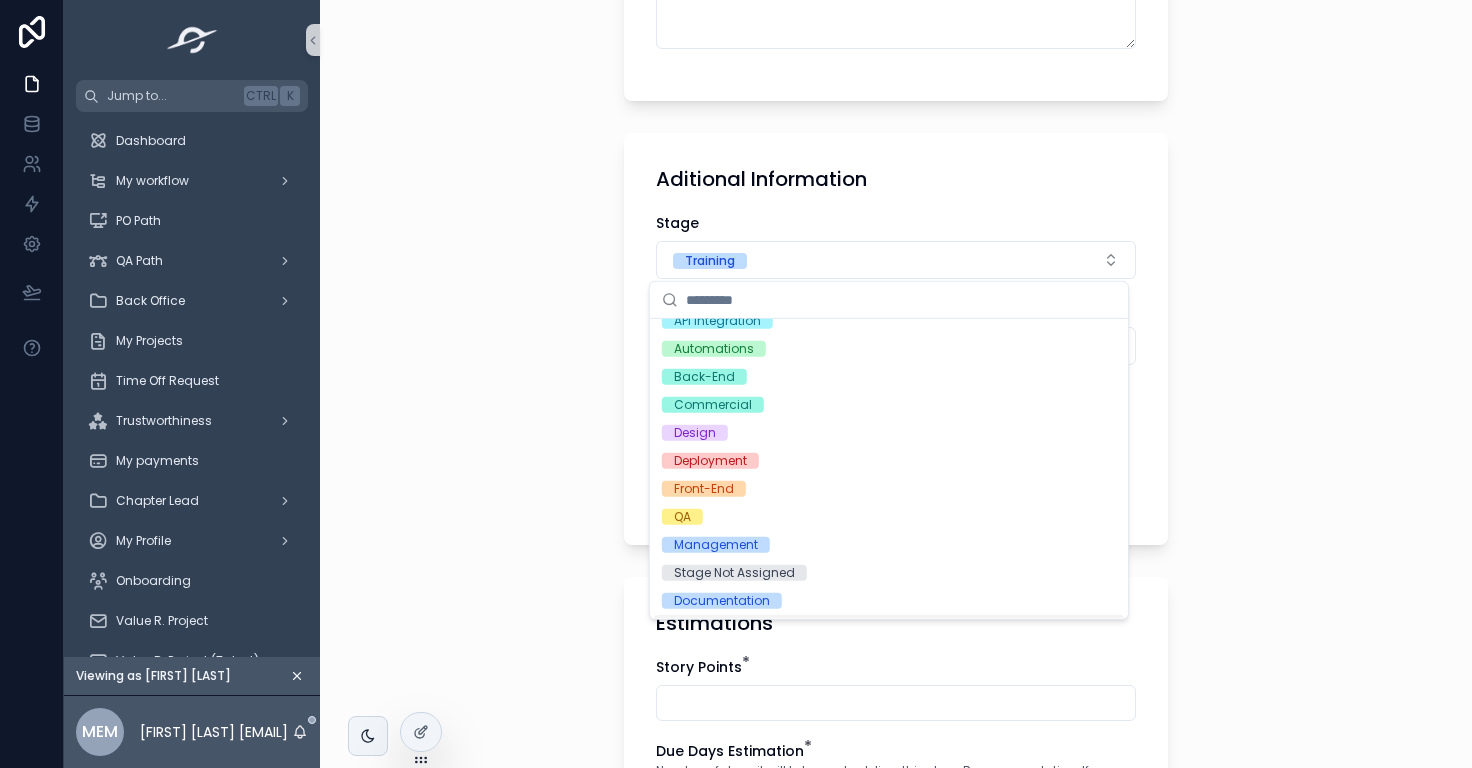 scroll, scrollTop: 100, scrollLeft: 0, axis: vertical 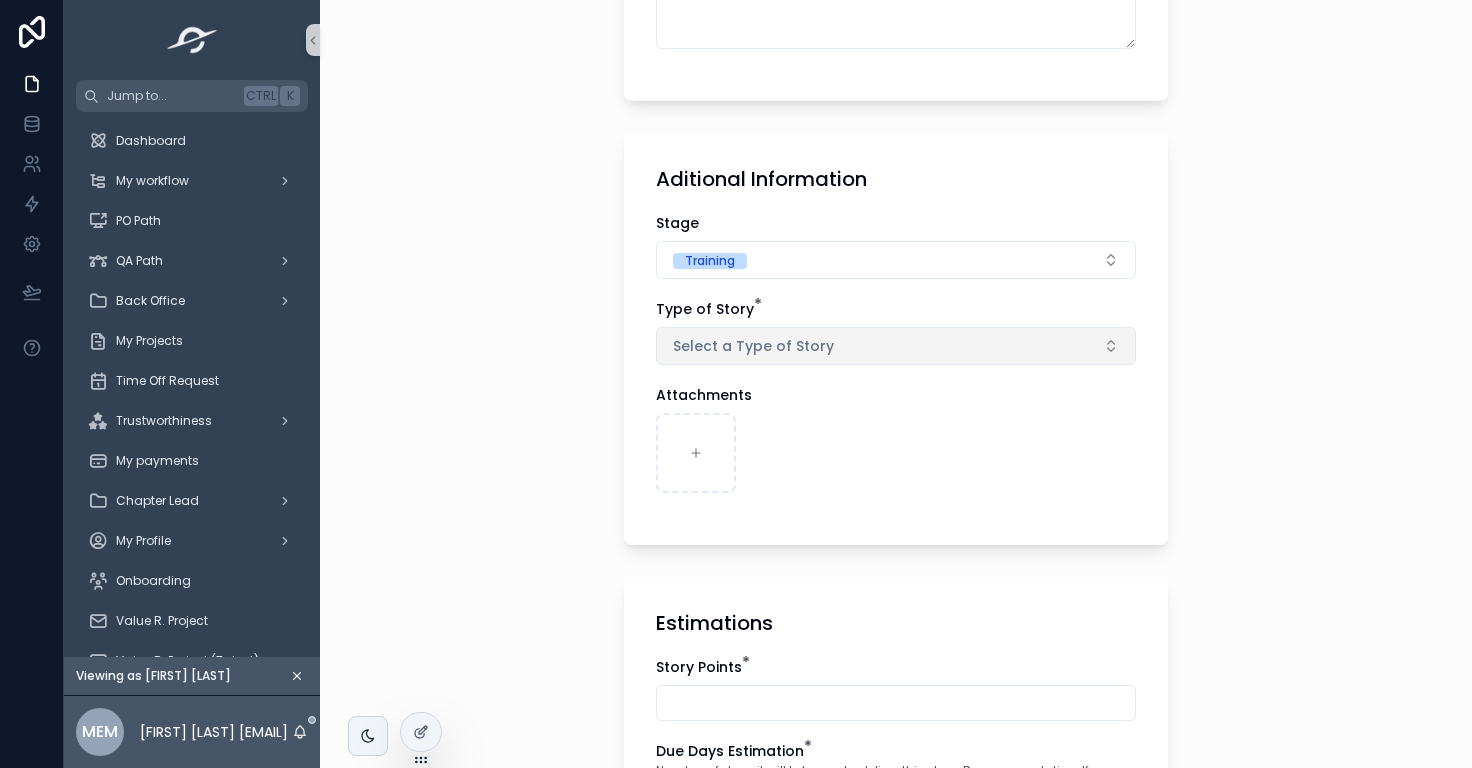 click on "Select a Type of Story" at bounding box center [753, 346] 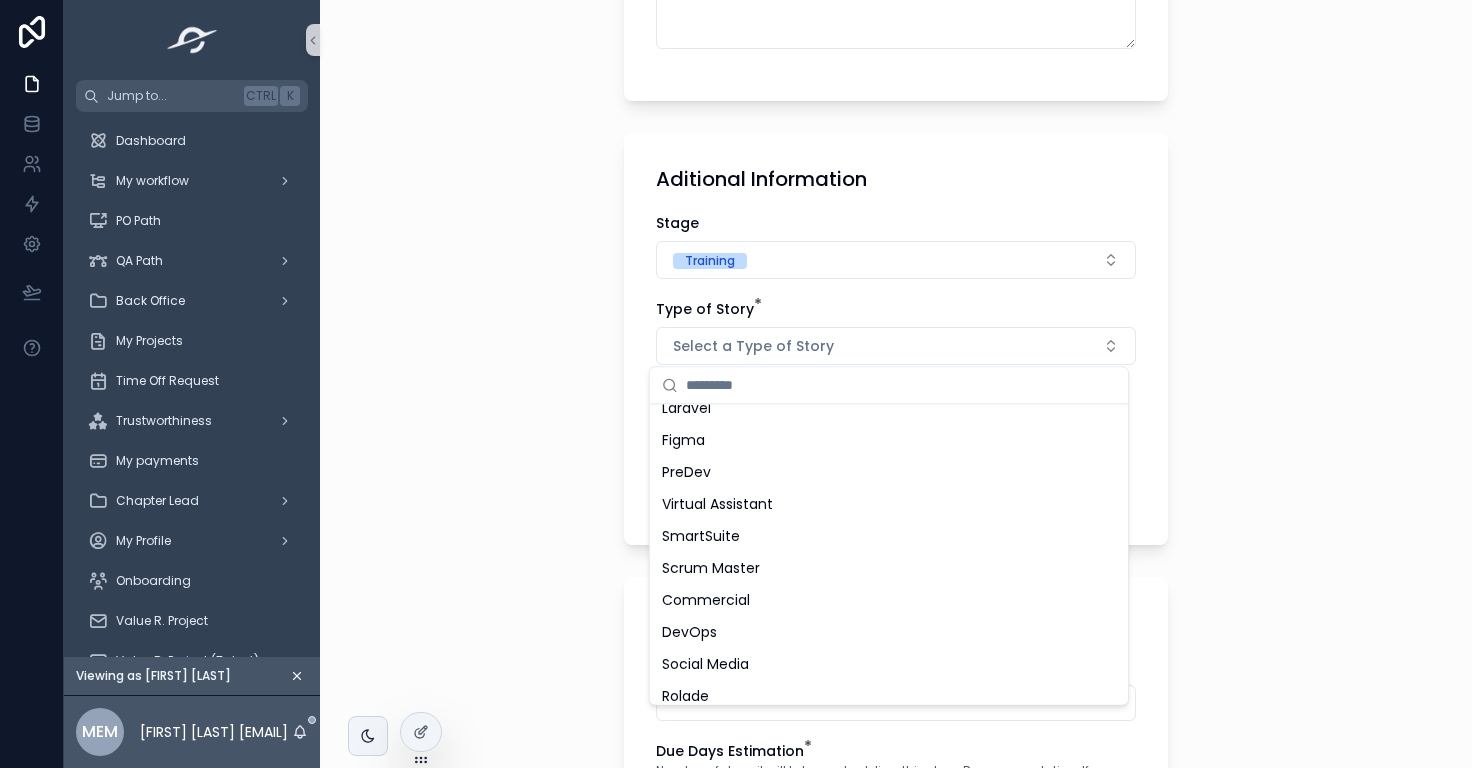 scroll, scrollTop: 0, scrollLeft: 0, axis: both 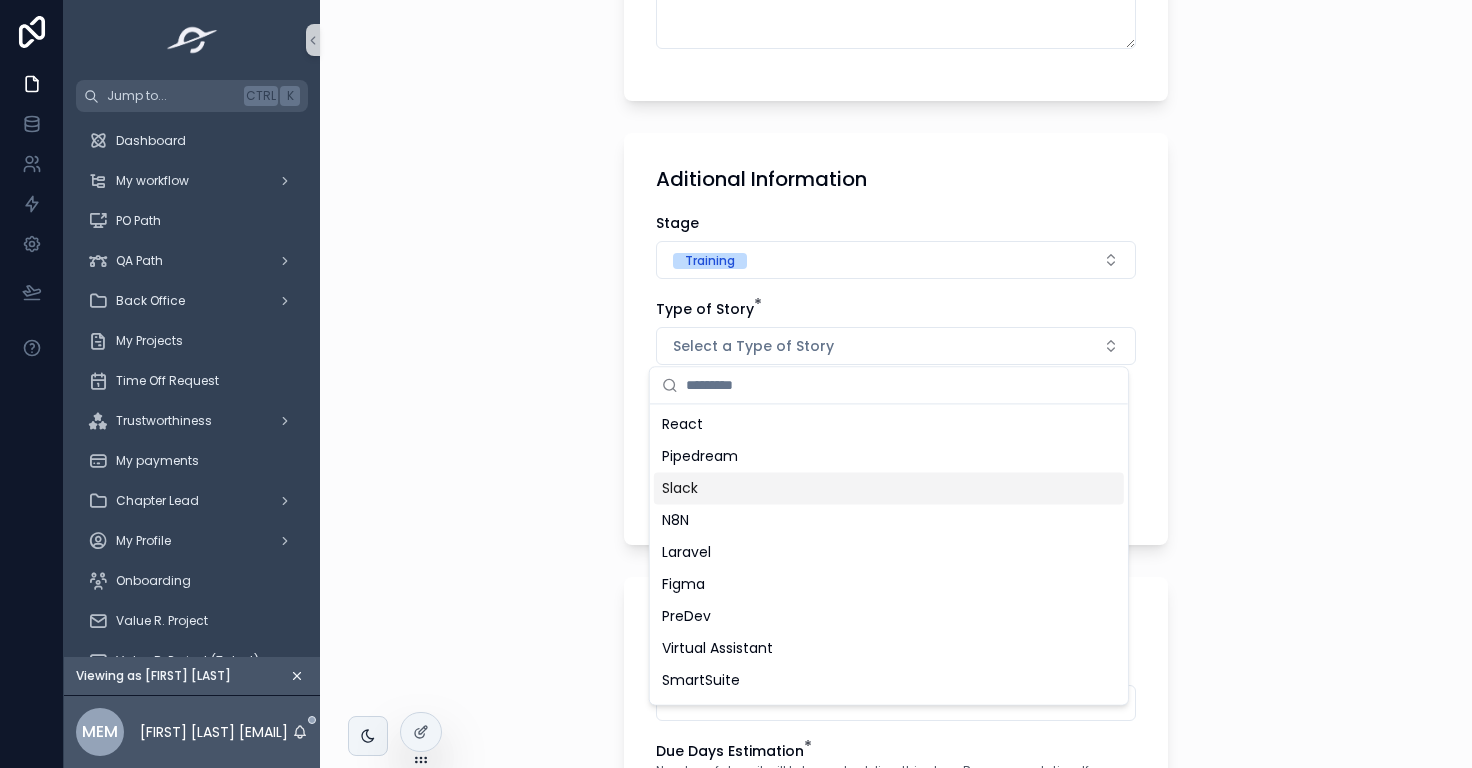 click on "Stories Create a Stories Create a Stories Start with the main information 🖐🏼 ATTENTION! Acceptance Criteria can only be created by AI in the next step, you can edit them by clicking on the edit button. Talent * Select your user [FIRST] [LAST]  Project *  Select the project for this story Learn Singular & Onboarding Sprint Learn Singular & Onboarding; Sprint #47; From Aug-01-25 to Aug-05-25 Epic Story * Remember to comply with the criteria and good story writing practices and follow the "As an, I want to, So that" format.  Aditional Information Stage Training Type of Story * Select a Type of Story Attachments Estimations Story Points * Due Days Estimation * Number of days it will take you to deliver this story. Recommendation: If you have several tasks in a sprint, try NOT to estimate with the same number of days for all stories. Does this story involve AI-powered features? Terms and conditions* By clicking the "Save" button, you acknowledge and agree to the following:
Save" at bounding box center (896, 384) 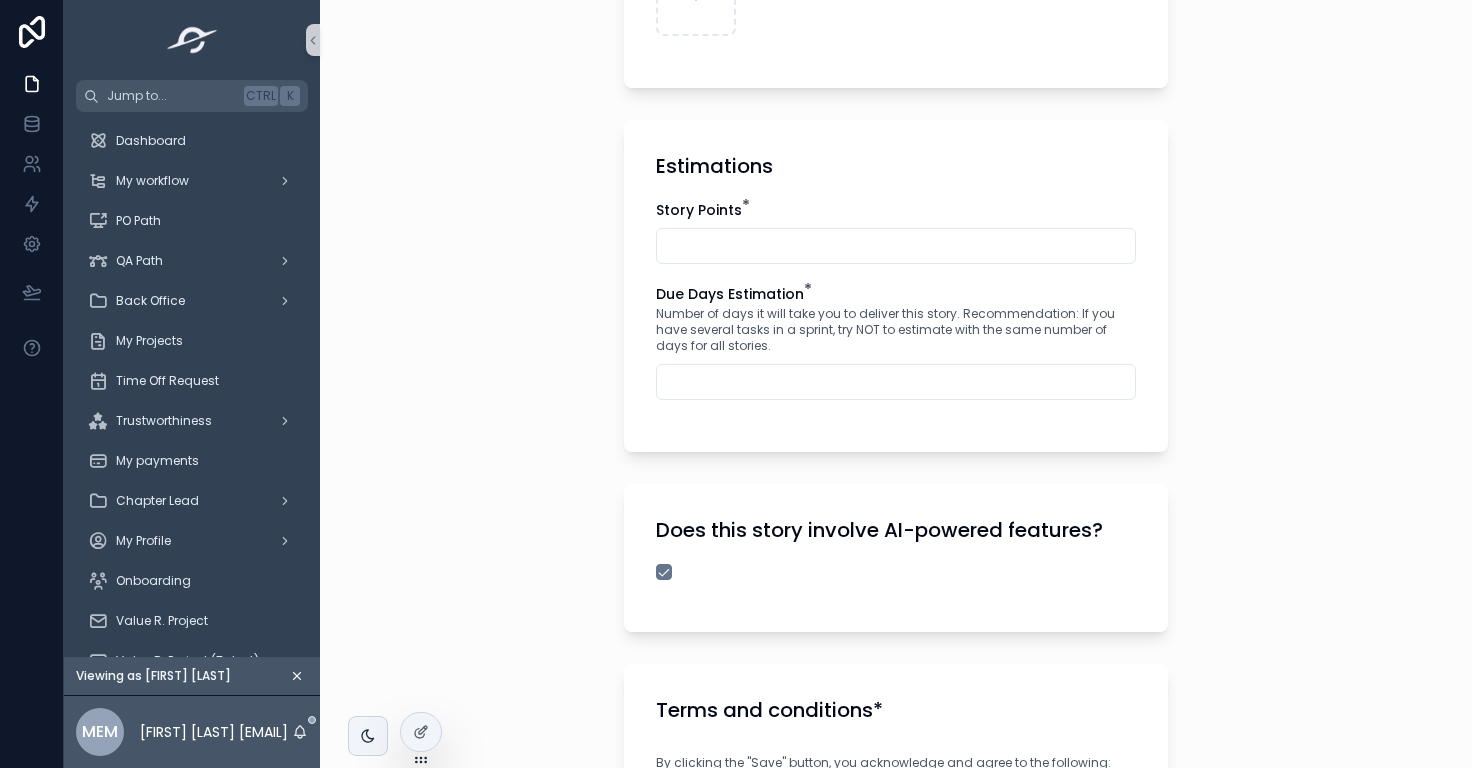 scroll, scrollTop: 1172, scrollLeft: 0, axis: vertical 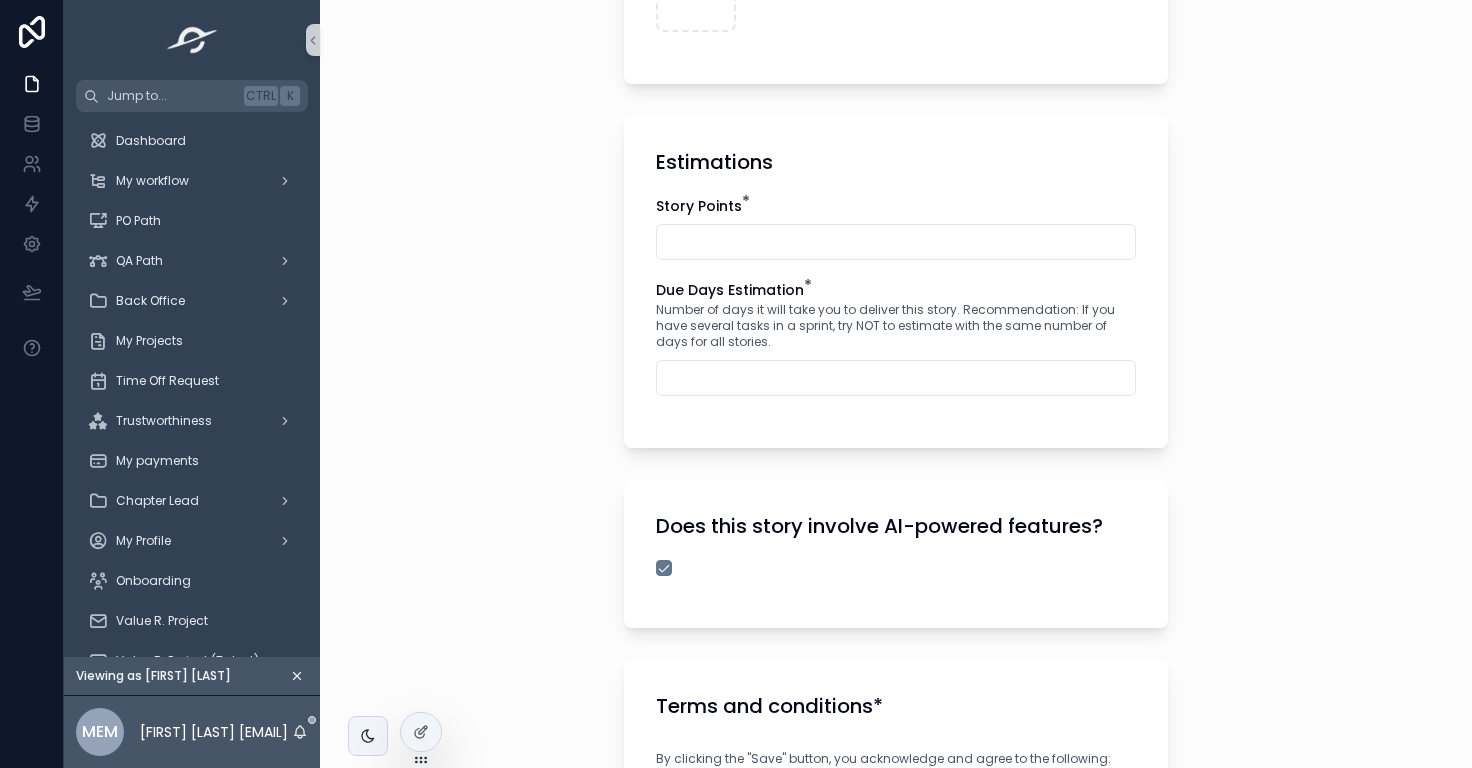 click at bounding box center (896, 242) 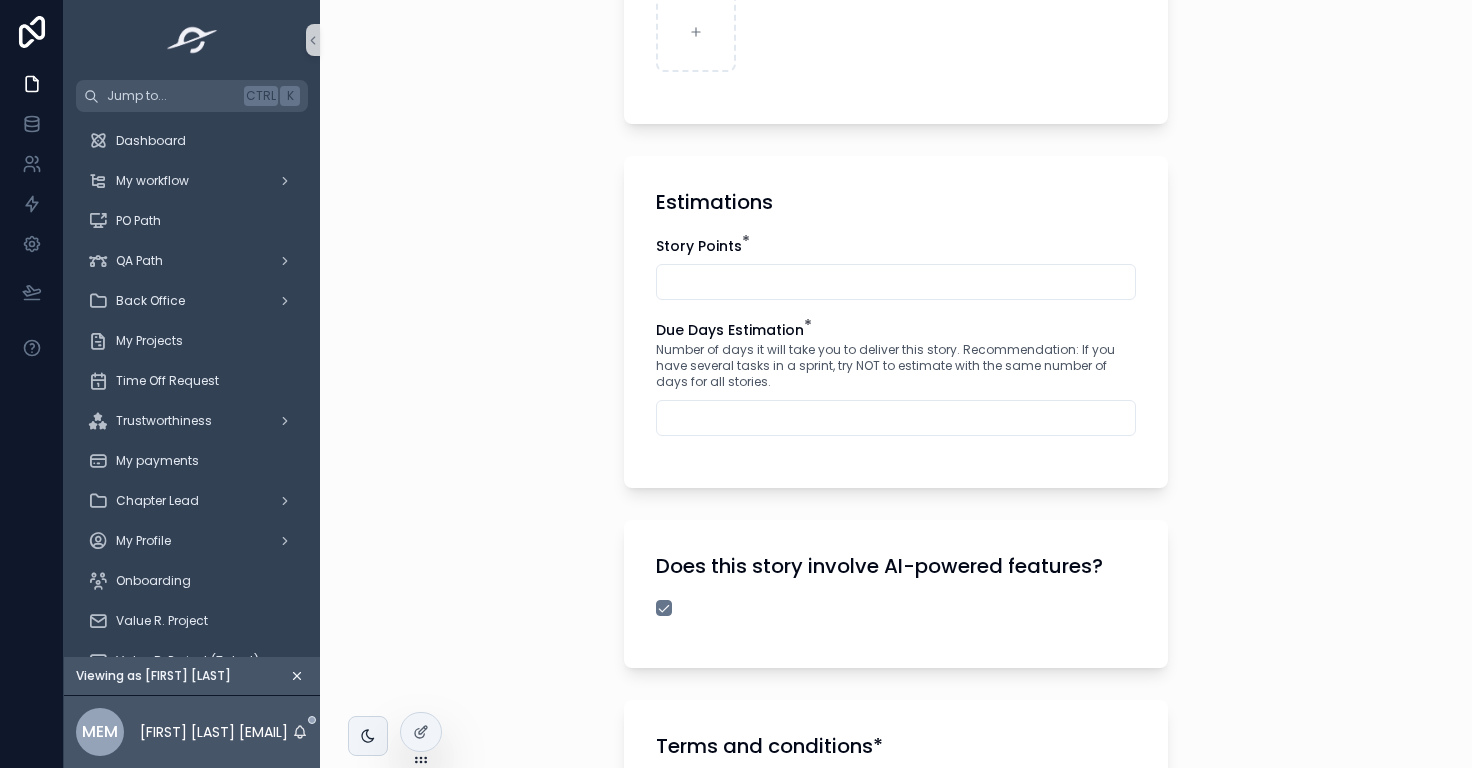 scroll, scrollTop: 1127, scrollLeft: 0, axis: vertical 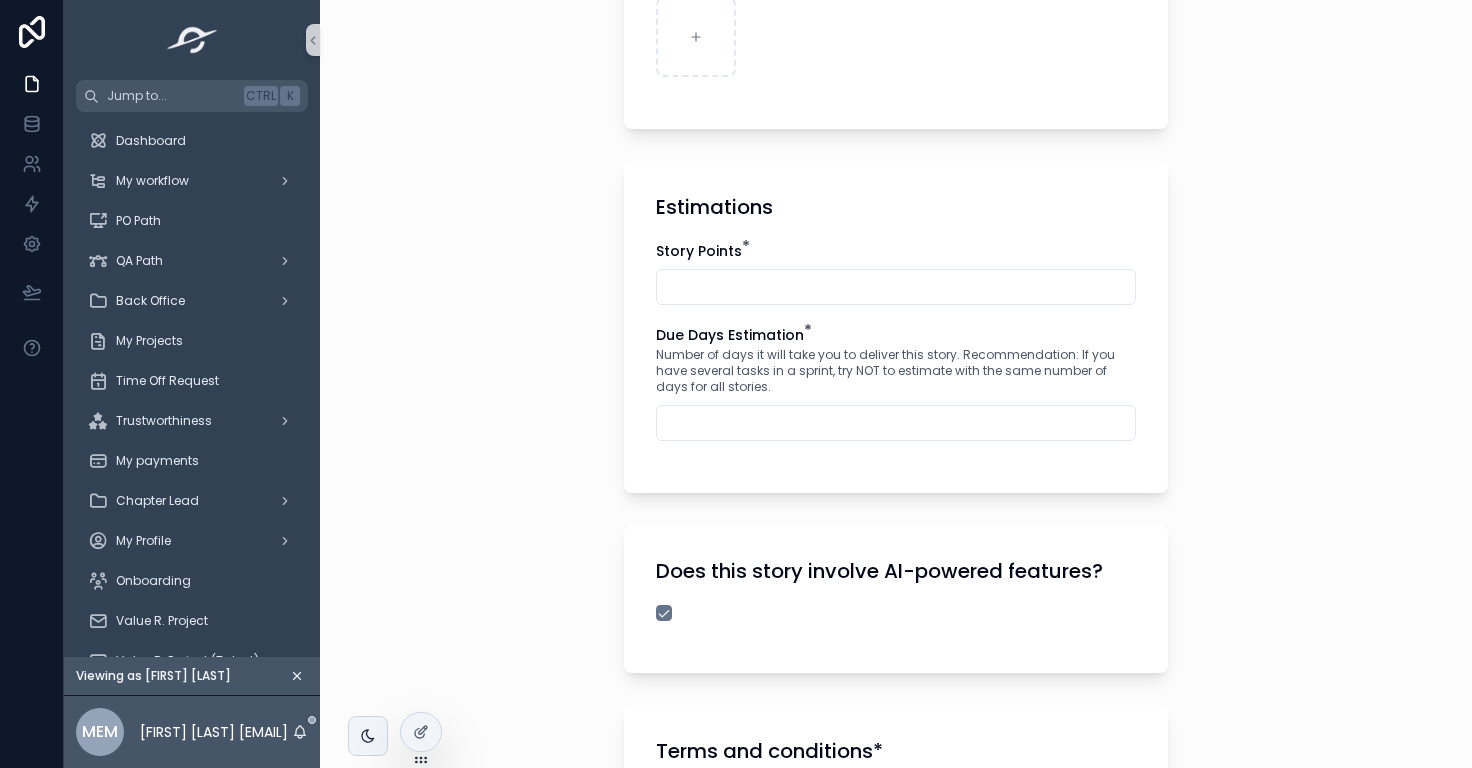 click at bounding box center (896, 287) 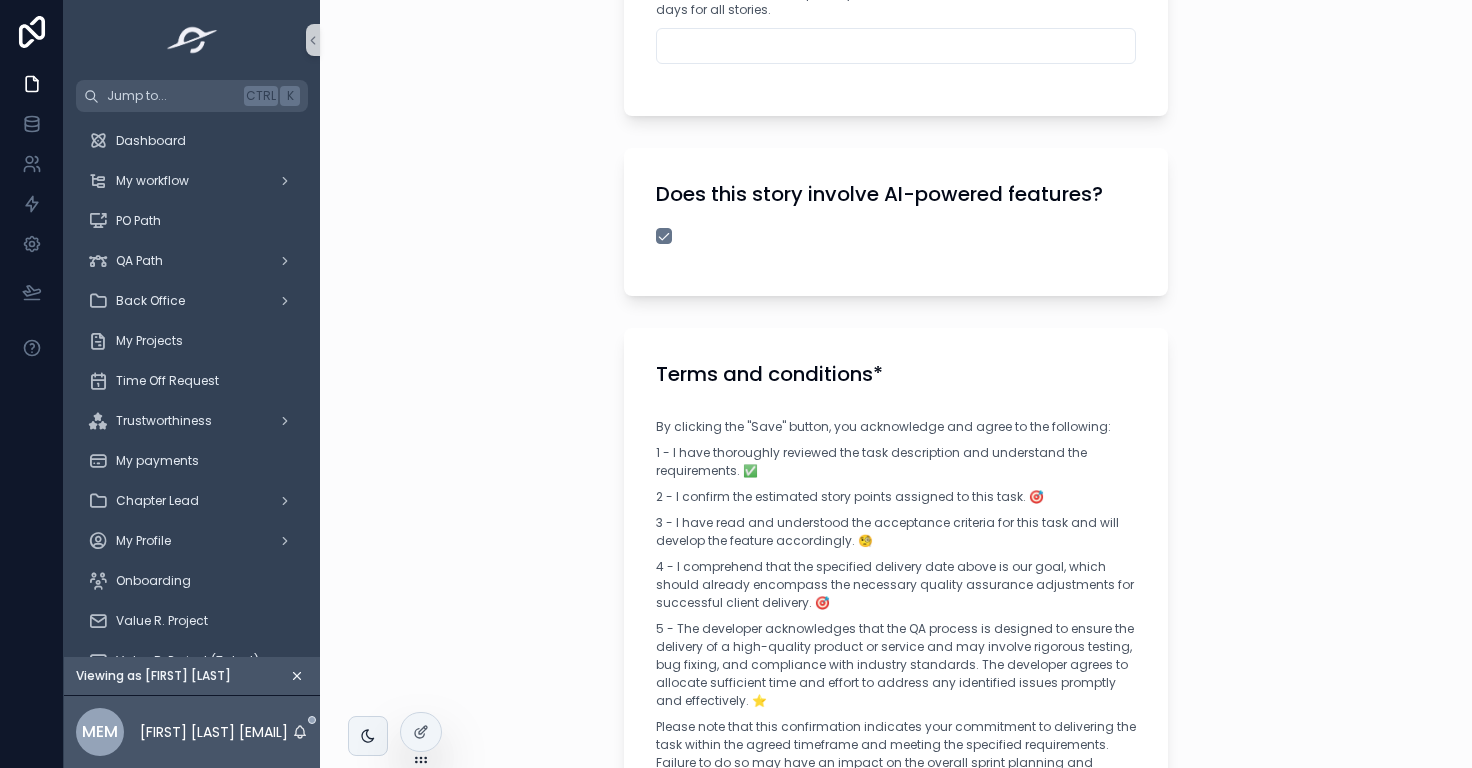 scroll, scrollTop: 1510, scrollLeft: 0, axis: vertical 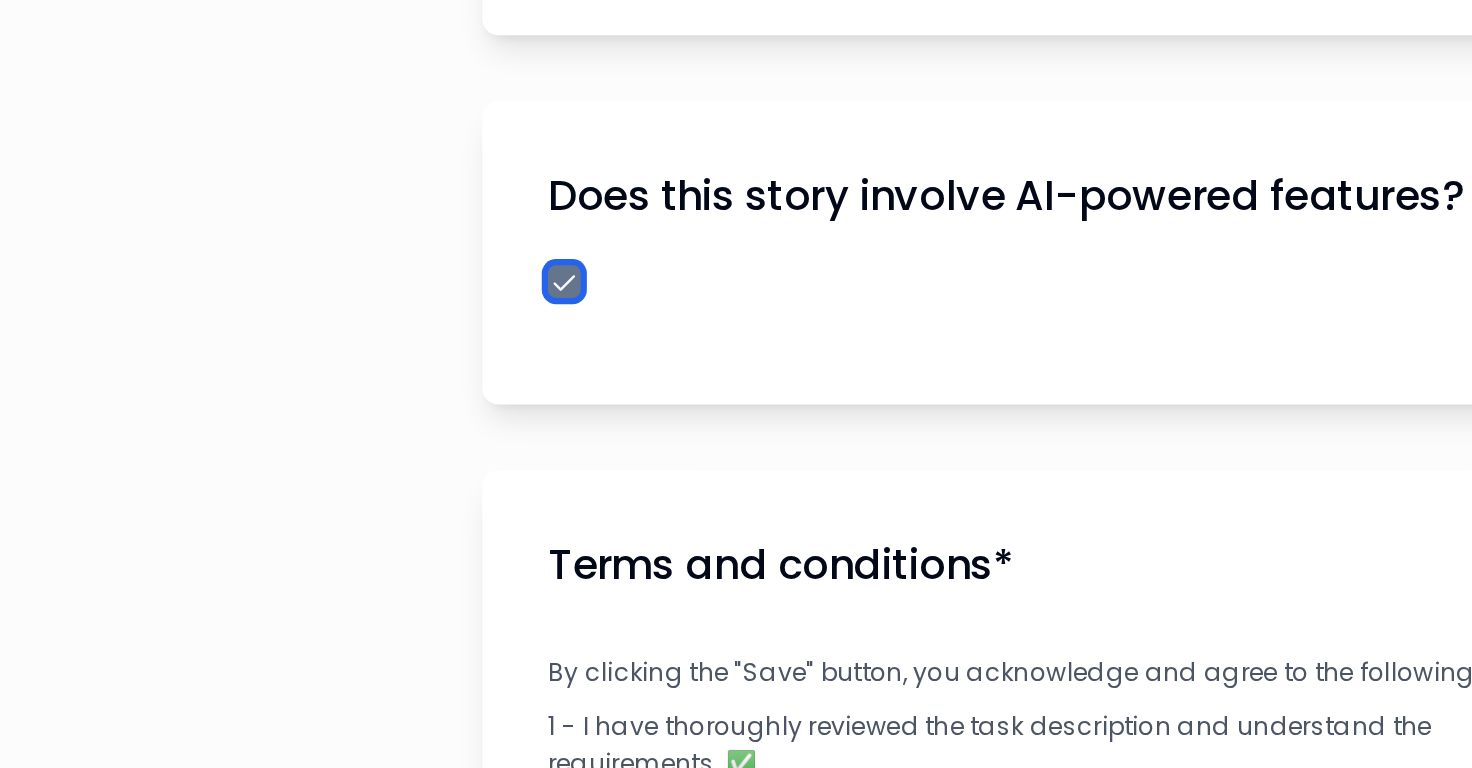click at bounding box center [664, 230] 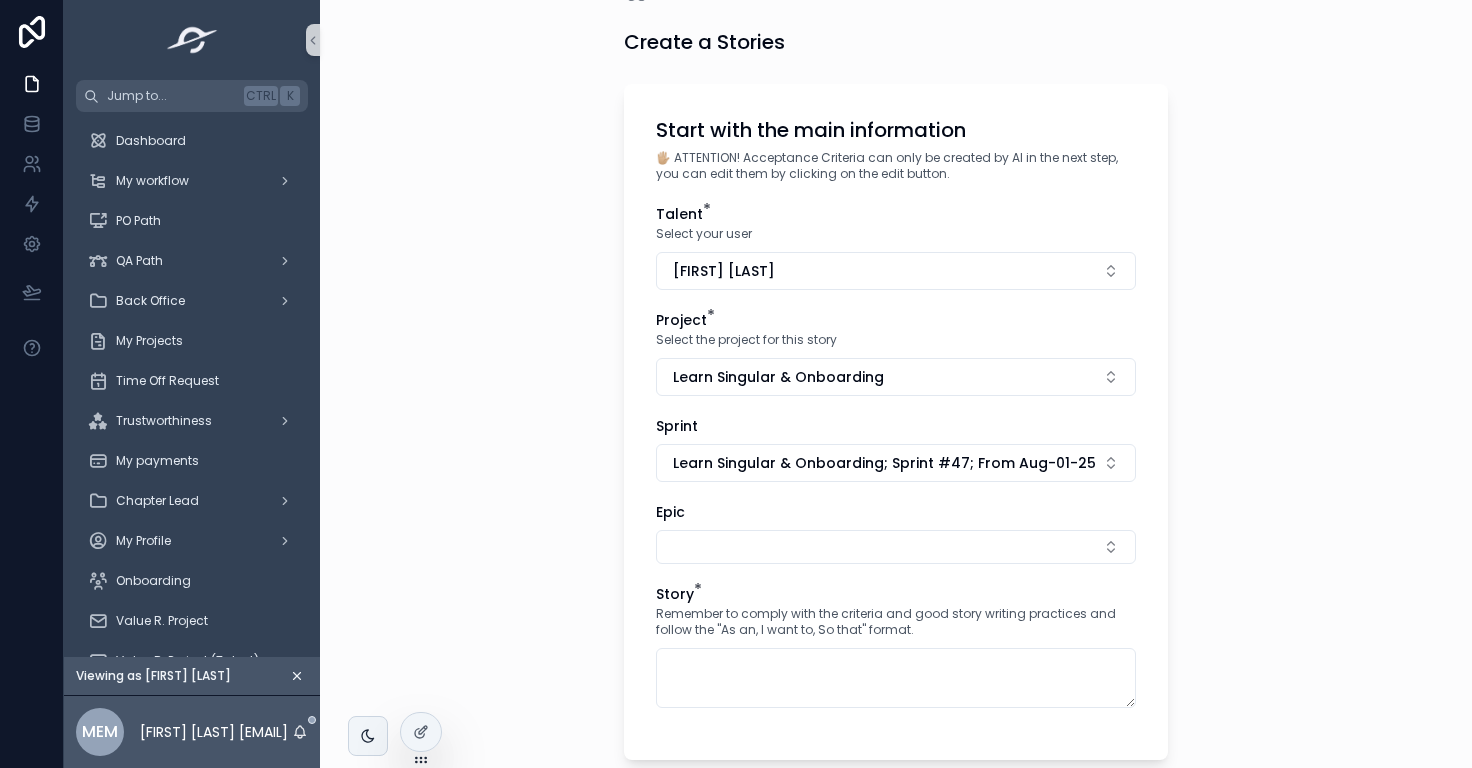 scroll, scrollTop: 0, scrollLeft: 0, axis: both 